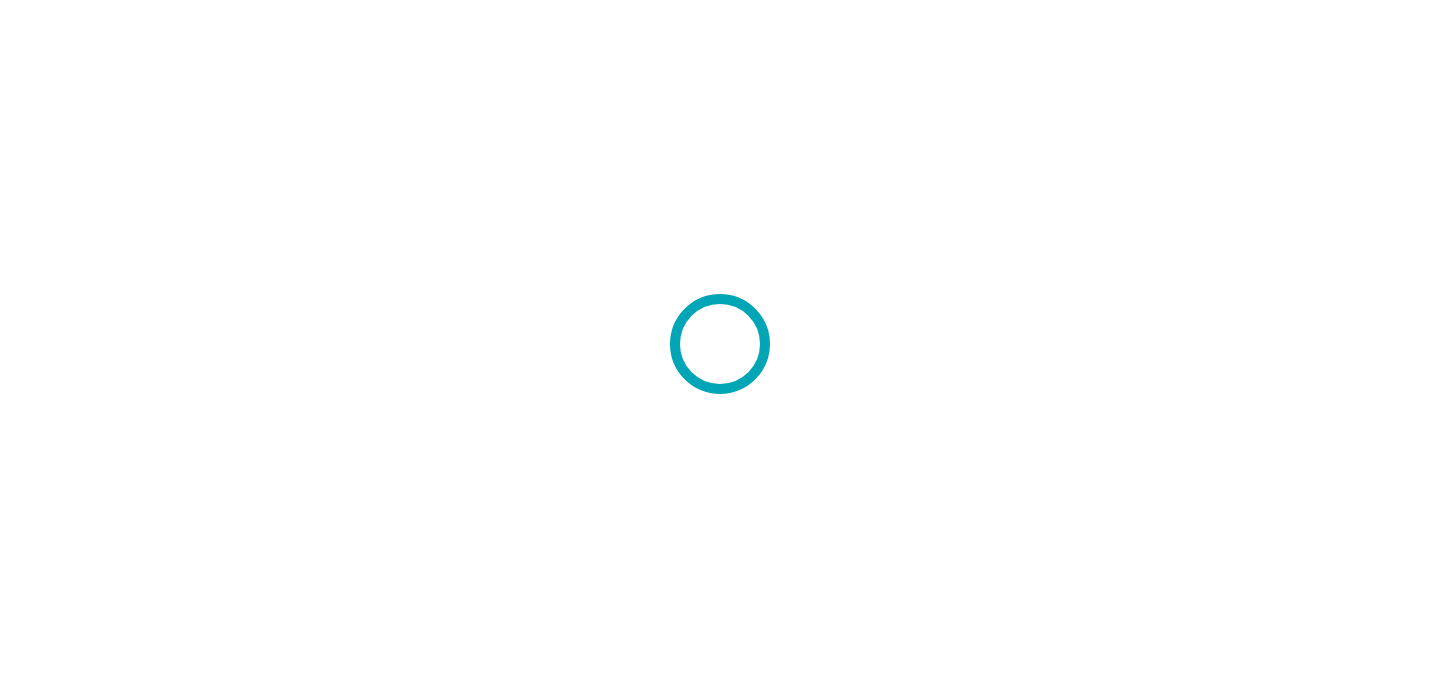 scroll, scrollTop: 0, scrollLeft: 0, axis: both 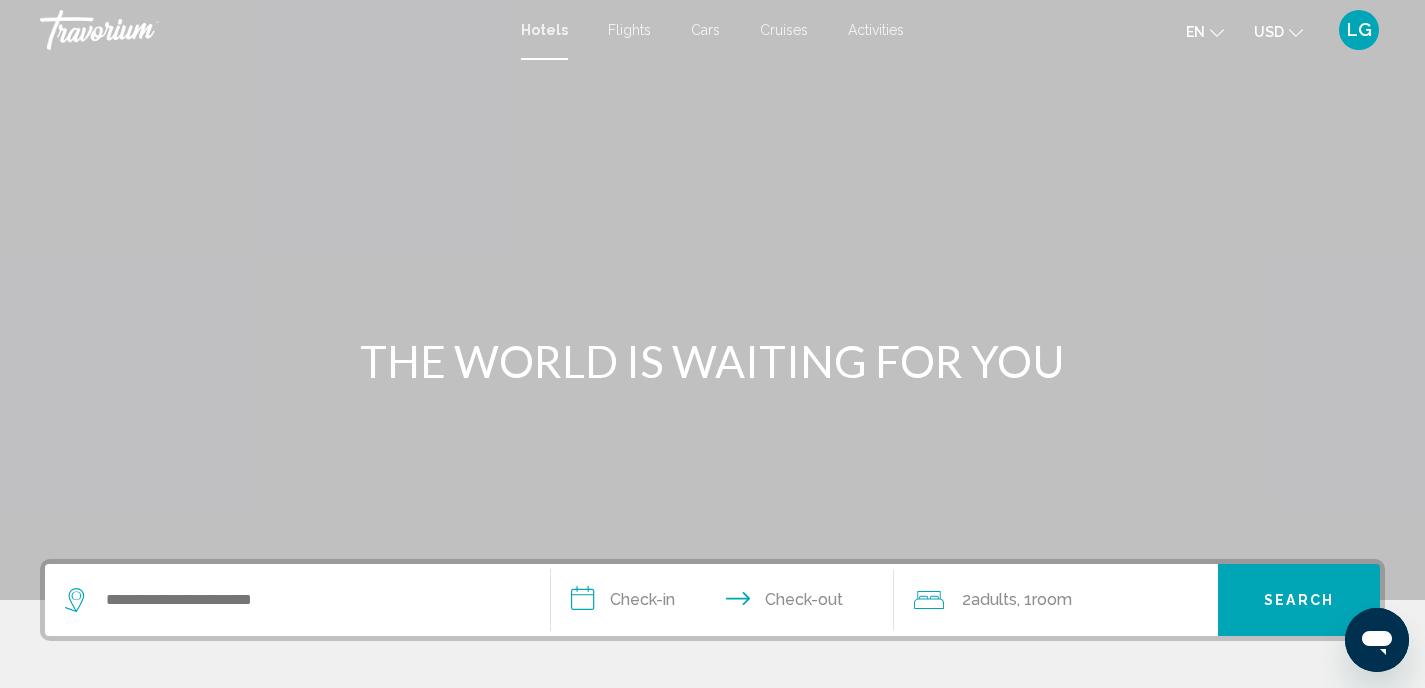 click at bounding box center [297, 600] 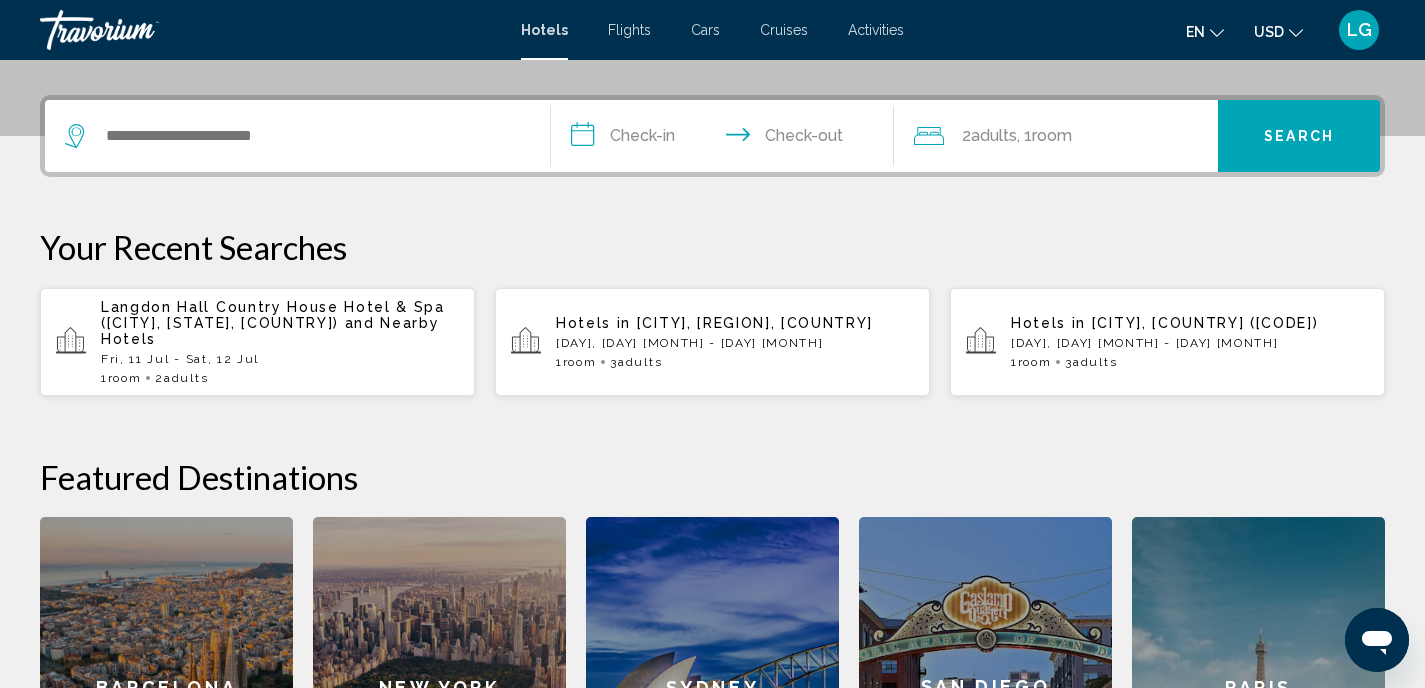 scroll, scrollTop: 494, scrollLeft: 0, axis: vertical 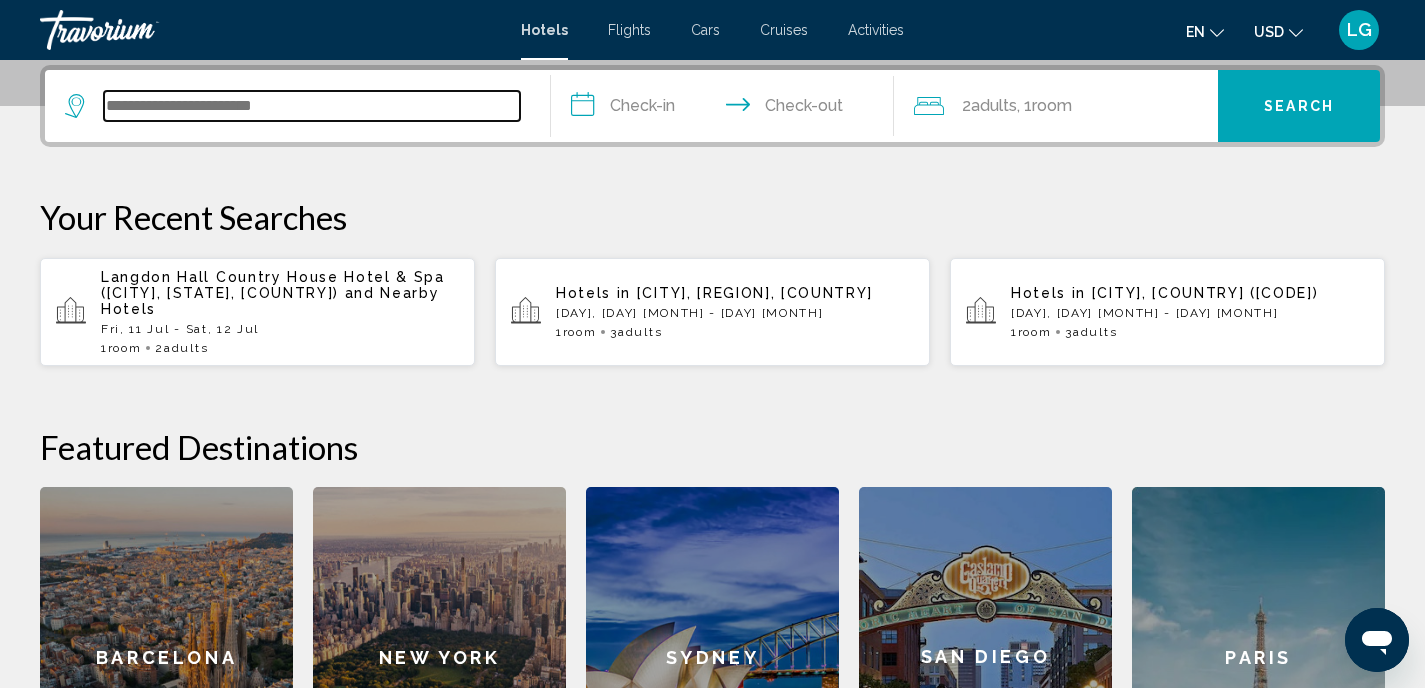 click at bounding box center (312, 106) 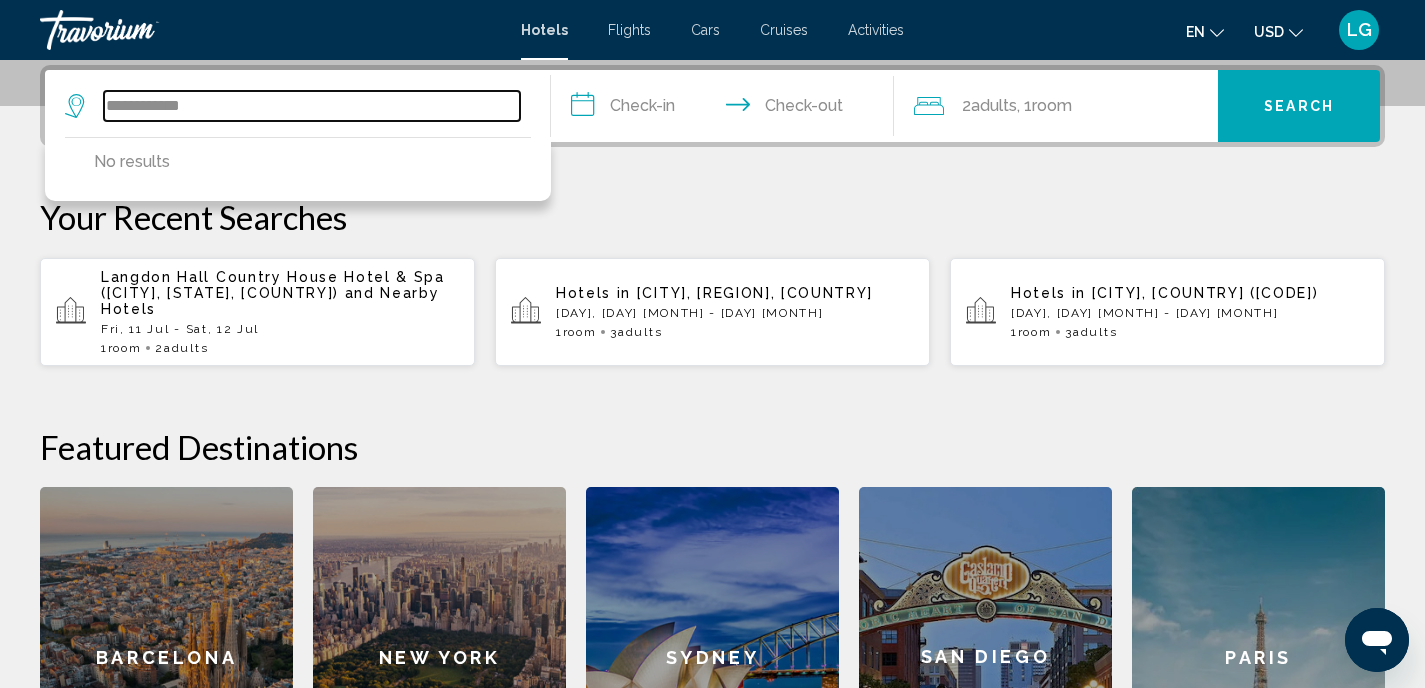 click on "**********" at bounding box center (312, 106) 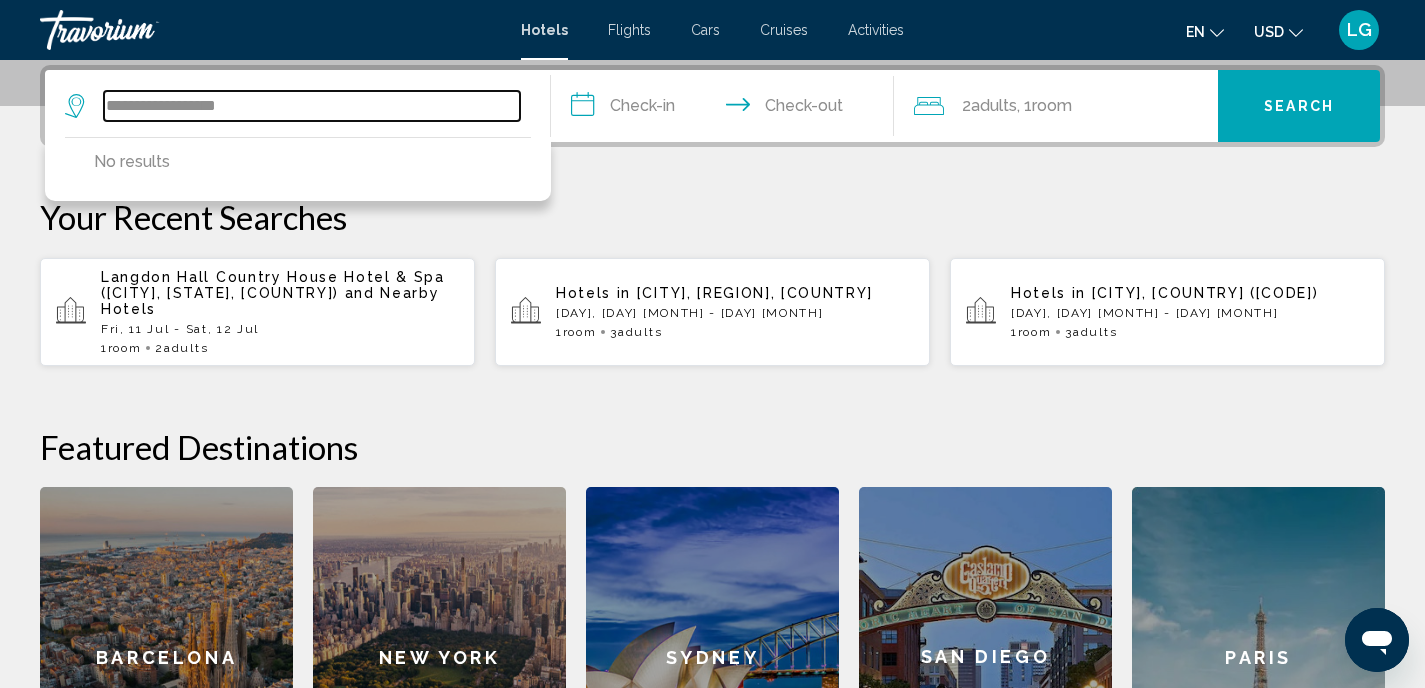 click on "**********" at bounding box center [312, 106] 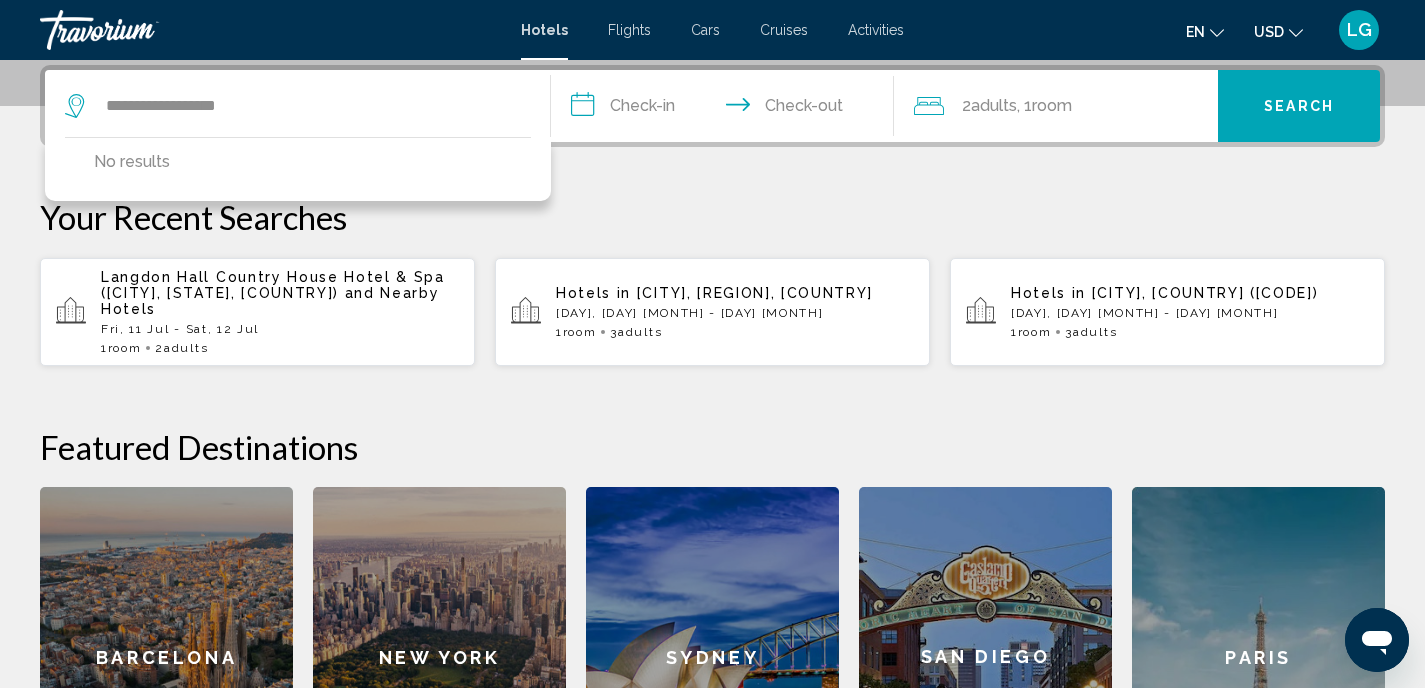 click on "Your Recent Searches" at bounding box center [712, 217] 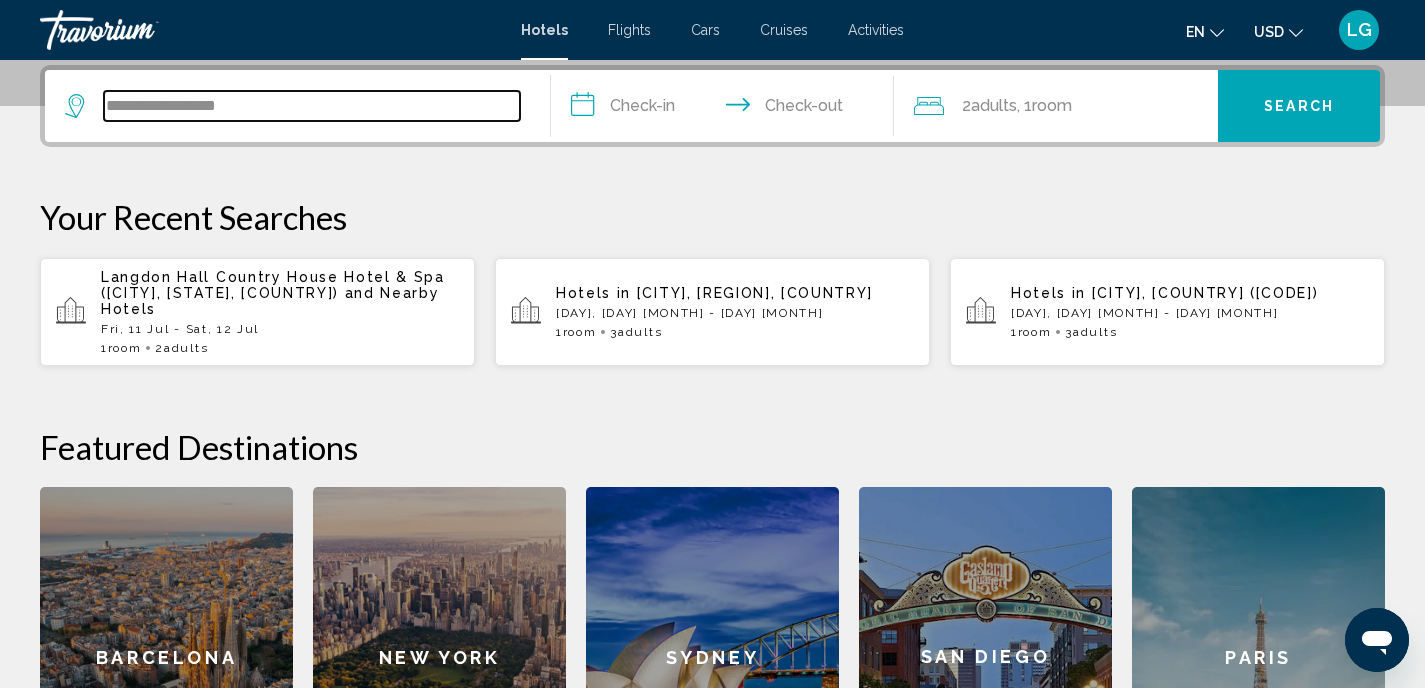 click on "**********" at bounding box center [312, 106] 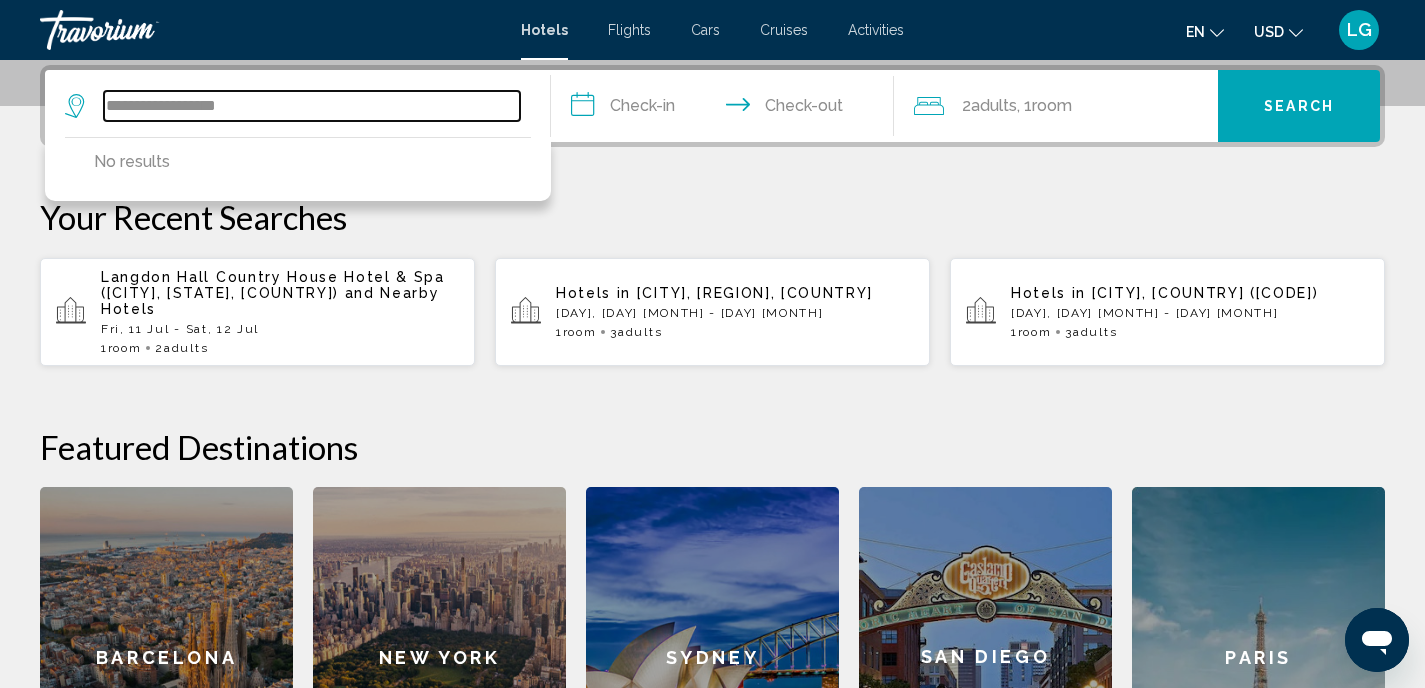 click on "**********" at bounding box center (312, 106) 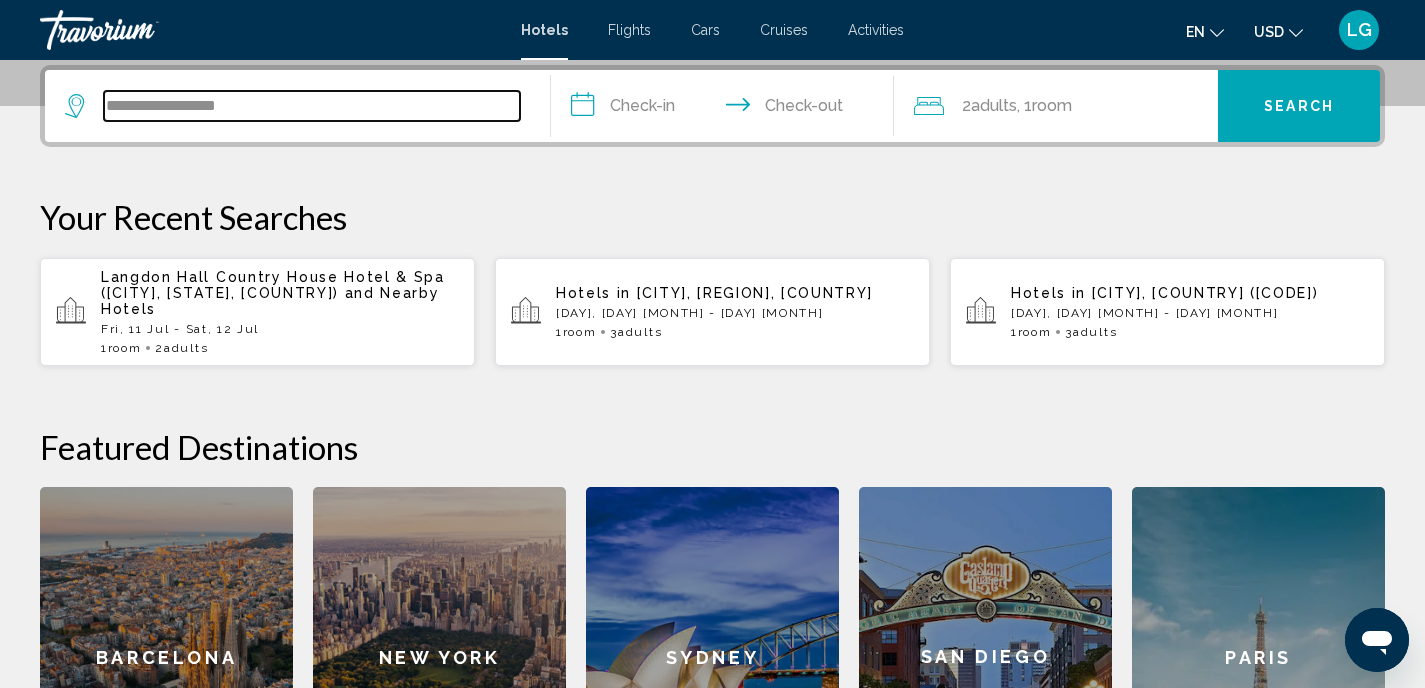 click on "**********" at bounding box center [312, 106] 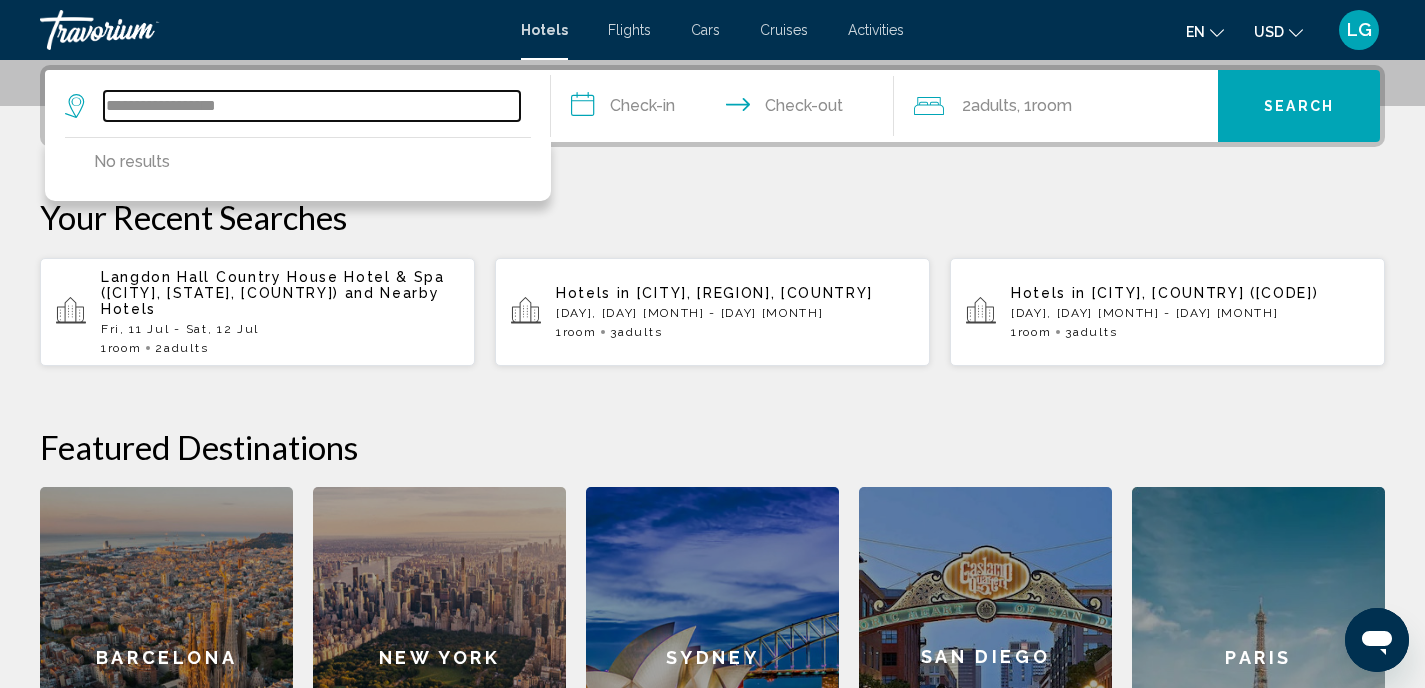 drag, startPoint x: 252, startPoint y: 106, endPoint x: 95, endPoint y: 102, distance: 157.05095 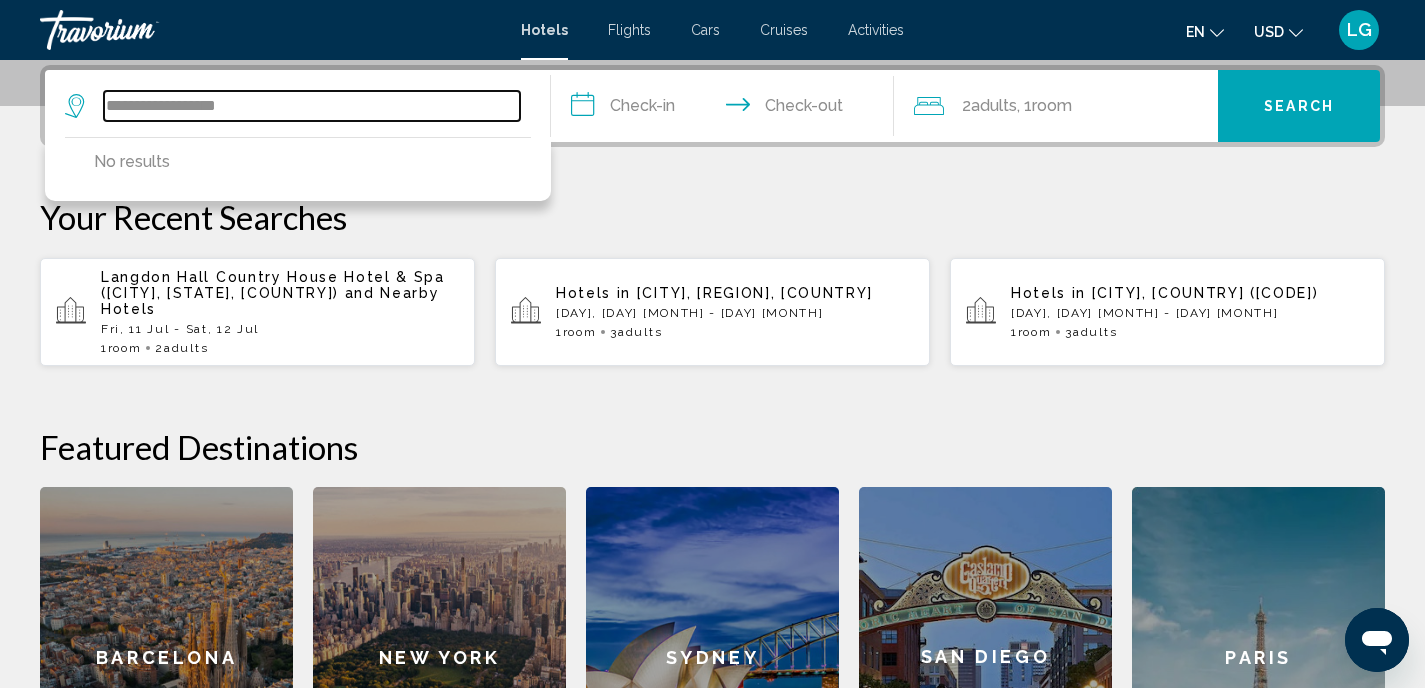 click on "**********" at bounding box center [292, 106] 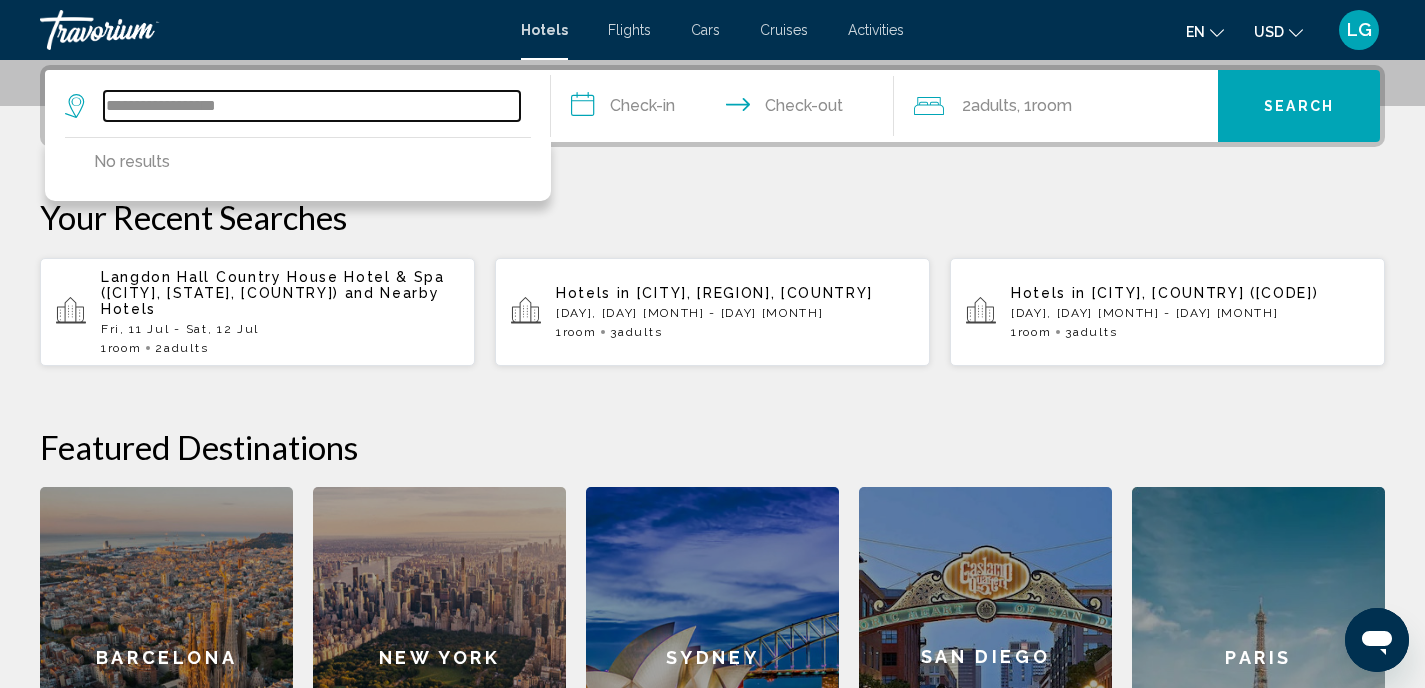 paste on "*****" 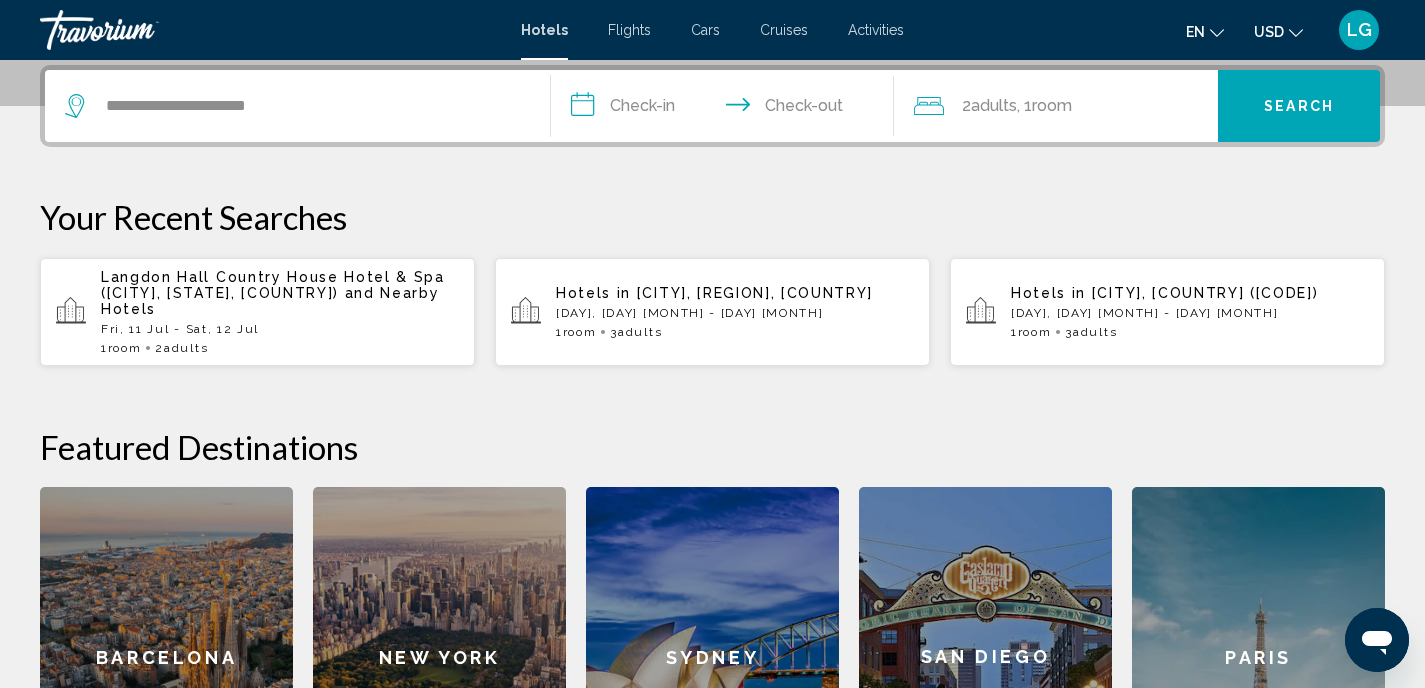 click on "**********" at bounding box center (727, 109) 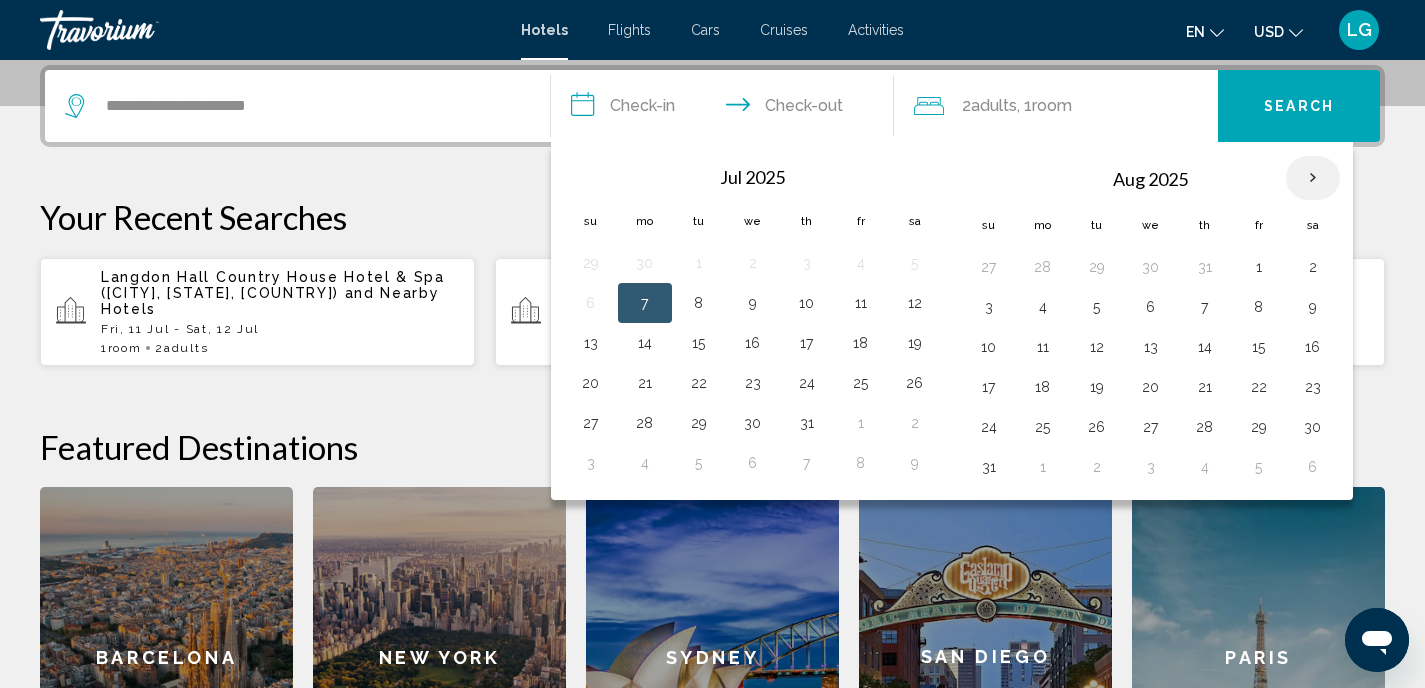 click at bounding box center [1313, 178] 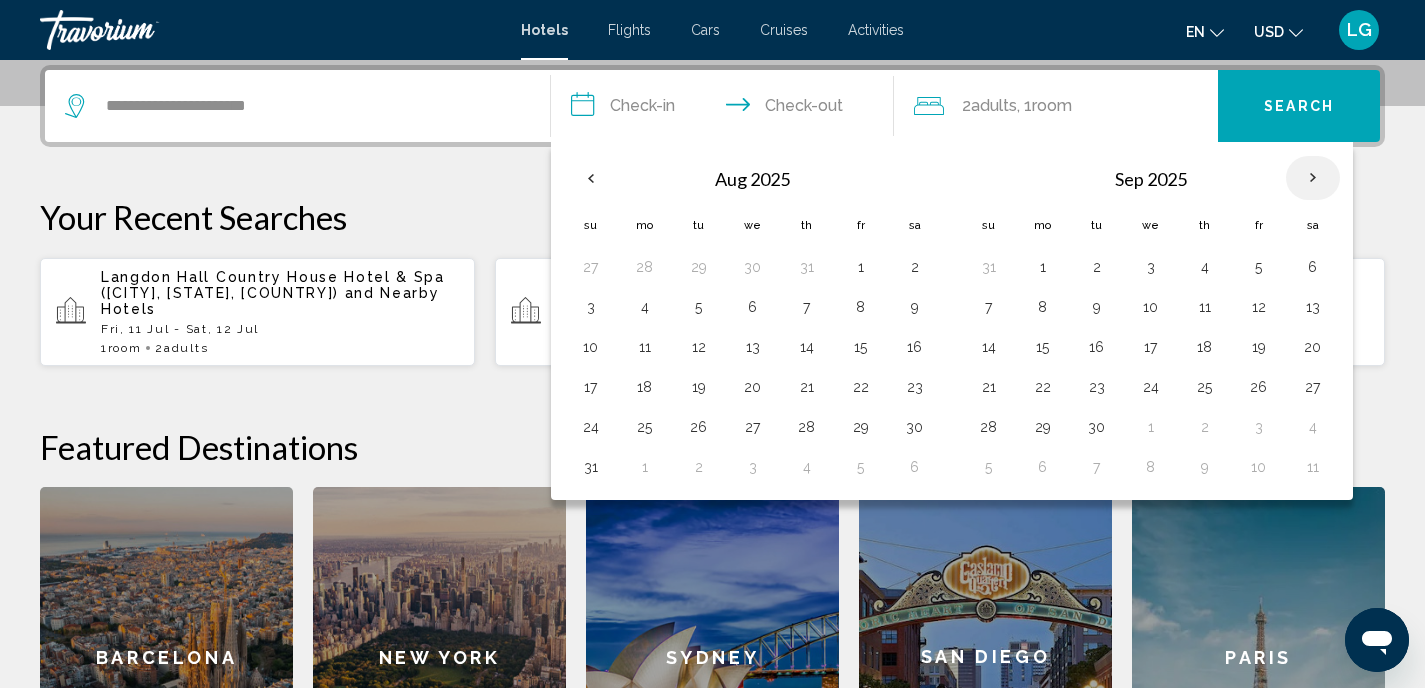 click at bounding box center (1313, 178) 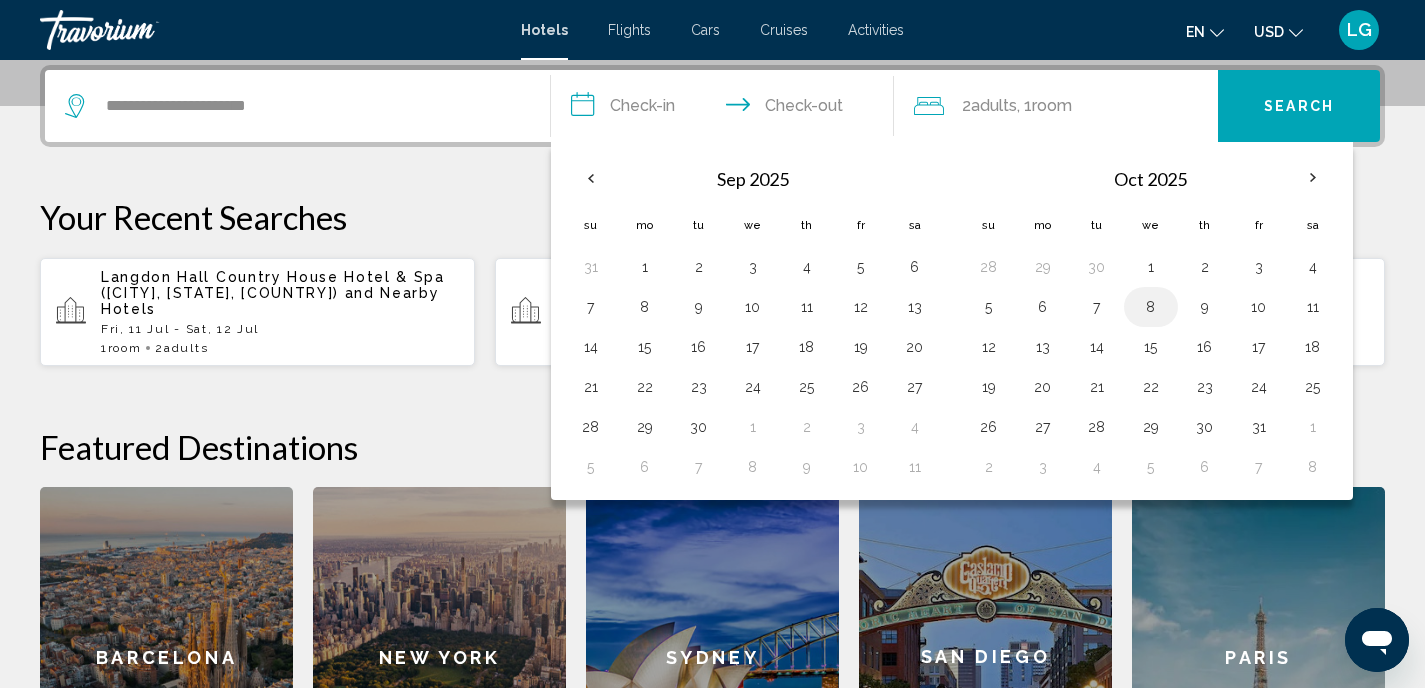 click on "8" at bounding box center [1151, 307] 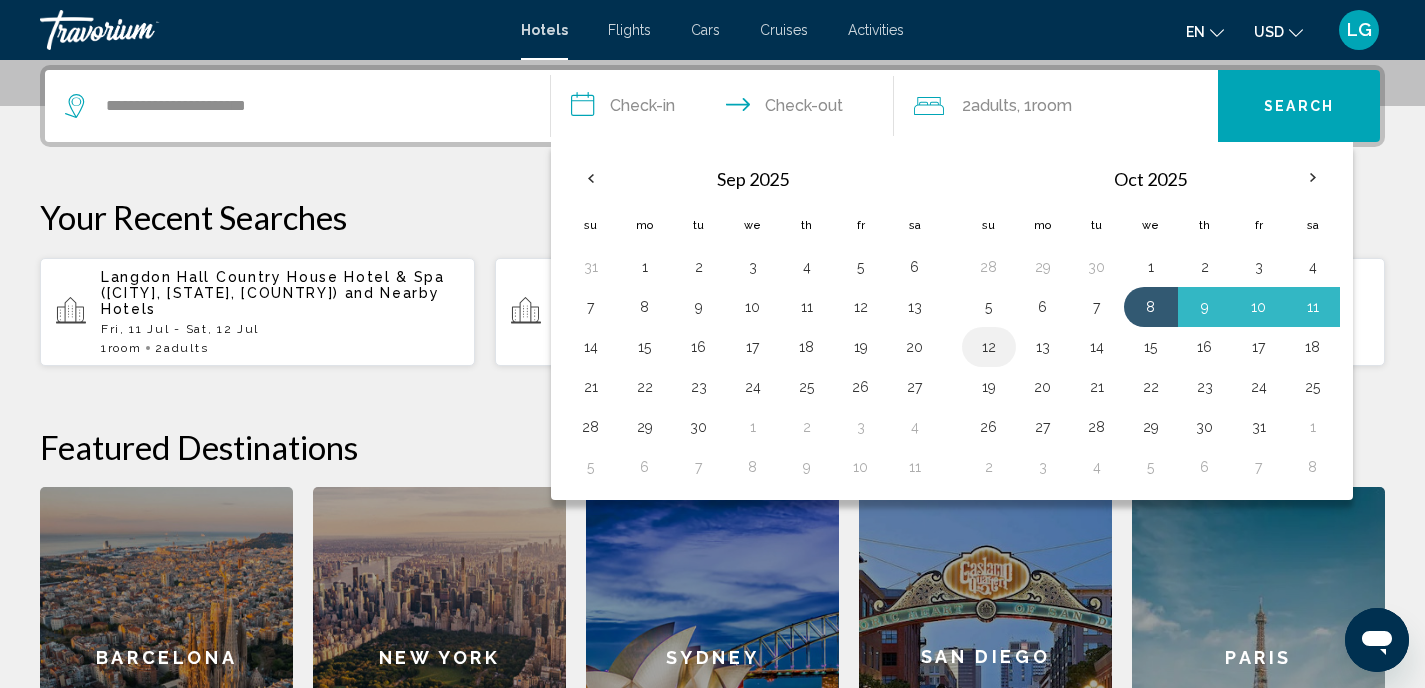 click on "12" at bounding box center (989, 347) 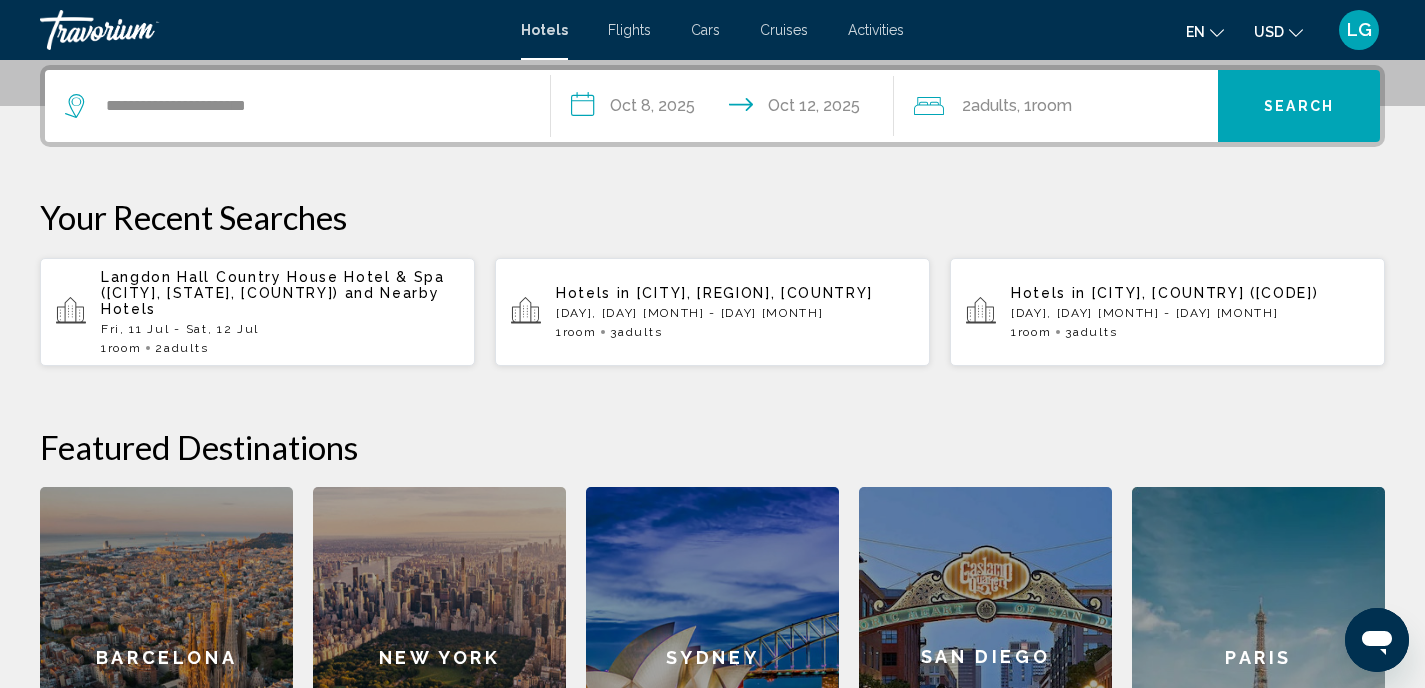 click on "Search" at bounding box center [1299, 107] 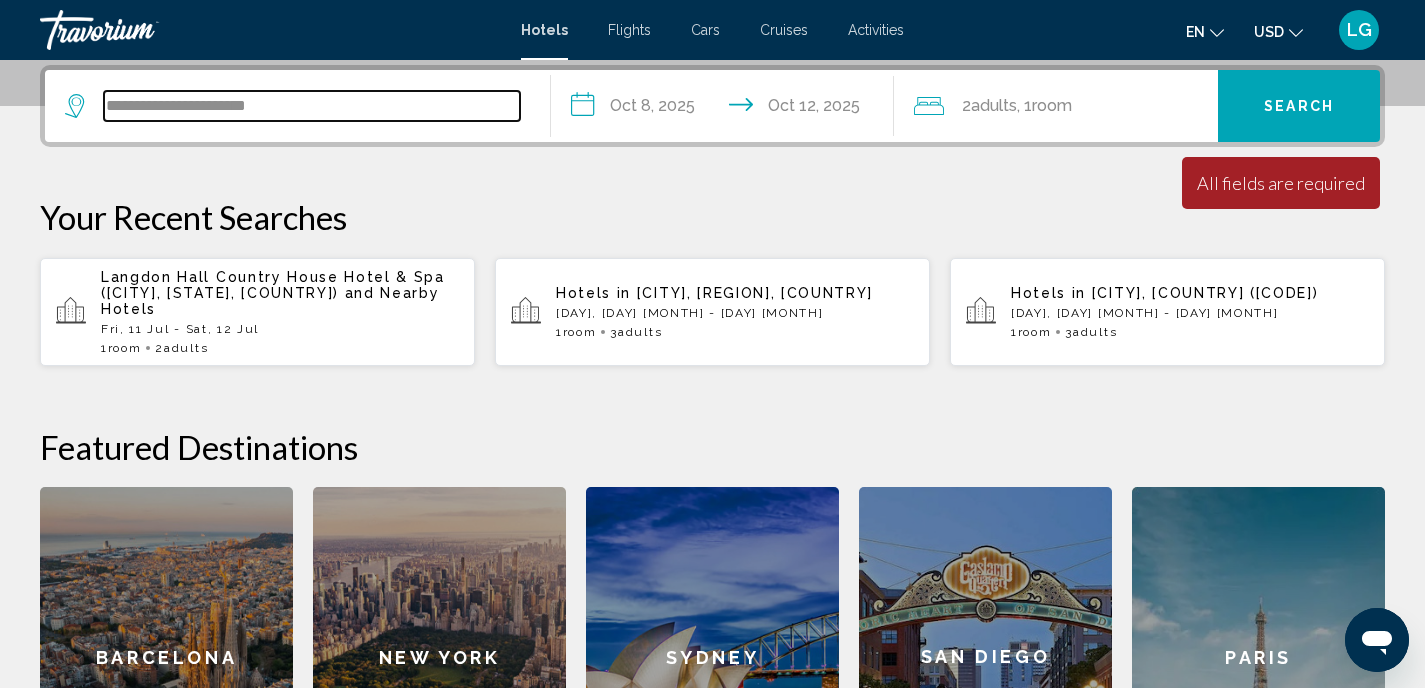 click on "**********" at bounding box center [312, 106] 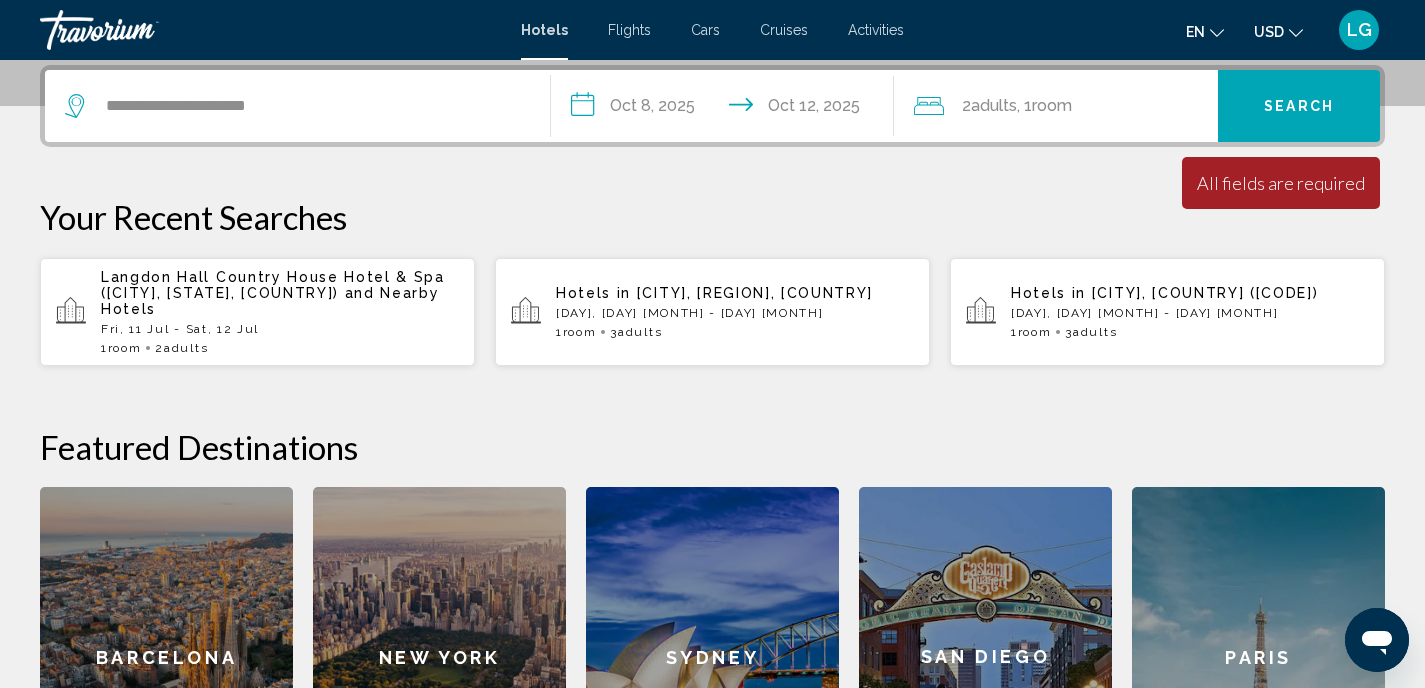 drag, startPoint x: 599, startPoint y: 192, endPoint x: 629, endPoint y: 193, distance: 30.016663 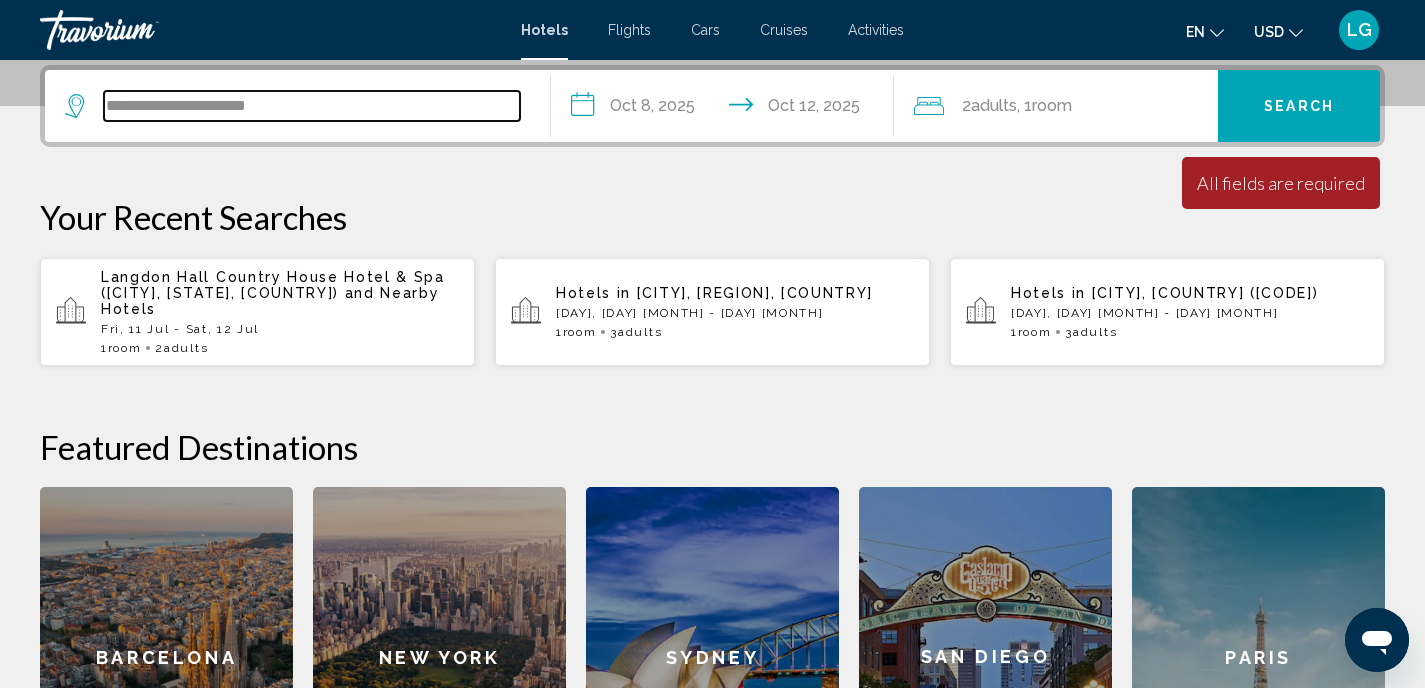 click on "**********" at bounding box center [312, 106] 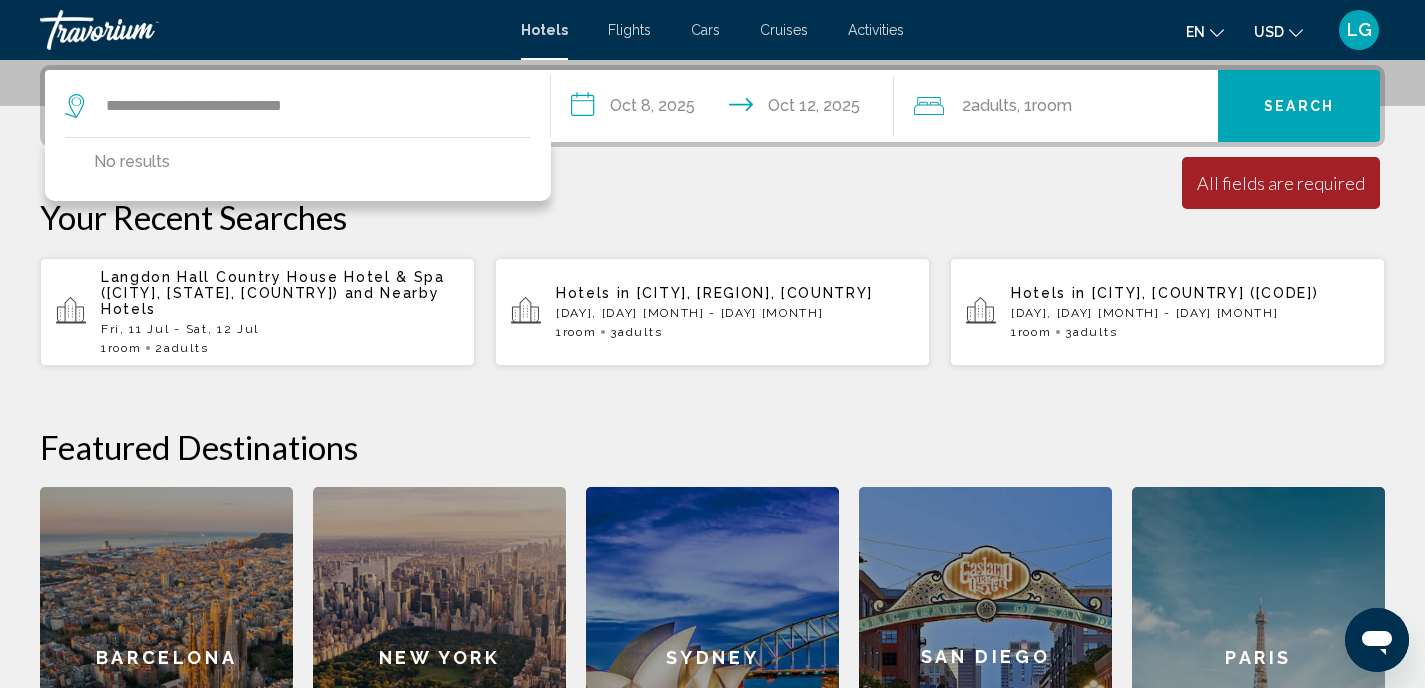 click on "Search" at bounding box center (1299, 107) 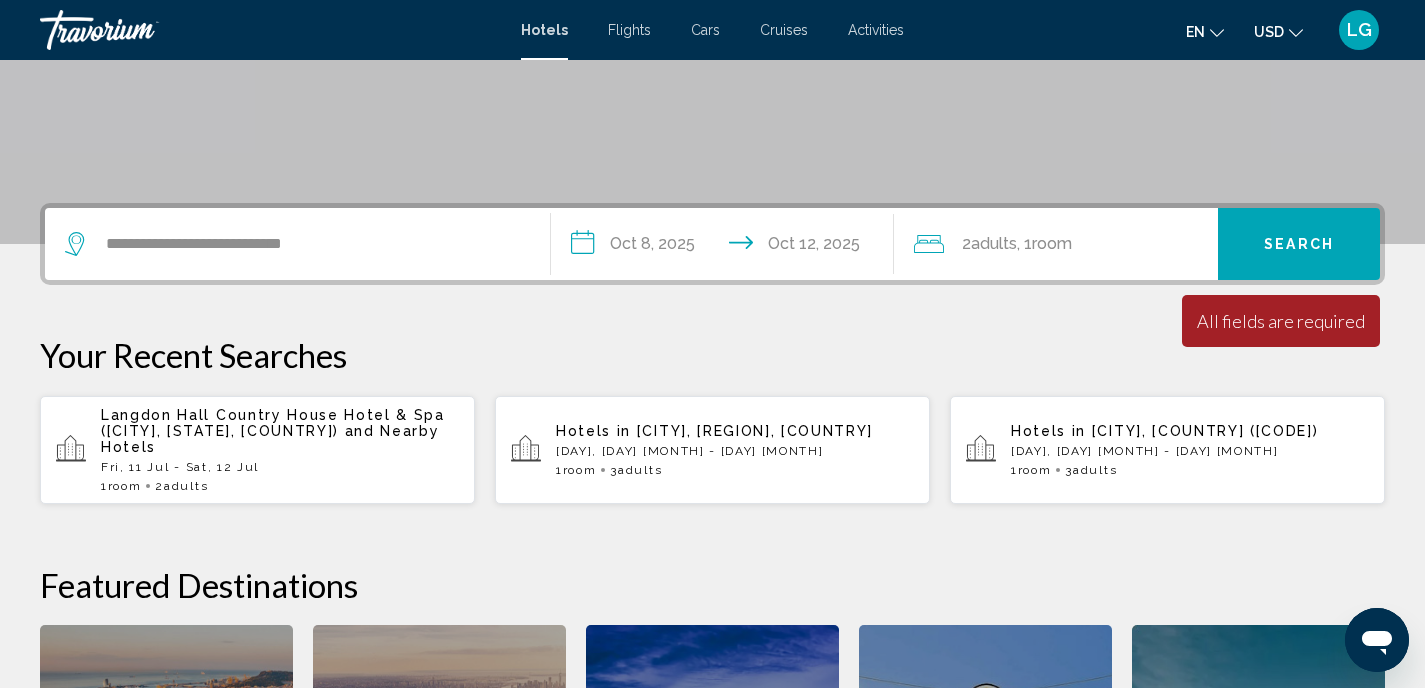 scroll, scrollTop: 411, scrollLeft: 0, axis: vertical 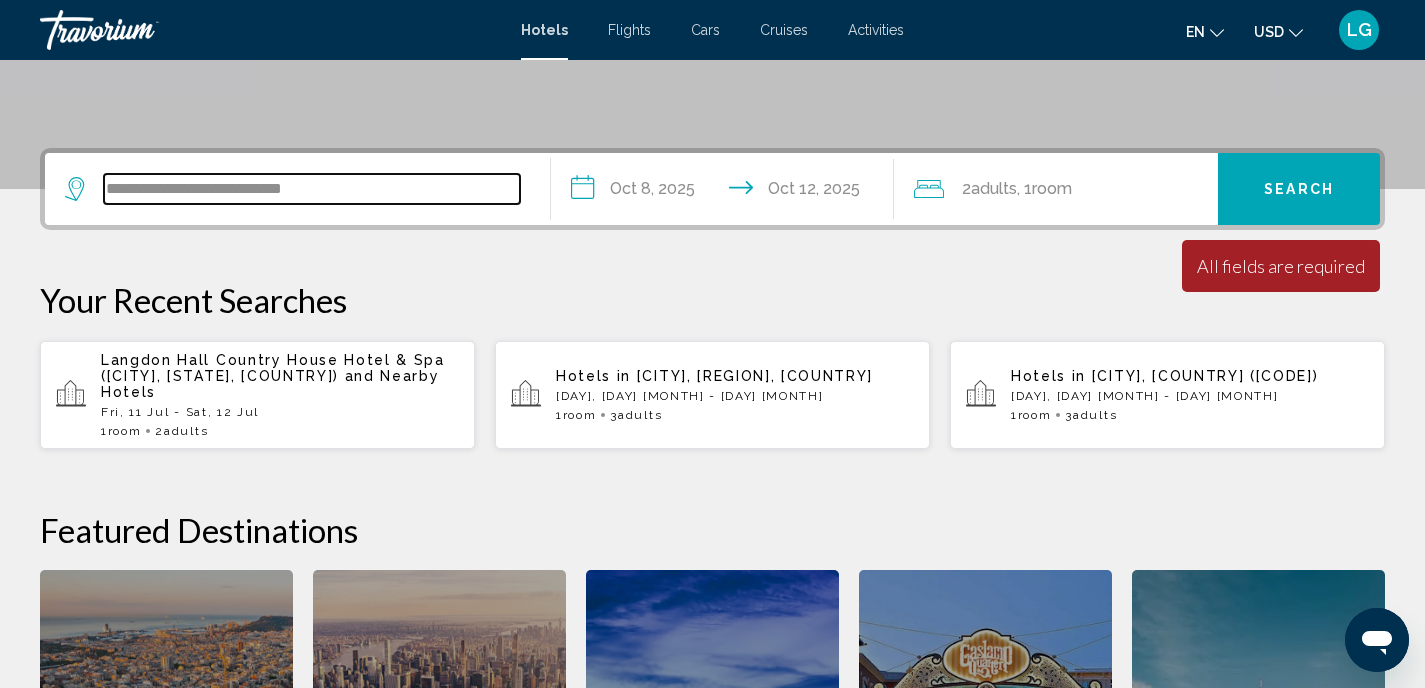 drag, startPoint x: 397, startPoint y: 192, endPoint x: 95, endPoint y: 186, distance: 302.0596 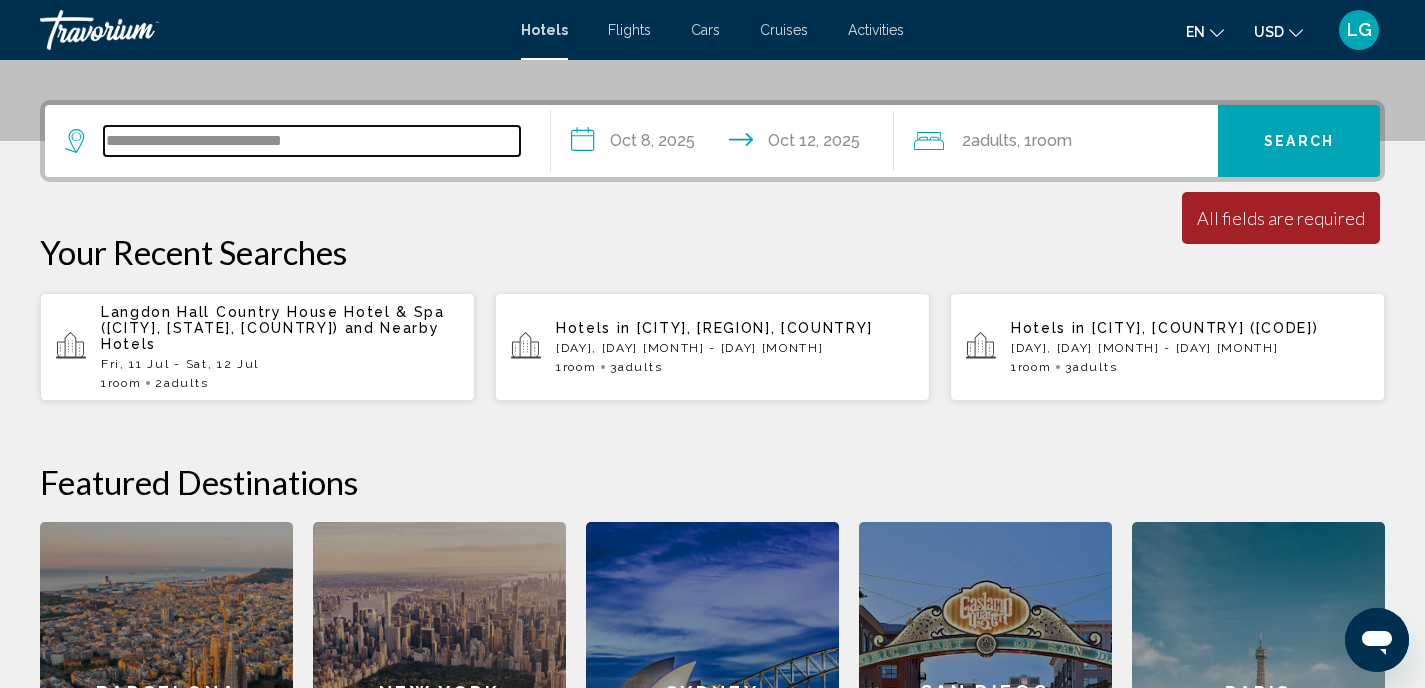 scroll, scrollTop: 494, scrollLeft: 0, axis: vertical 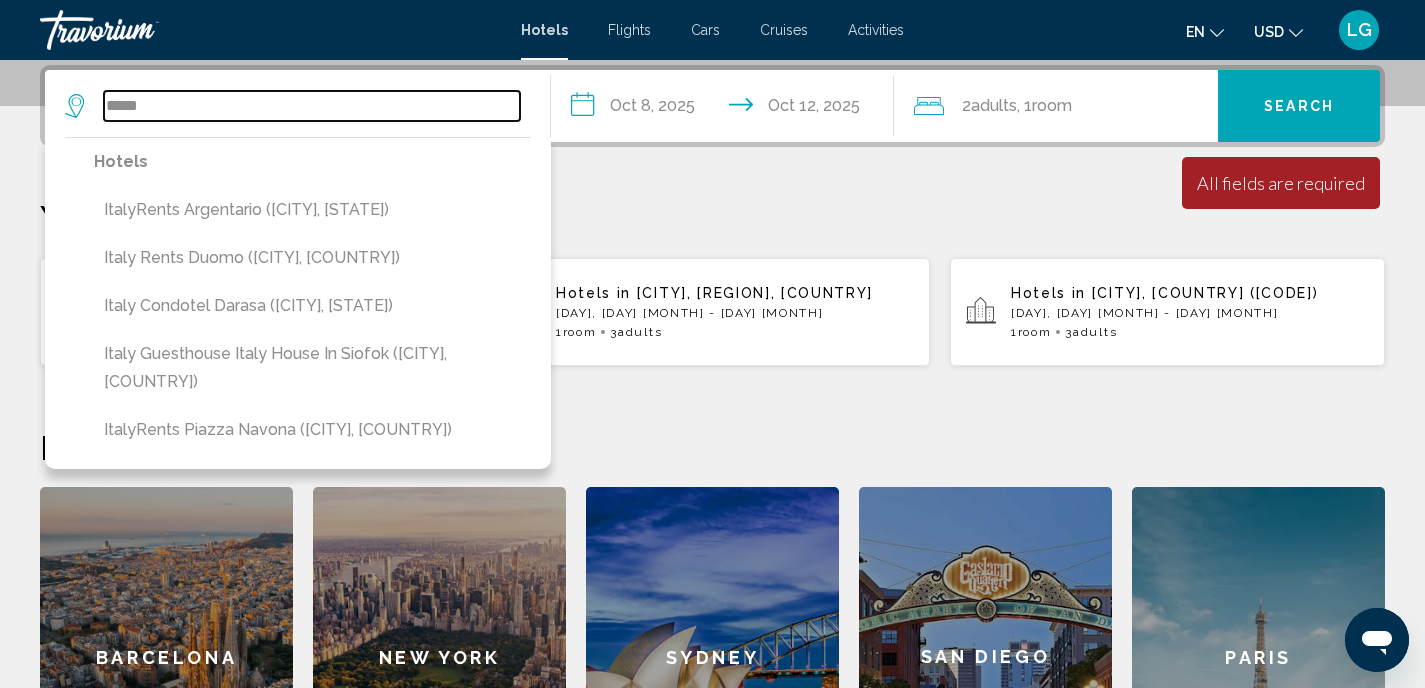 type on "*****" 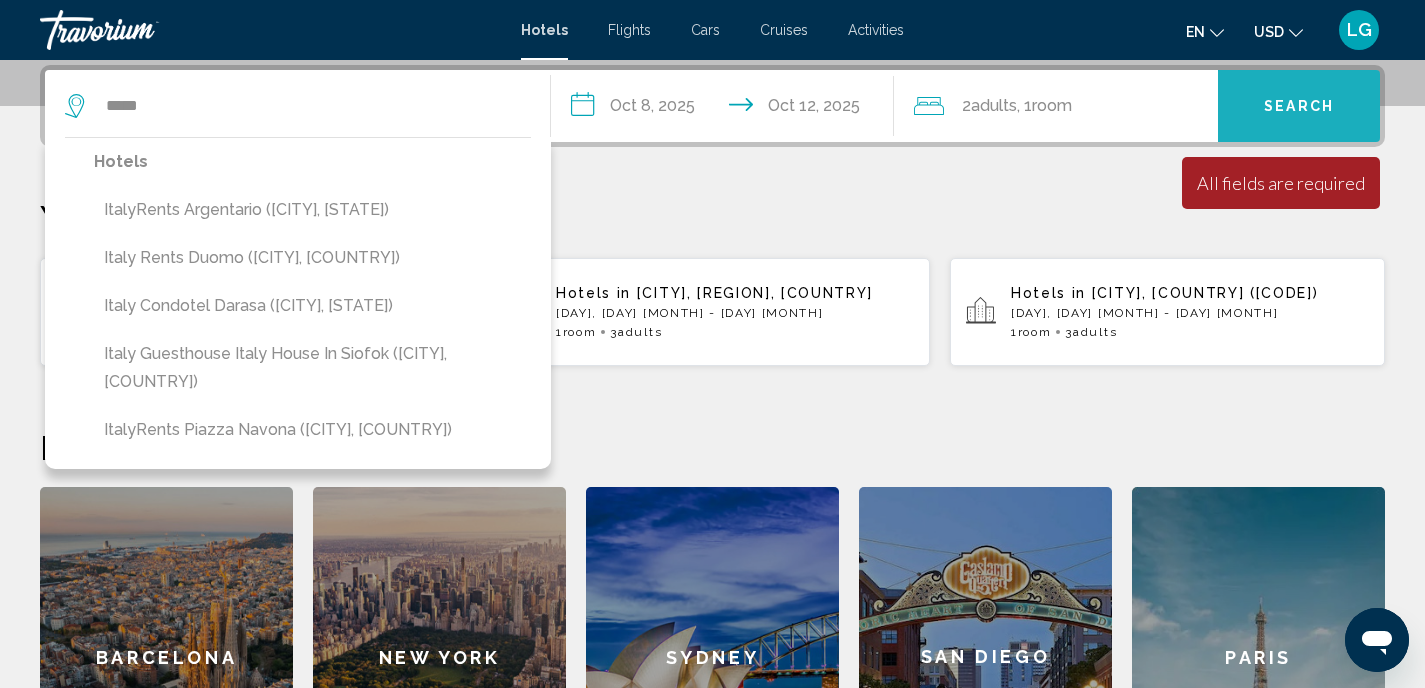 click on "Search" at bounding box center (1299, 107) 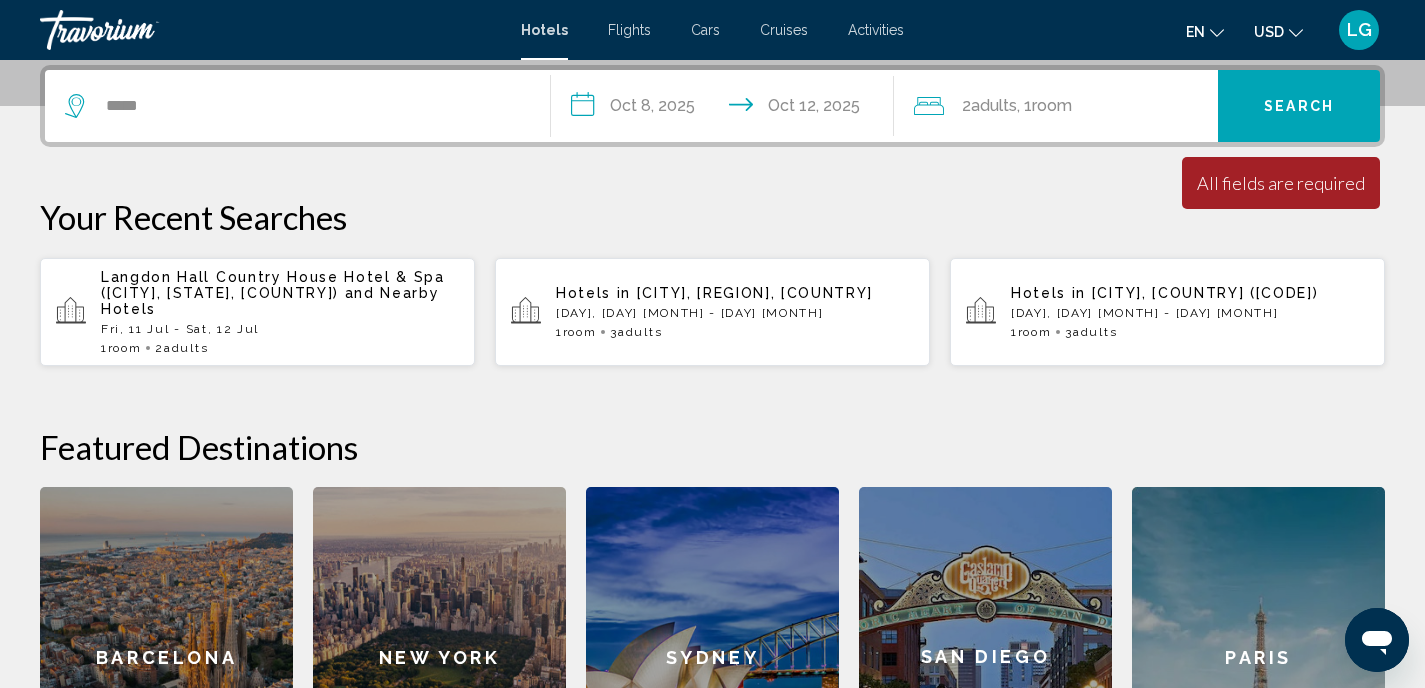 click at bounding box center (1296, 33) 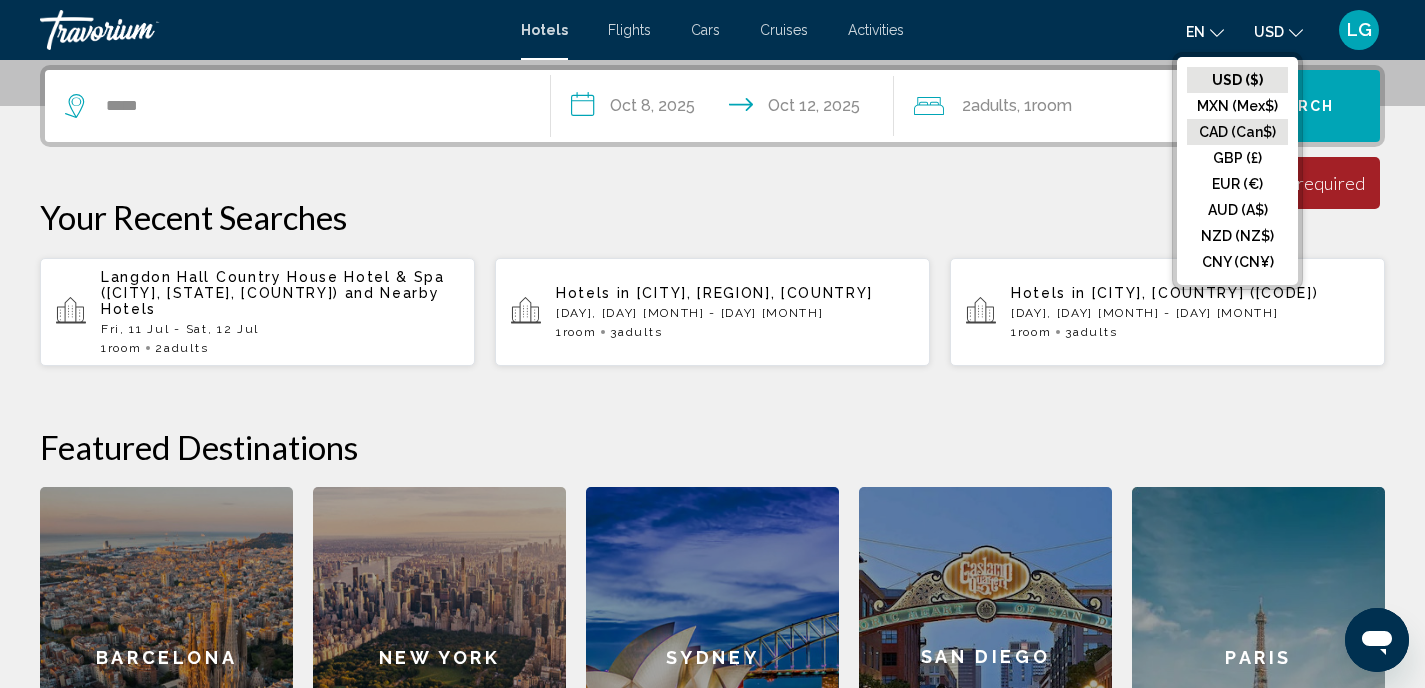 click on "CAD (Can$)" at bounding box center (1237, 80) 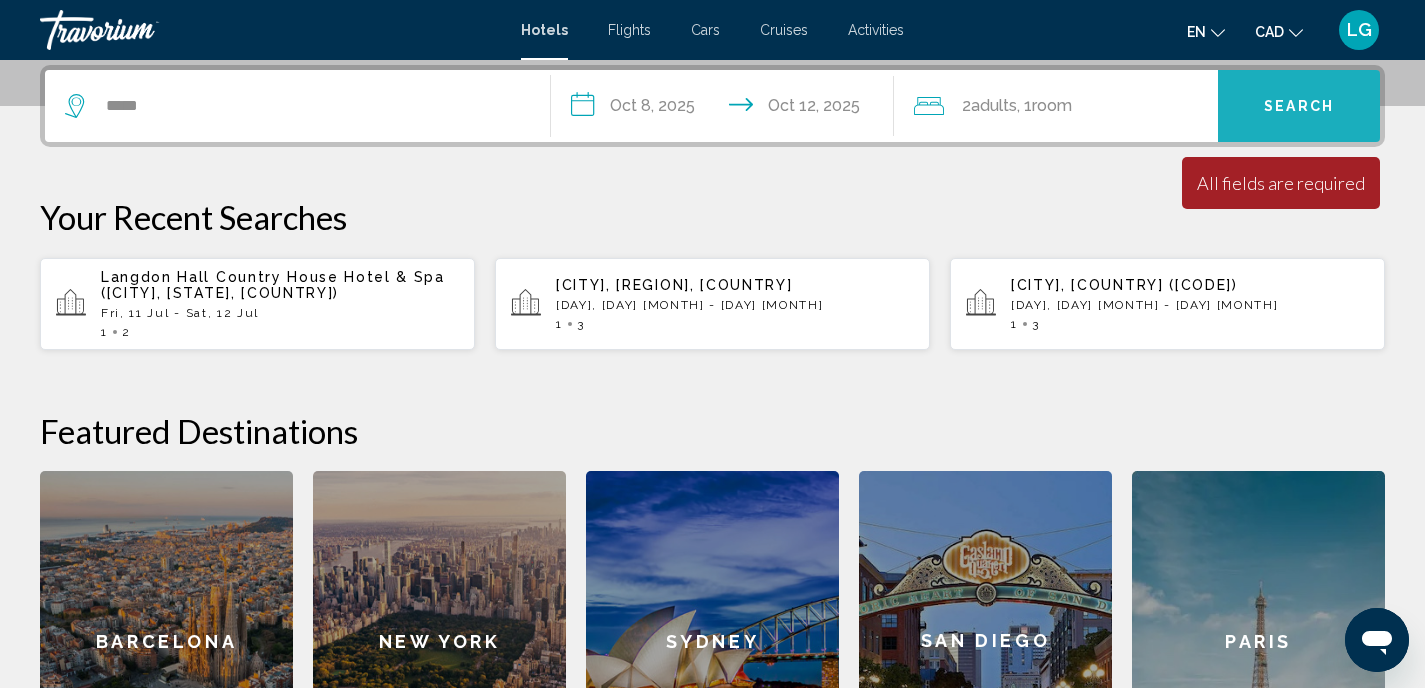 click on "Search" at bounding box center (1299, 106) 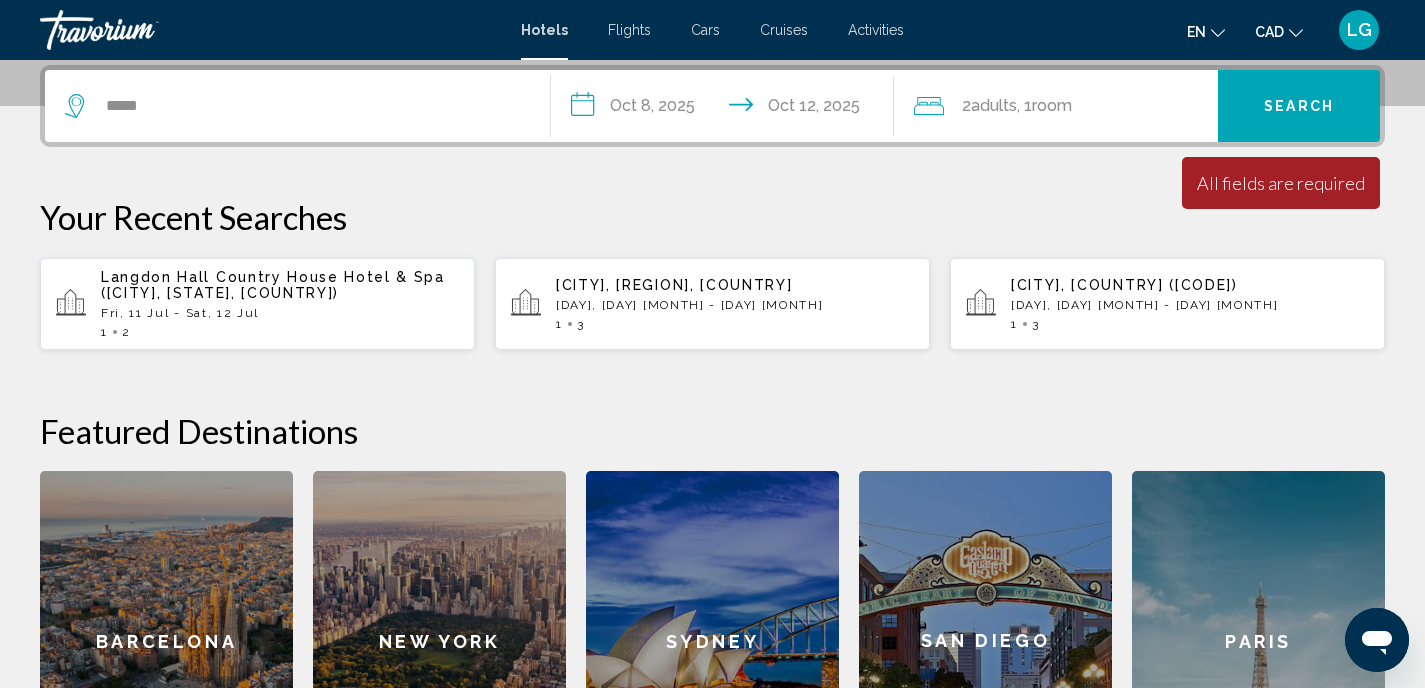 click on "Search" at bounding box center (1299, 107) 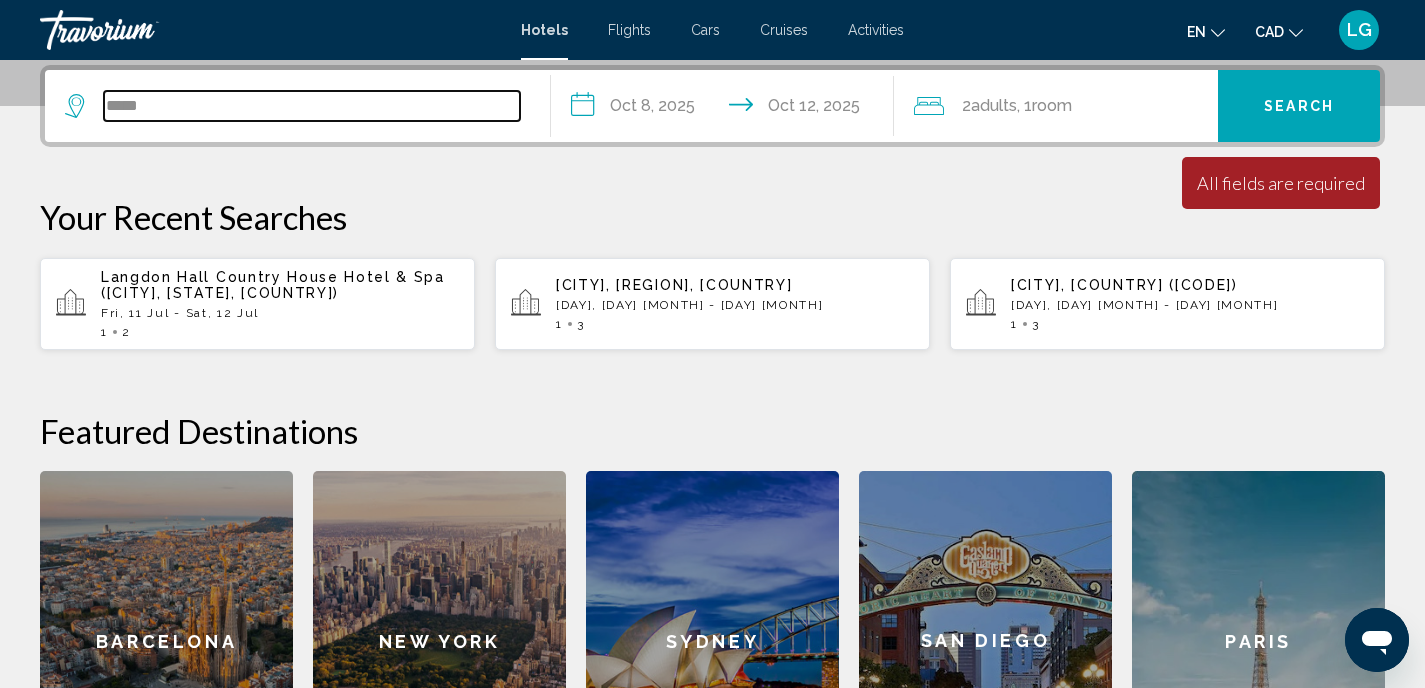 click on "*****" at bounding box center (312, 106) 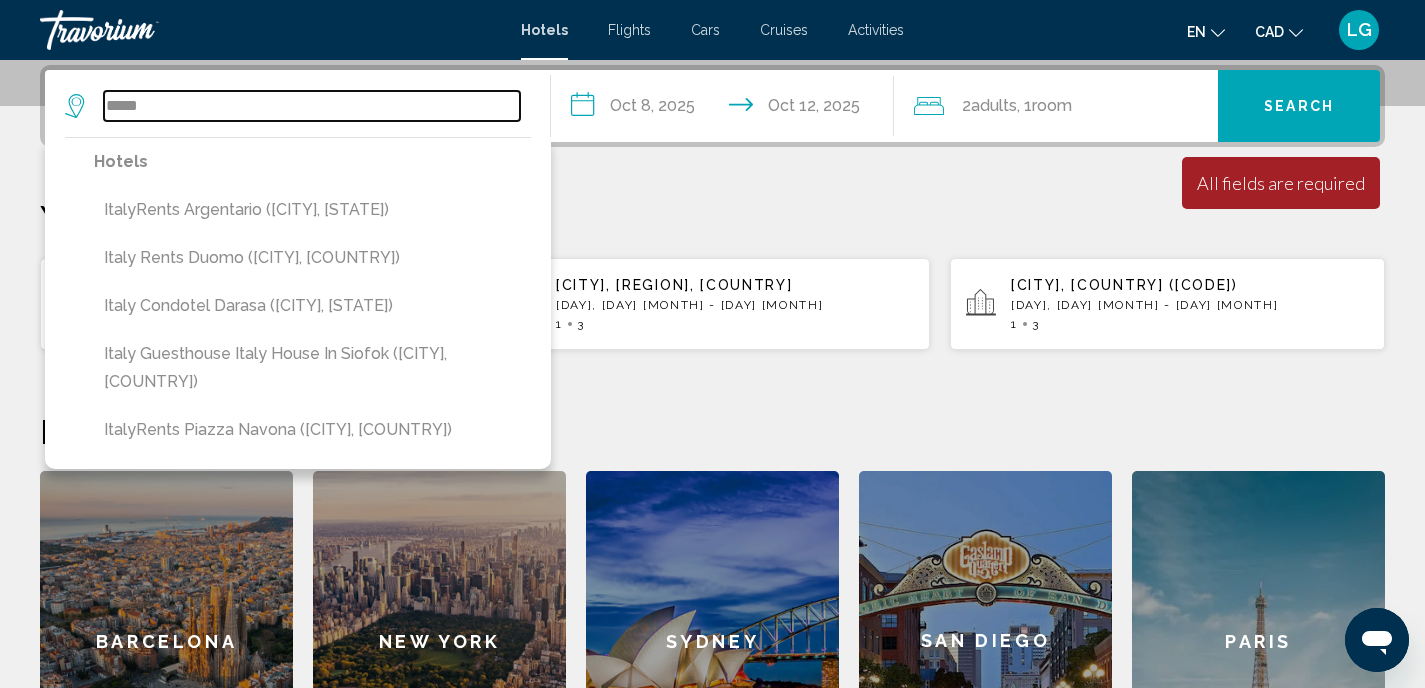 click on "*****" at bounding box center (312, 106) 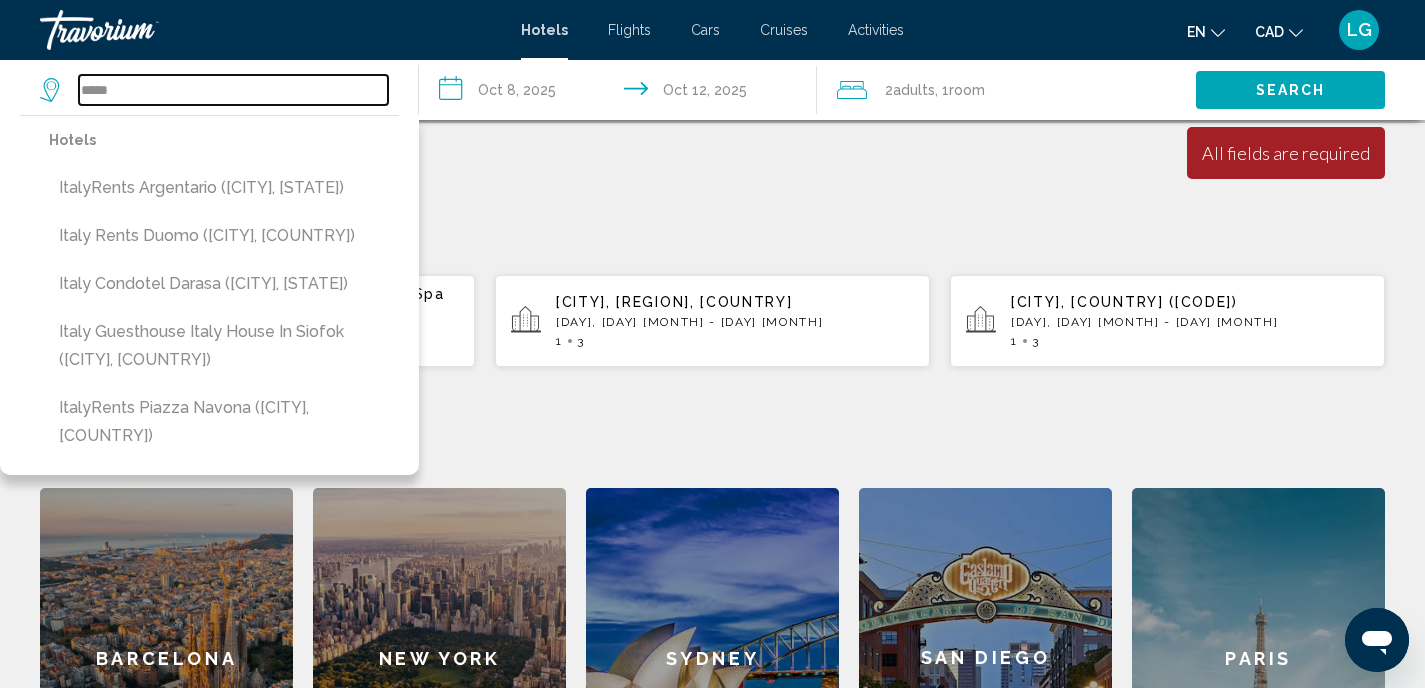 scroll, scrollTop: 0, scrollLeft: 0, axis: both 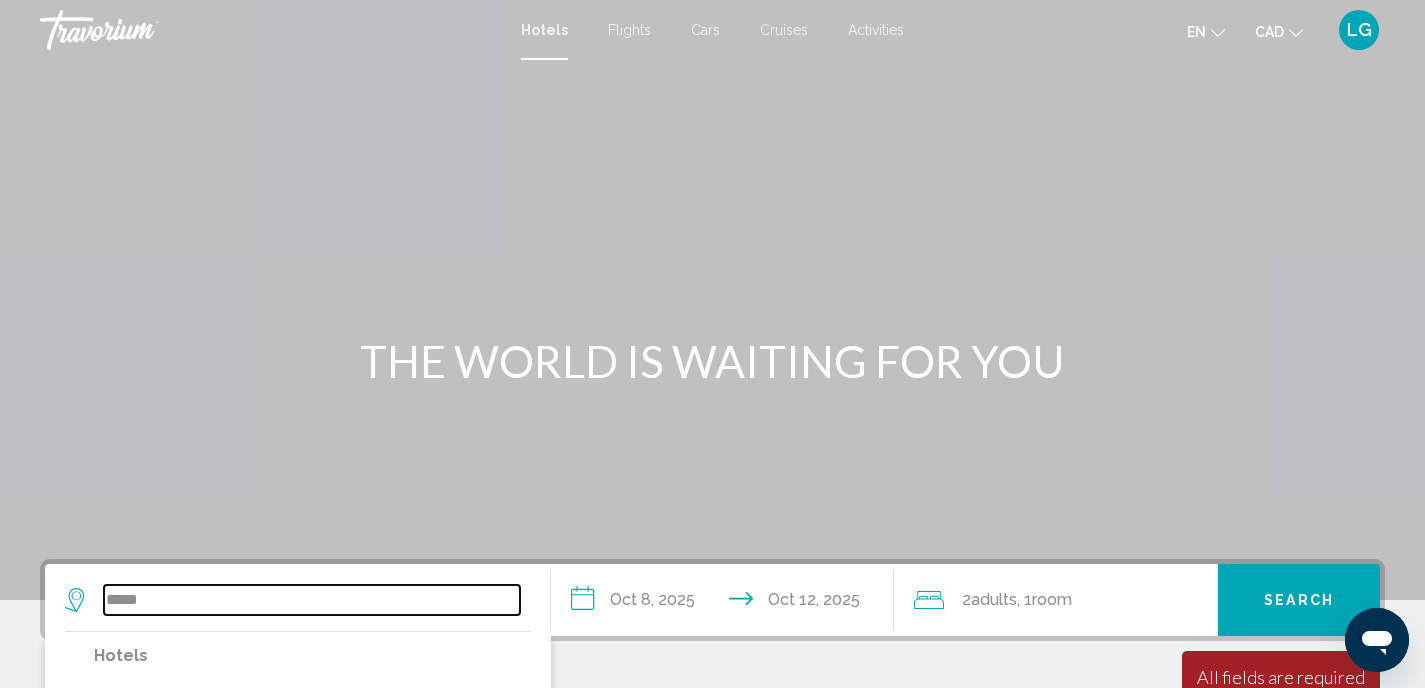click on "*****" at bounding box center [312, 600] 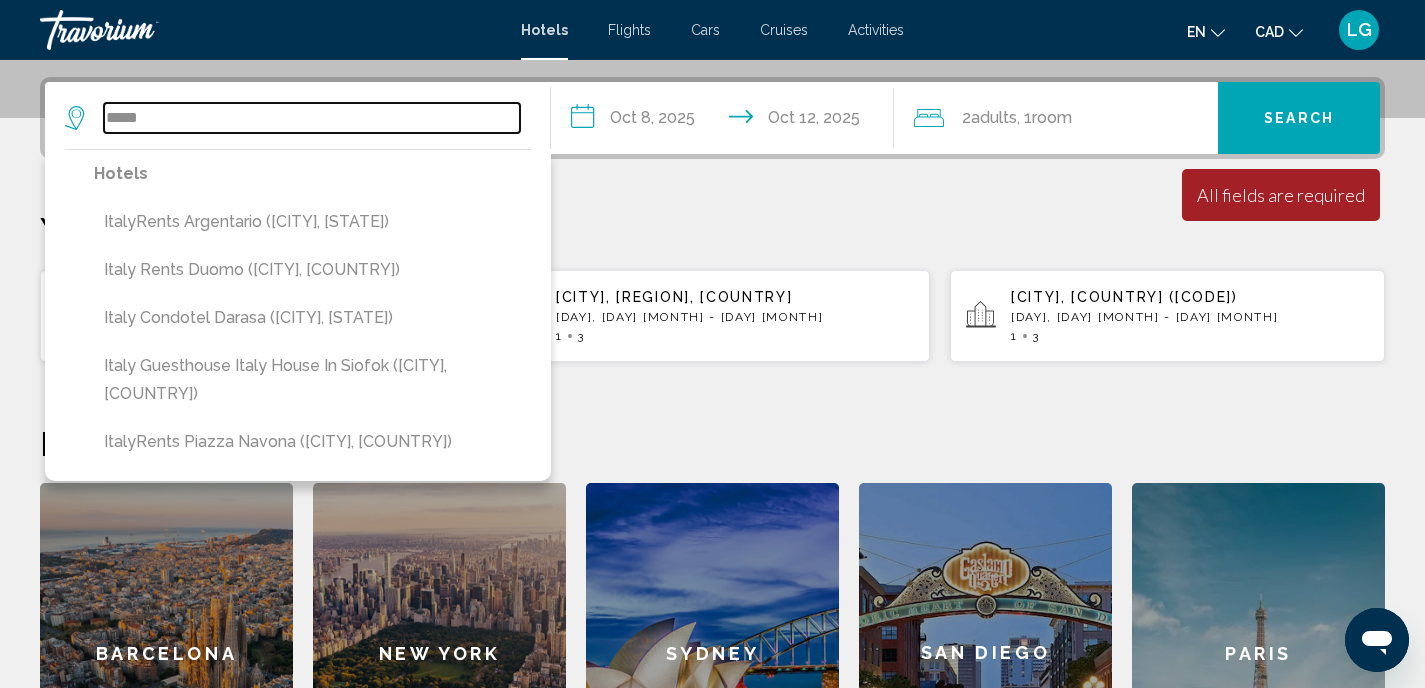 scroll, scrollTop: 494, scrollLeft: 0, axis: vertical 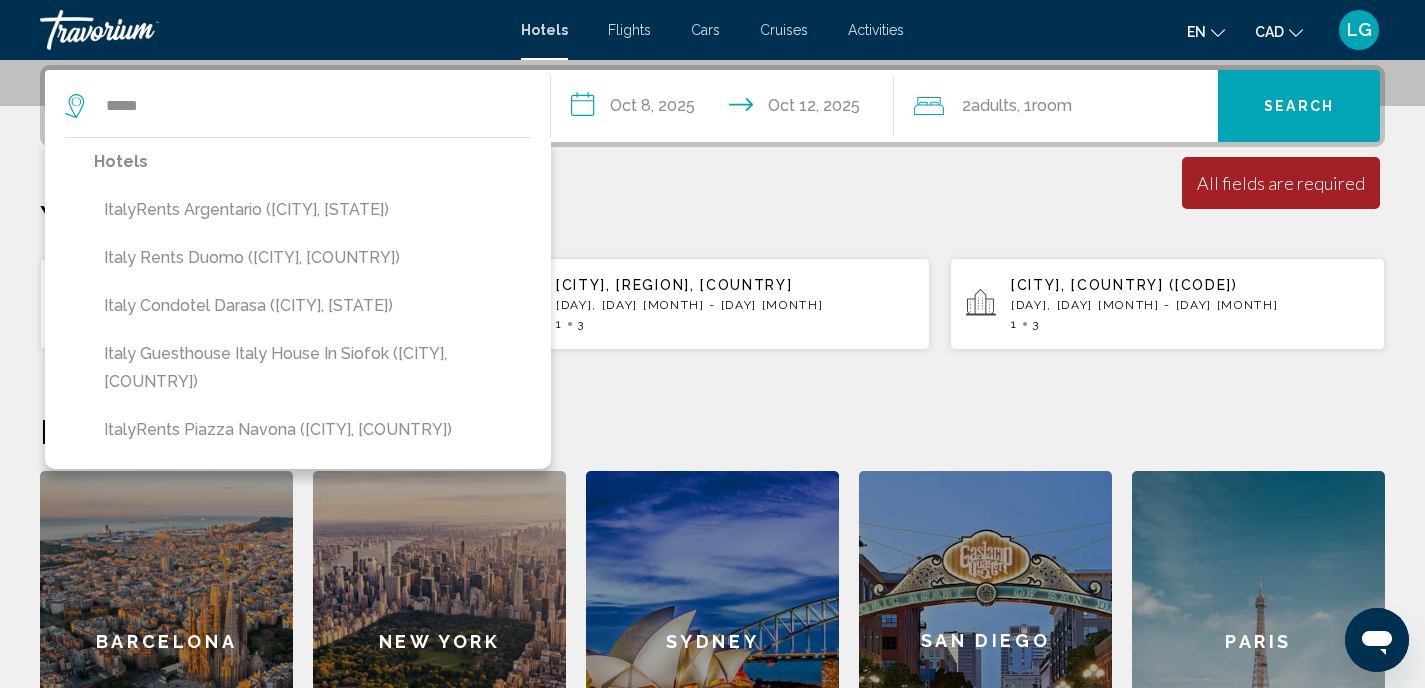 click on "Your Recent Searches" at bounding box center (712, 217) 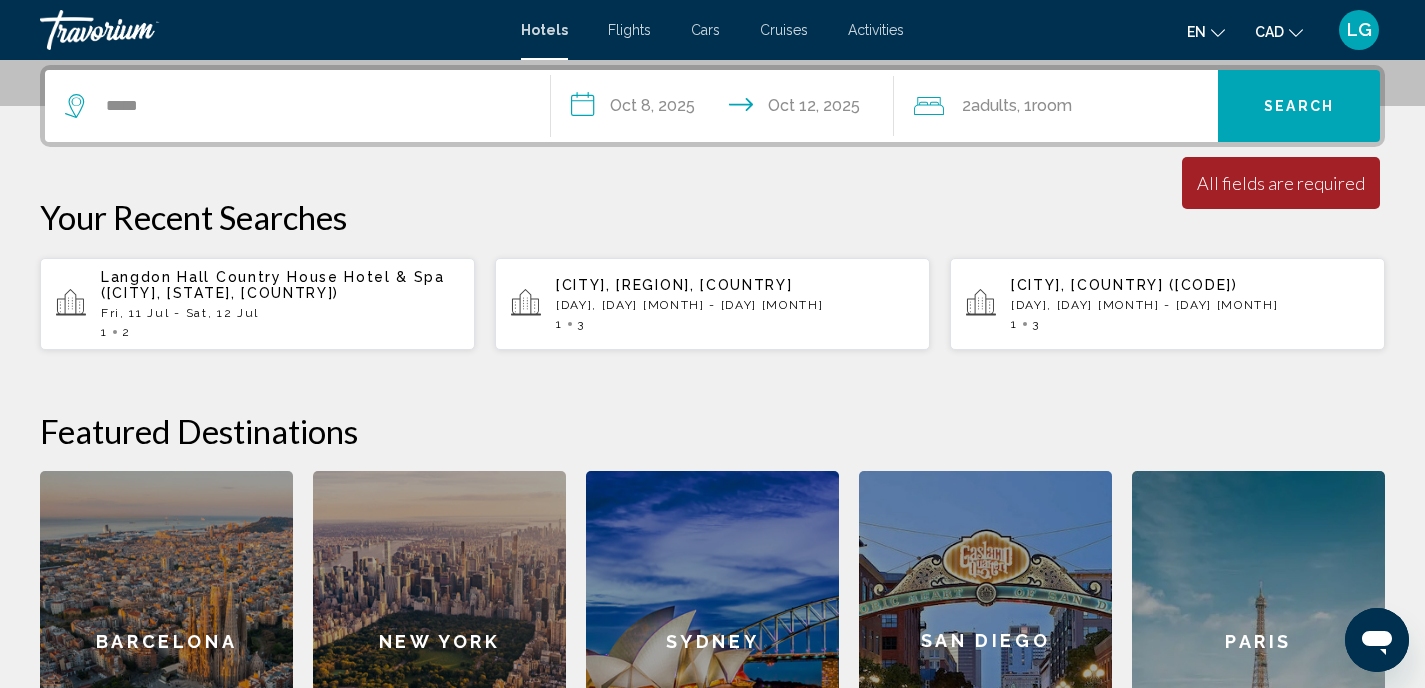 click on "Search" at bounding box center (1299, 106) 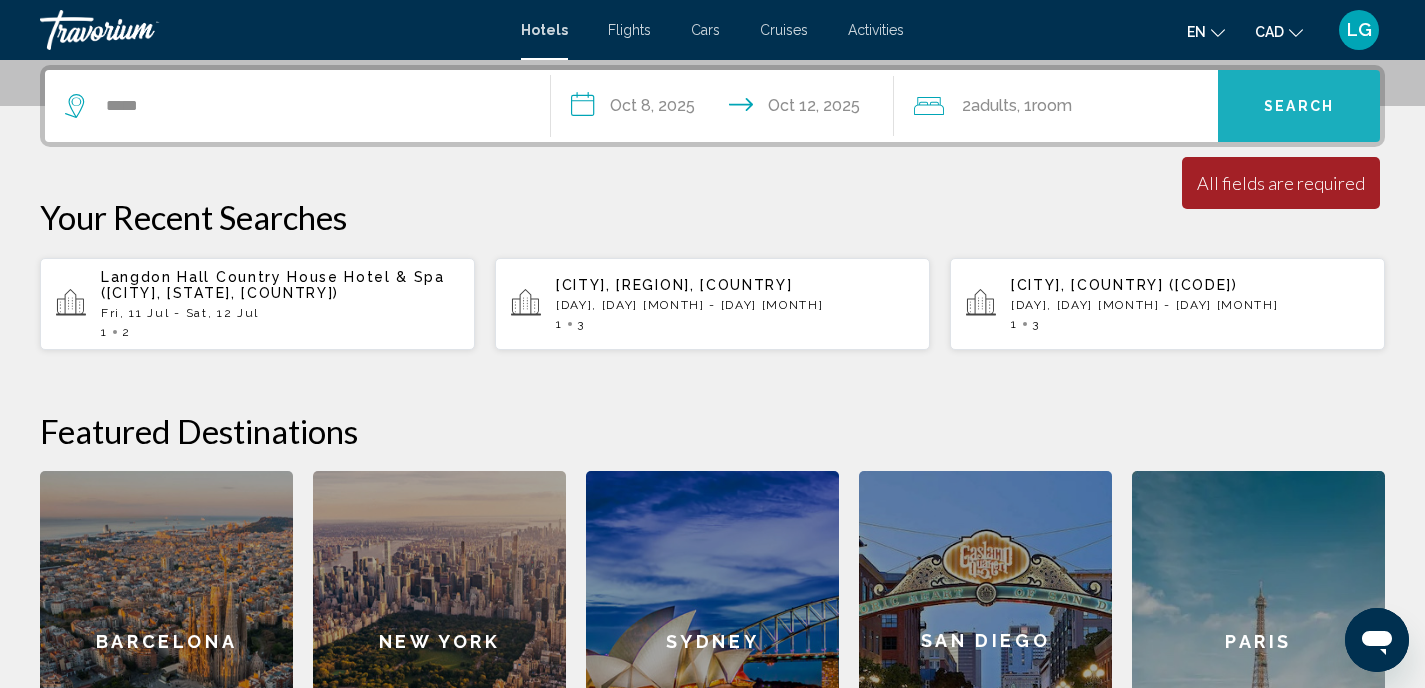 click on "Search" at bounding box center [1299, 106] 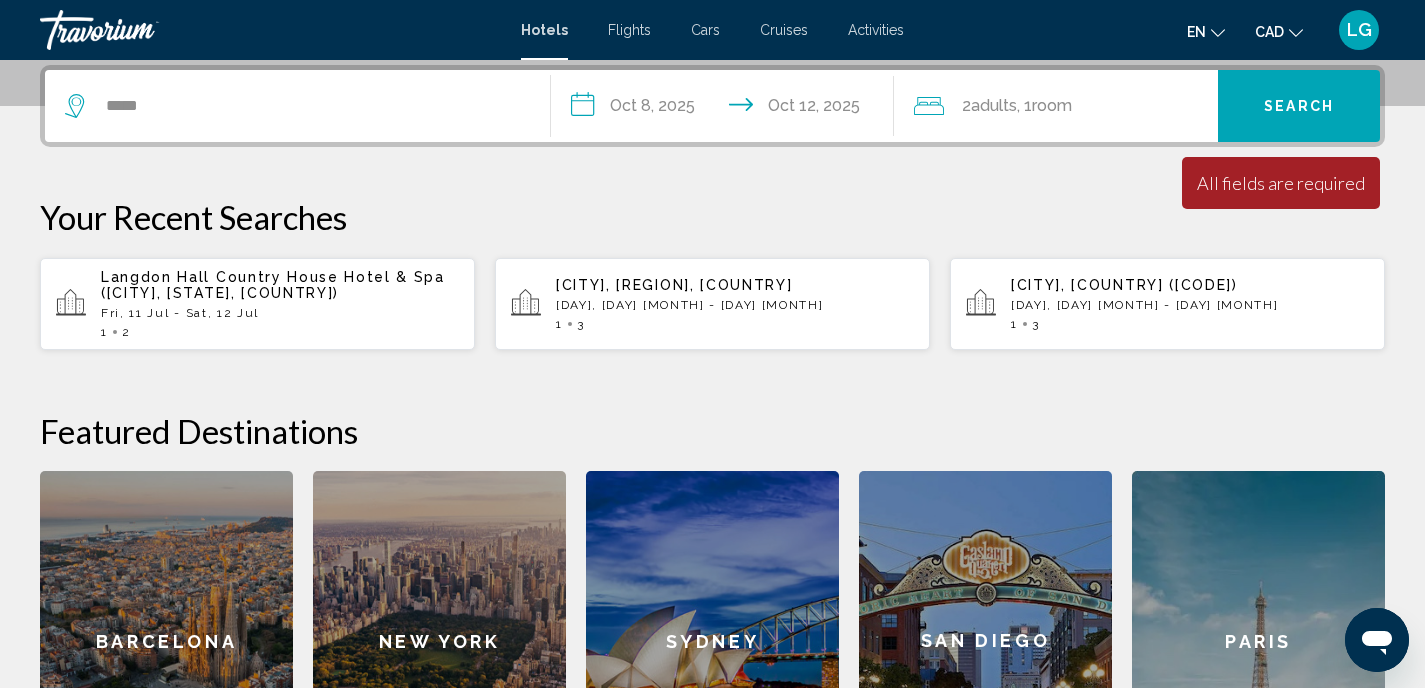 click on "Hotels" at bounding box center [544, 30] 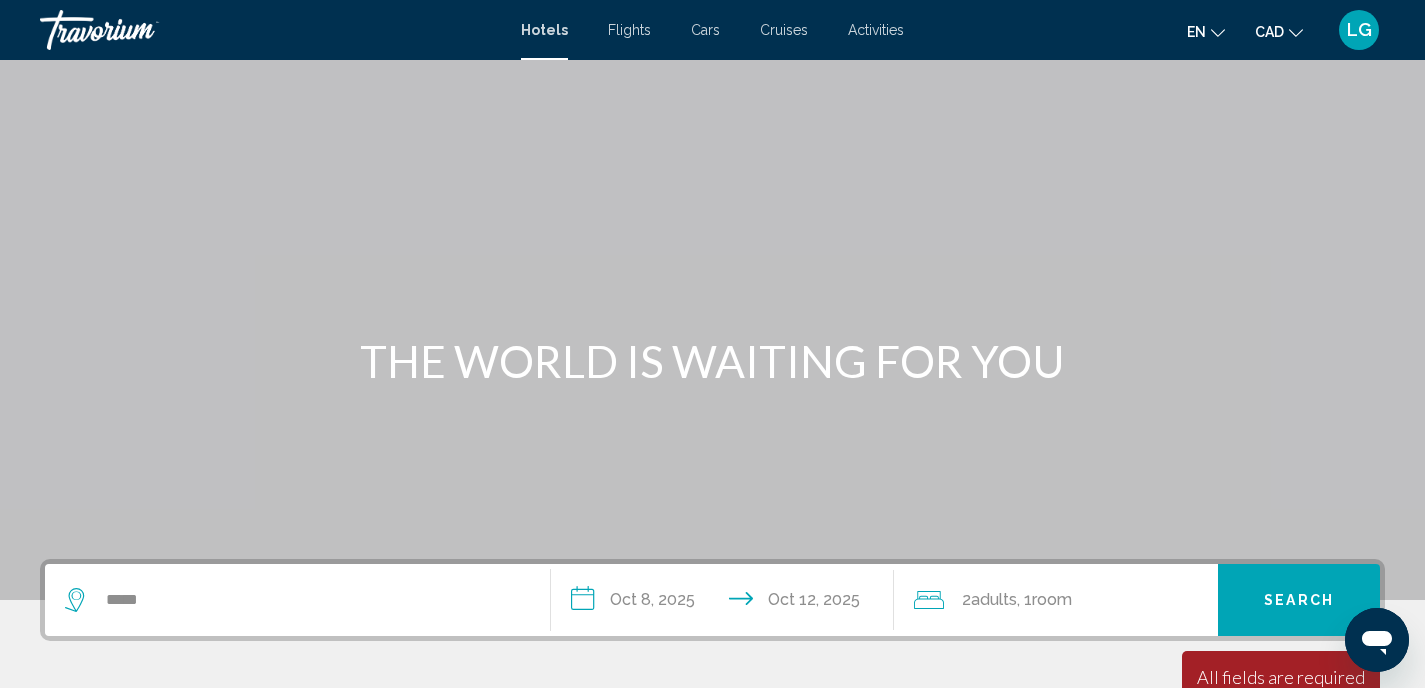 scroll, scrollTop: 643, scrollLeft: 0, axis: vertical 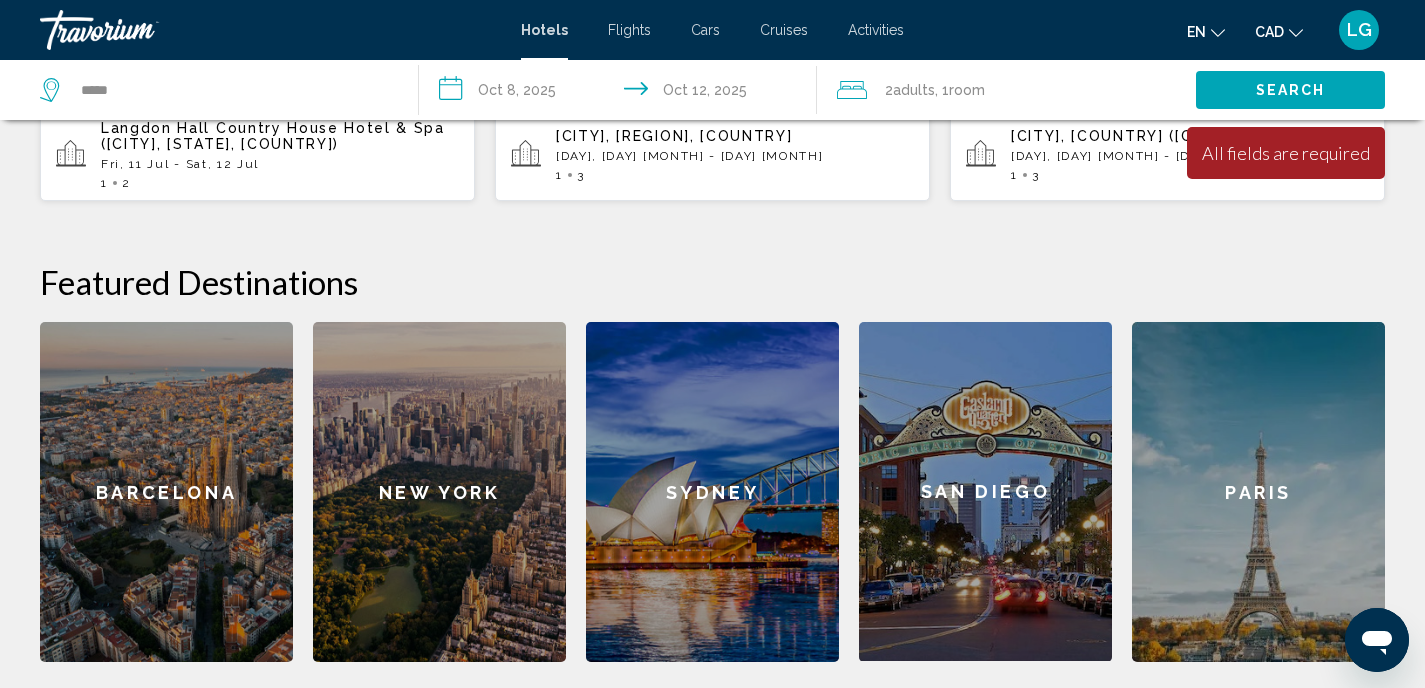 click on "Search" at bounding box center [1291, 91] 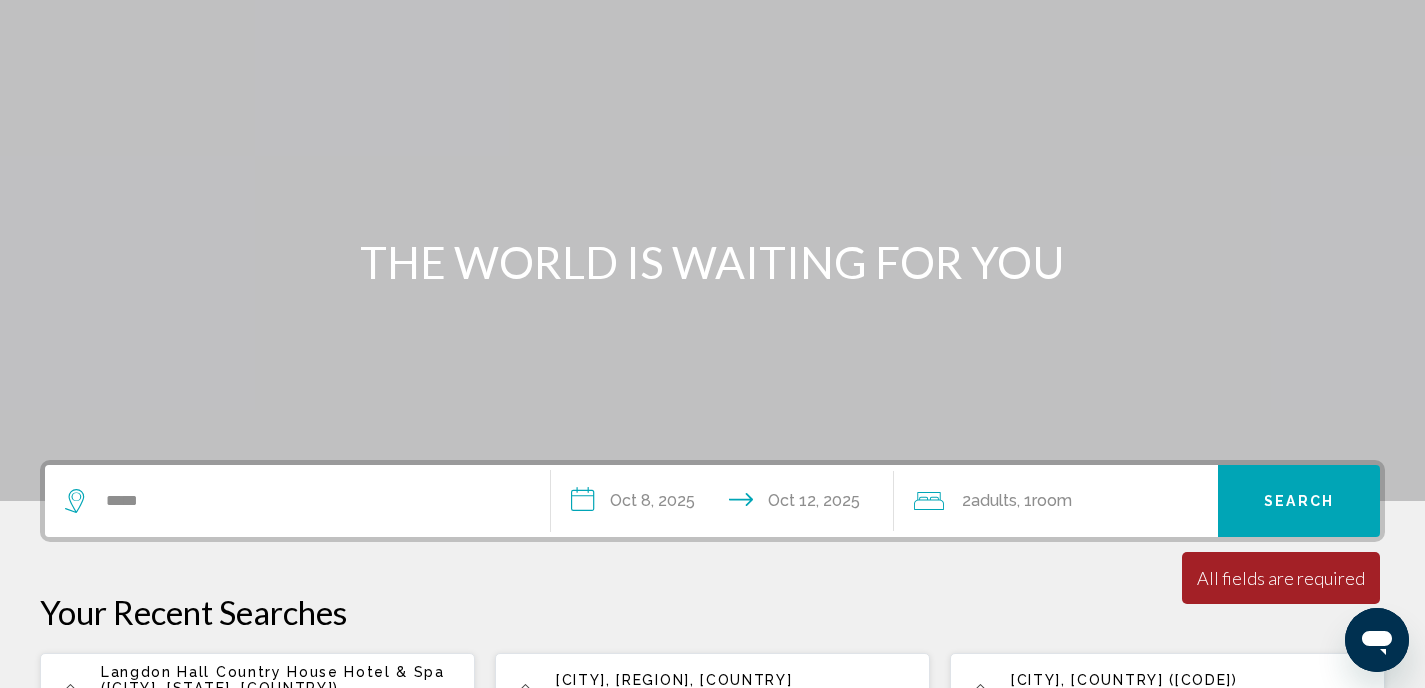 scroll, scrollTop: 393, scrollLeft: 0, axis: vertical 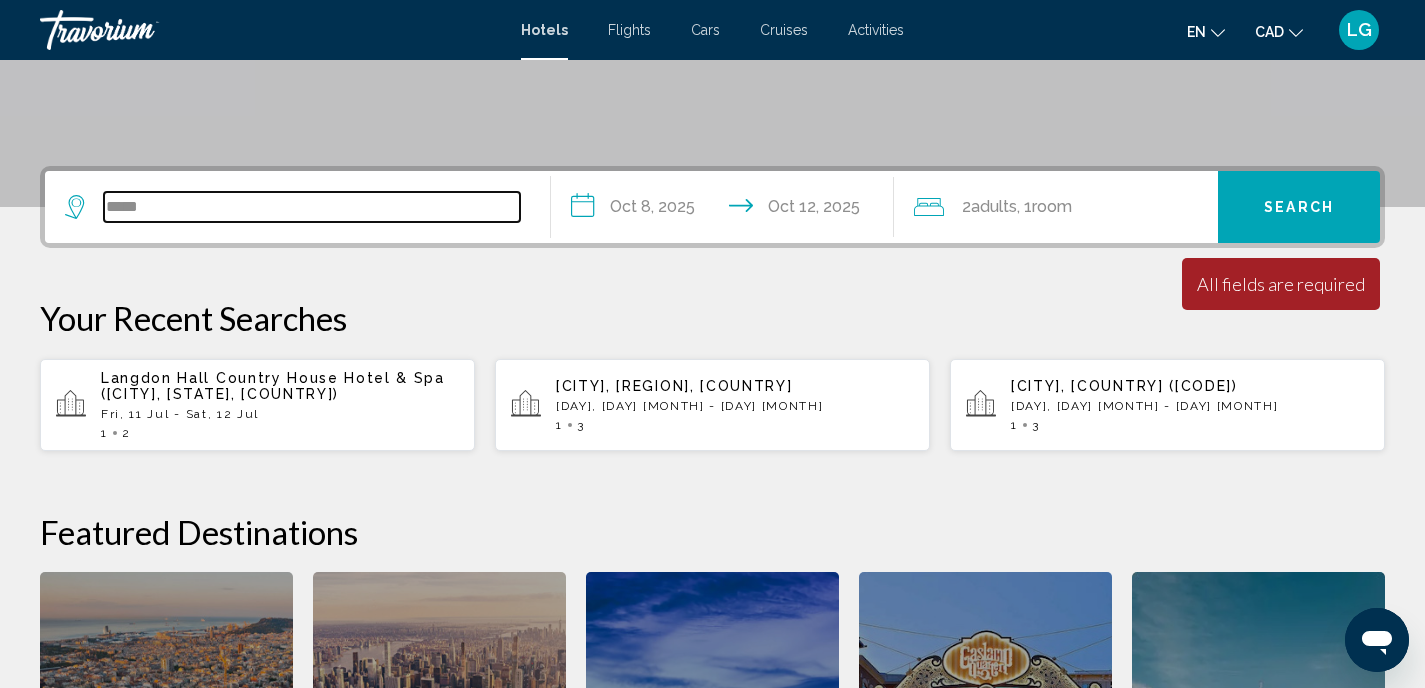 click on "*****" at bounding box center [312, 207] 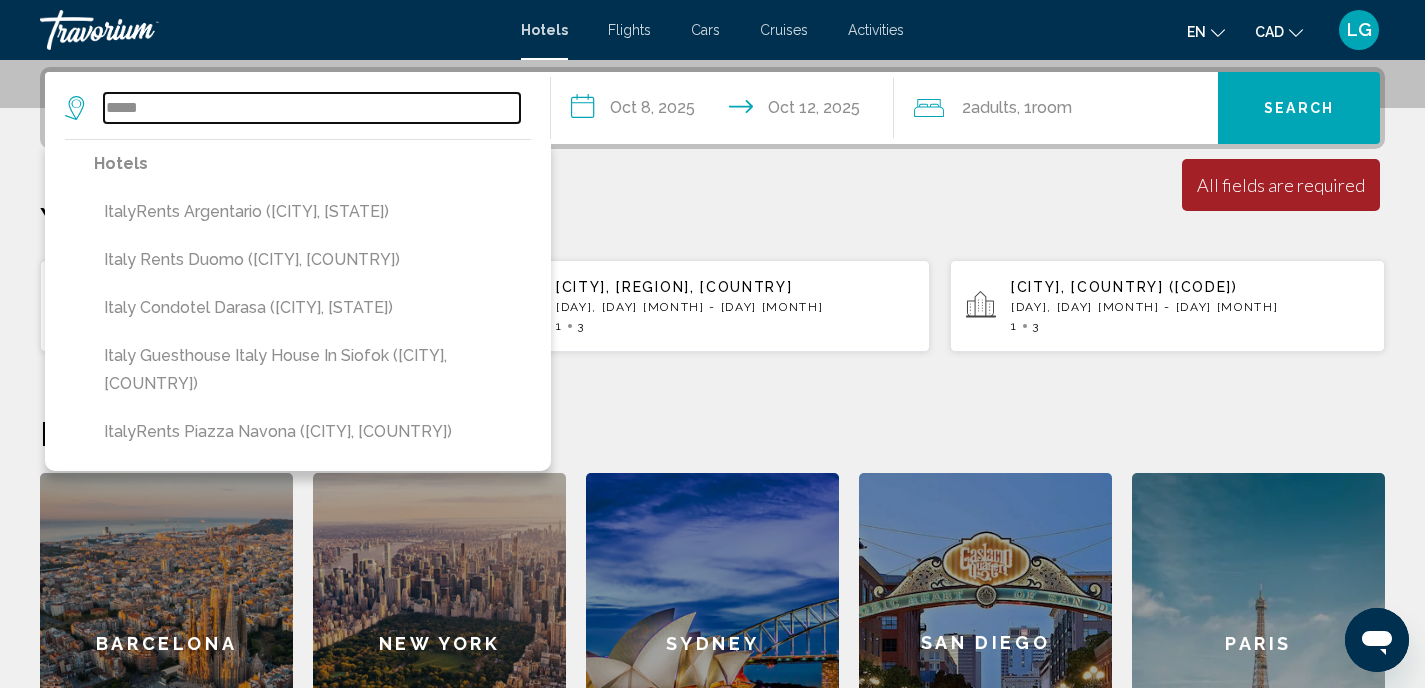 scroll, scrollTop: 494, scrollLeft: 0, axis: vertical 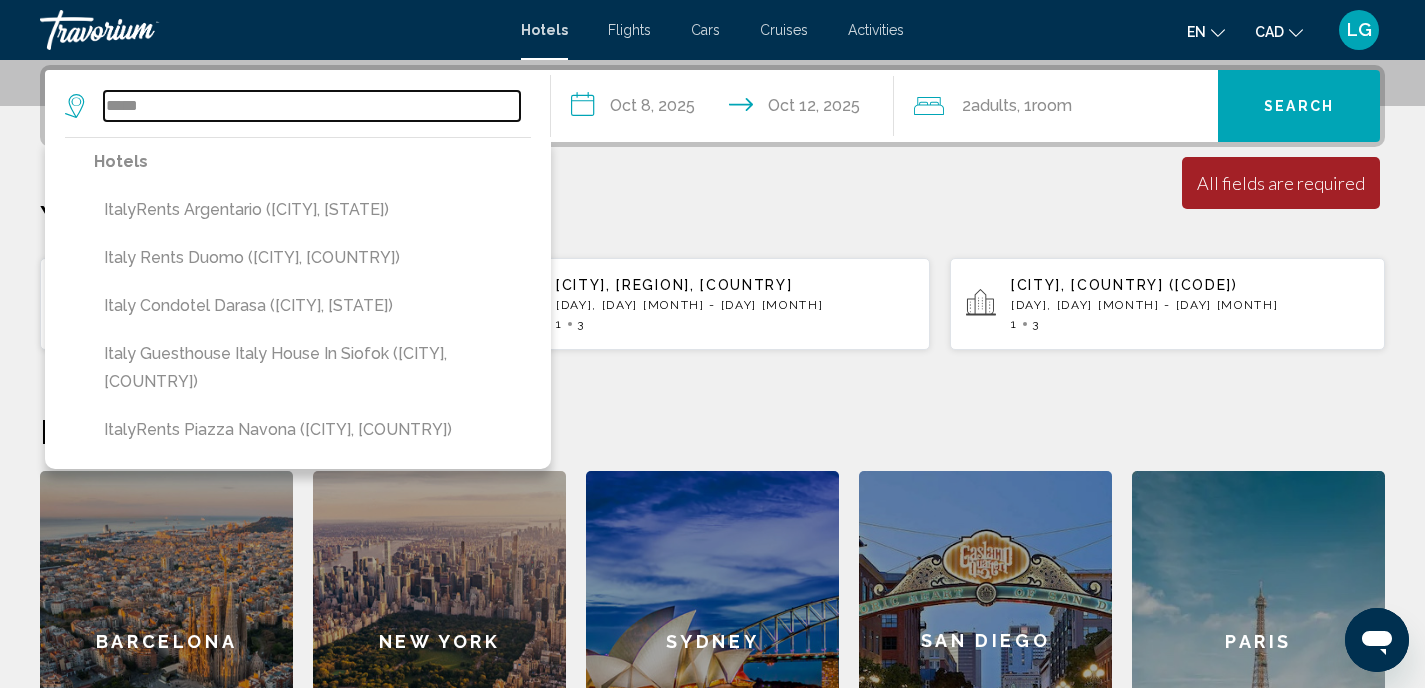 click on "*****" at bounding box center (312, 106) 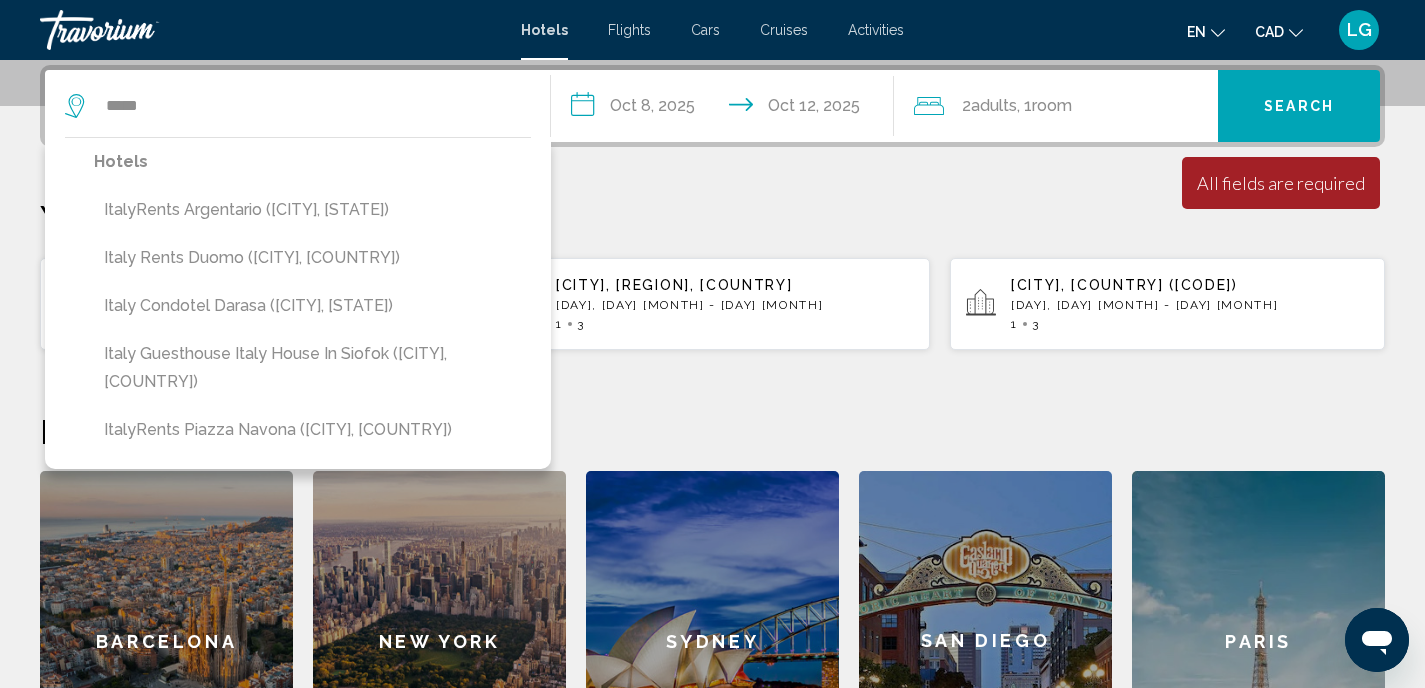 click on "Your Recent Searches" at bounding box center [712, 217] 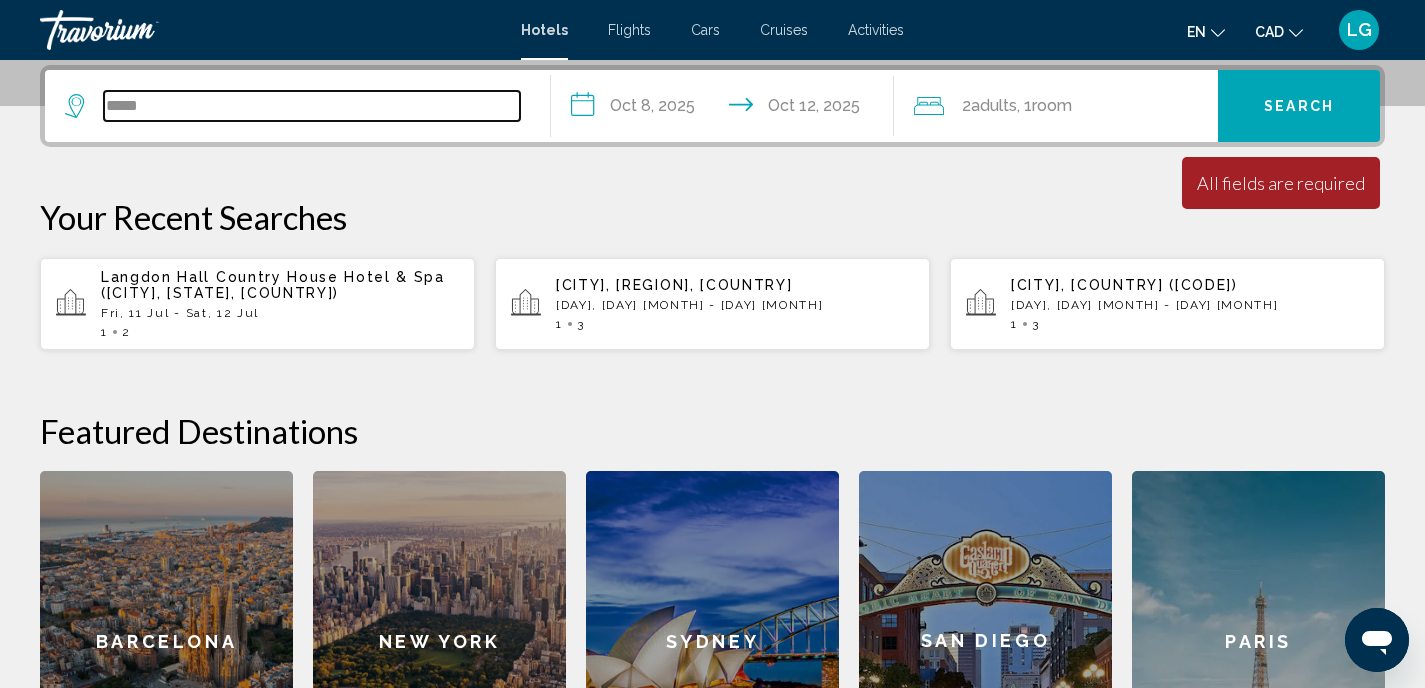 click on "*****" at bounding box center (312, 106) 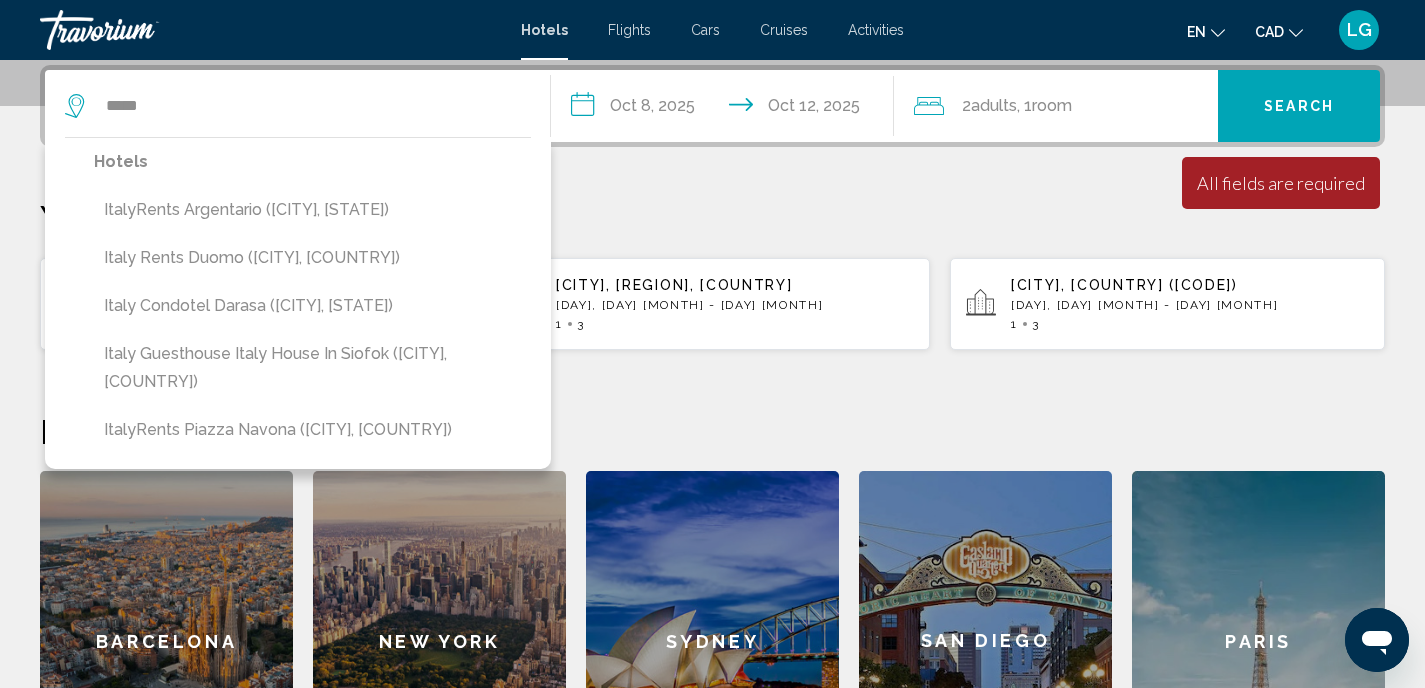 click on "Your Recent Searches" at bounding box center (712, 217) 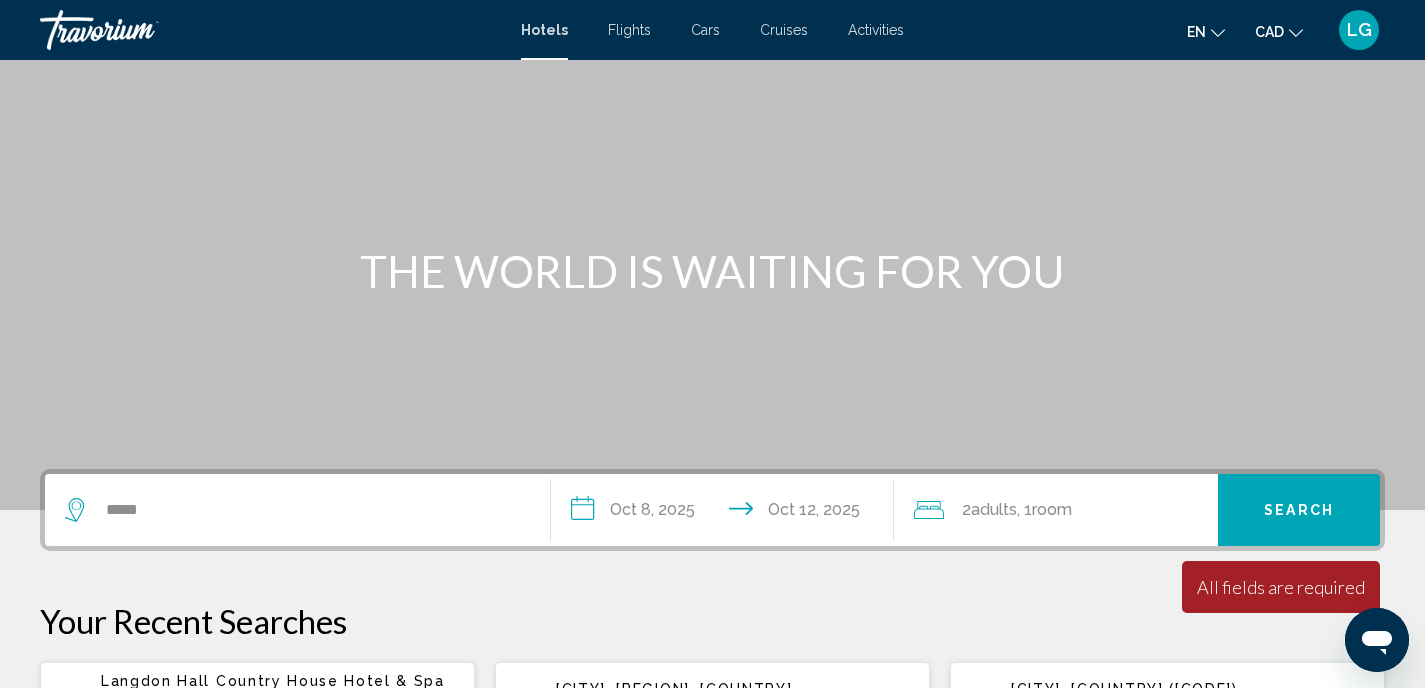 scroll, scrollTop: 379, scrollLeft: 0, axis: vertical 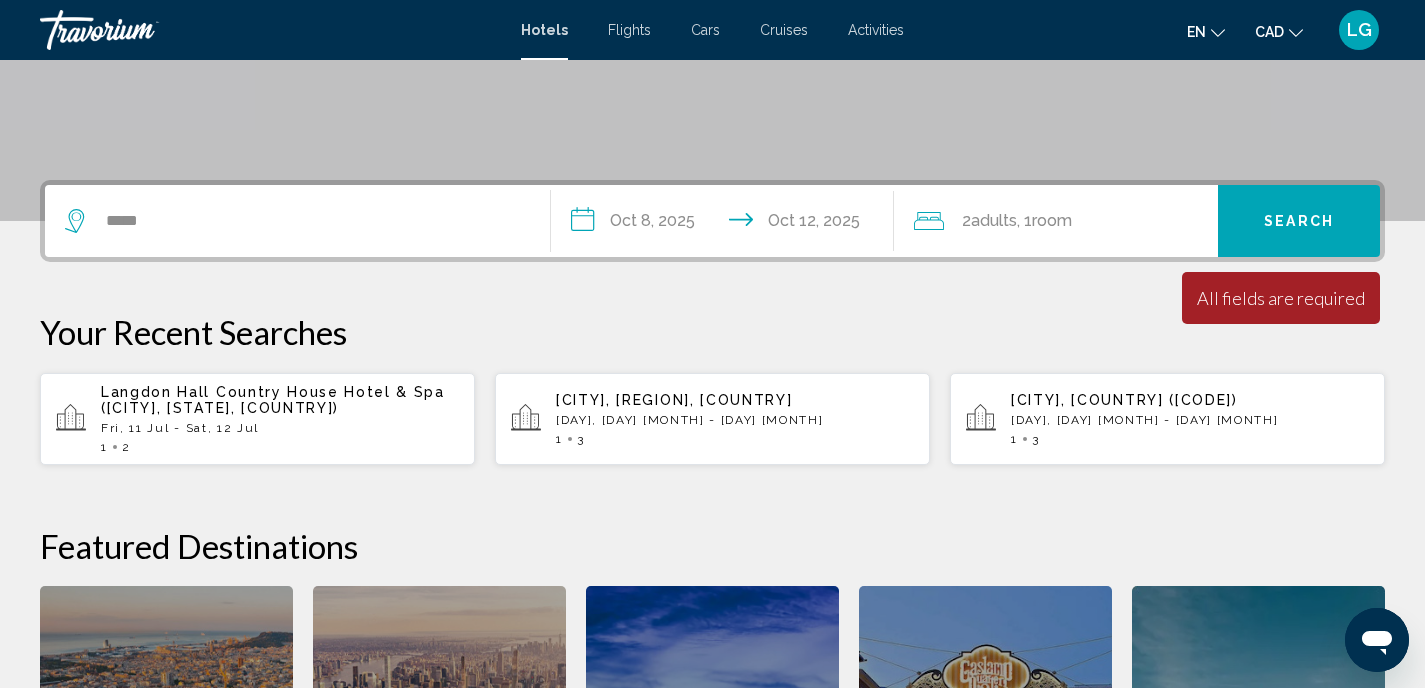 click on "[DAY], [DAY] [MONTH] - [DAY] [MONTH]" at bounding box center (280, 428) 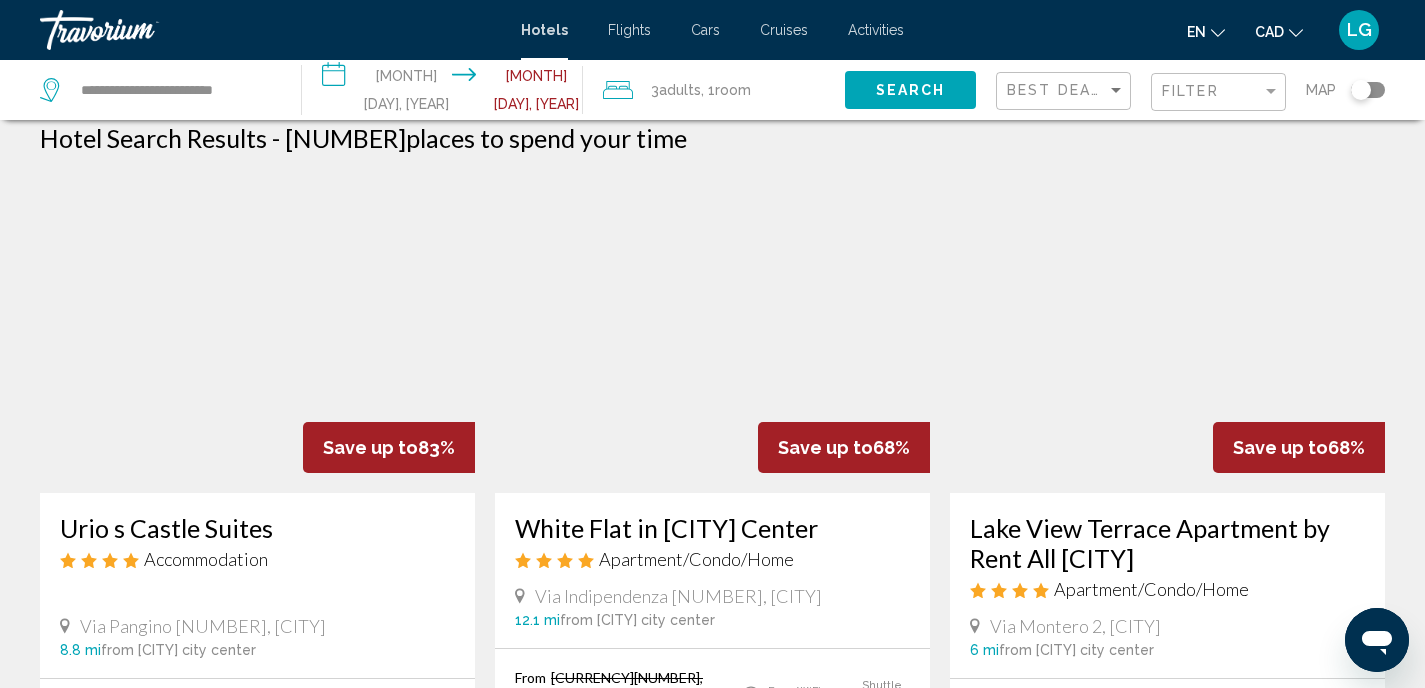 scroll, scrollTop: 0, scrollLeft: 0, axis: both 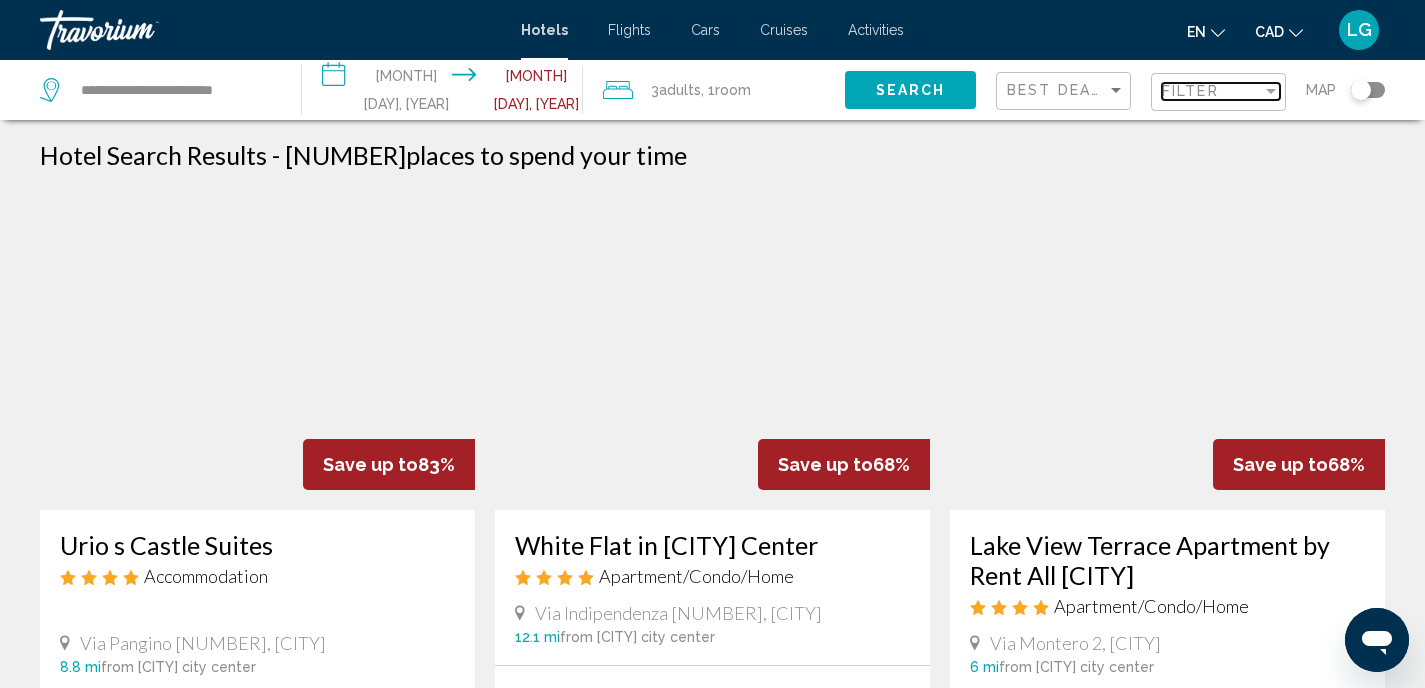 click at bounding box center [1271, 91] 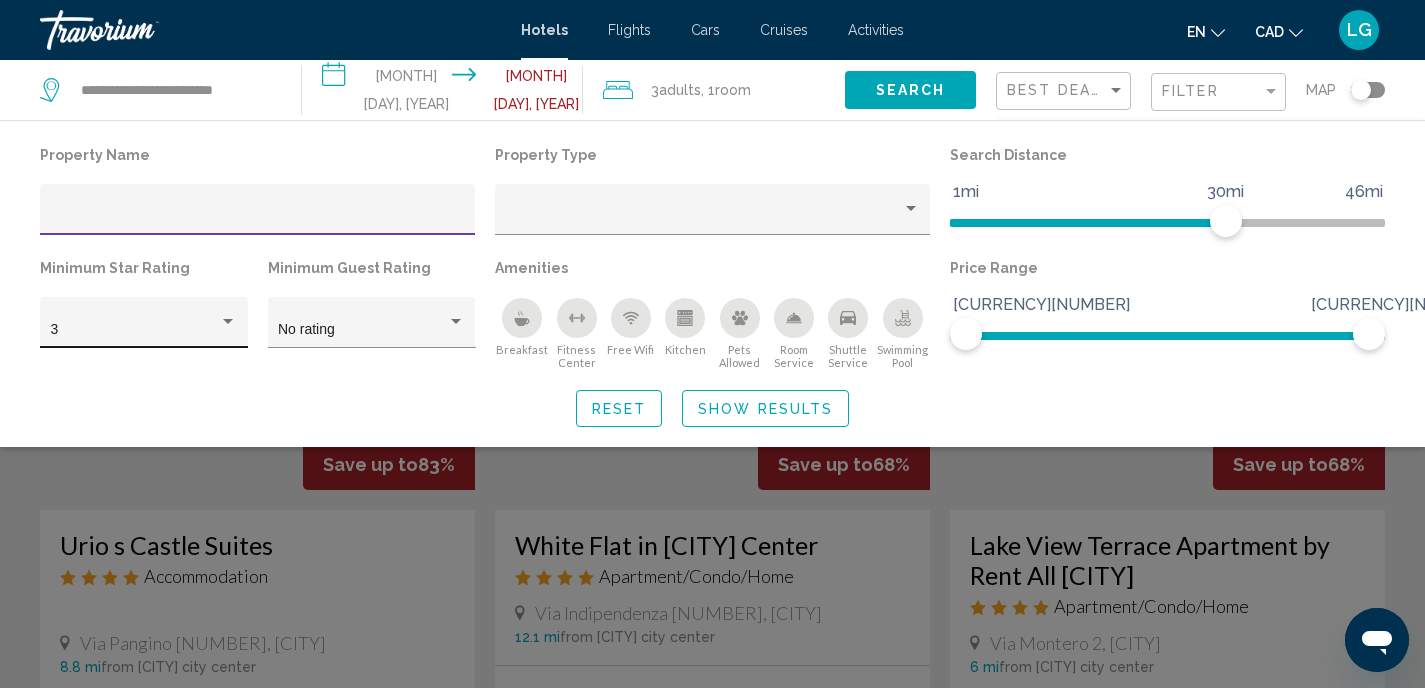 click at bounding box center (228, 321) 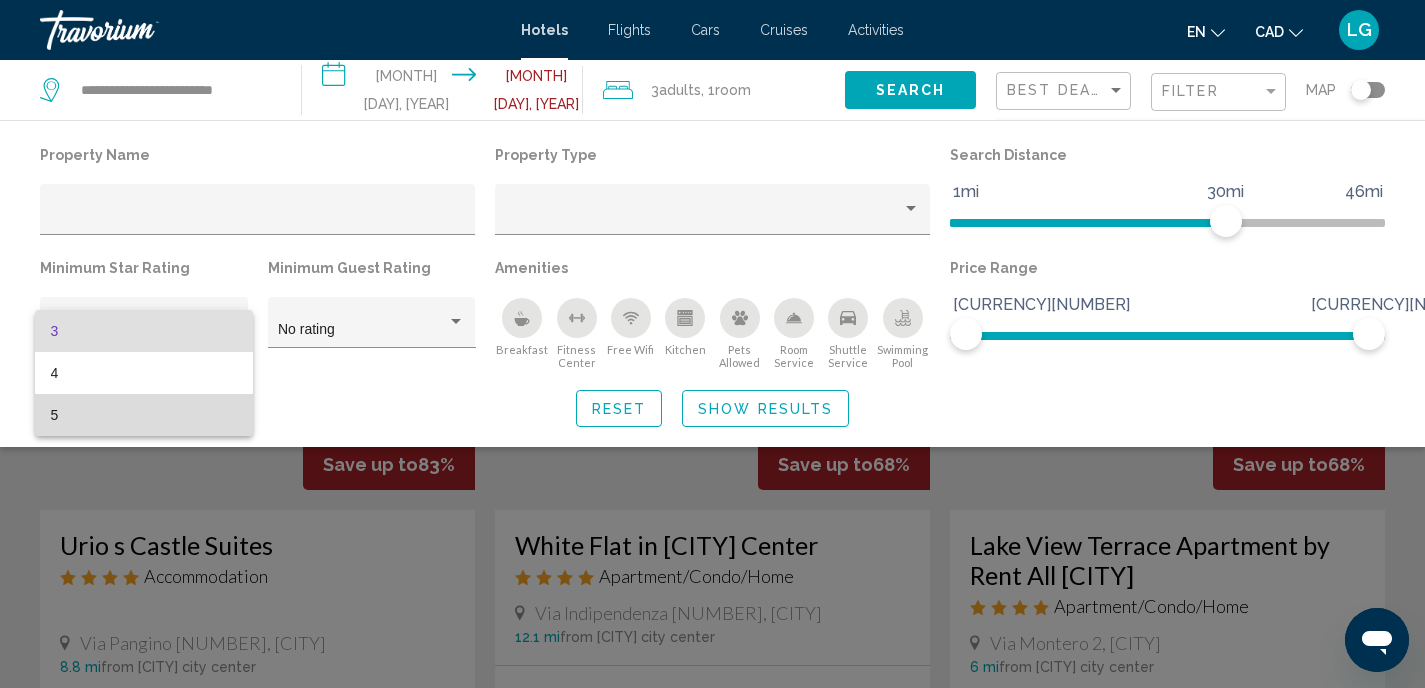 click on "5" at bounding box center (144, 415) 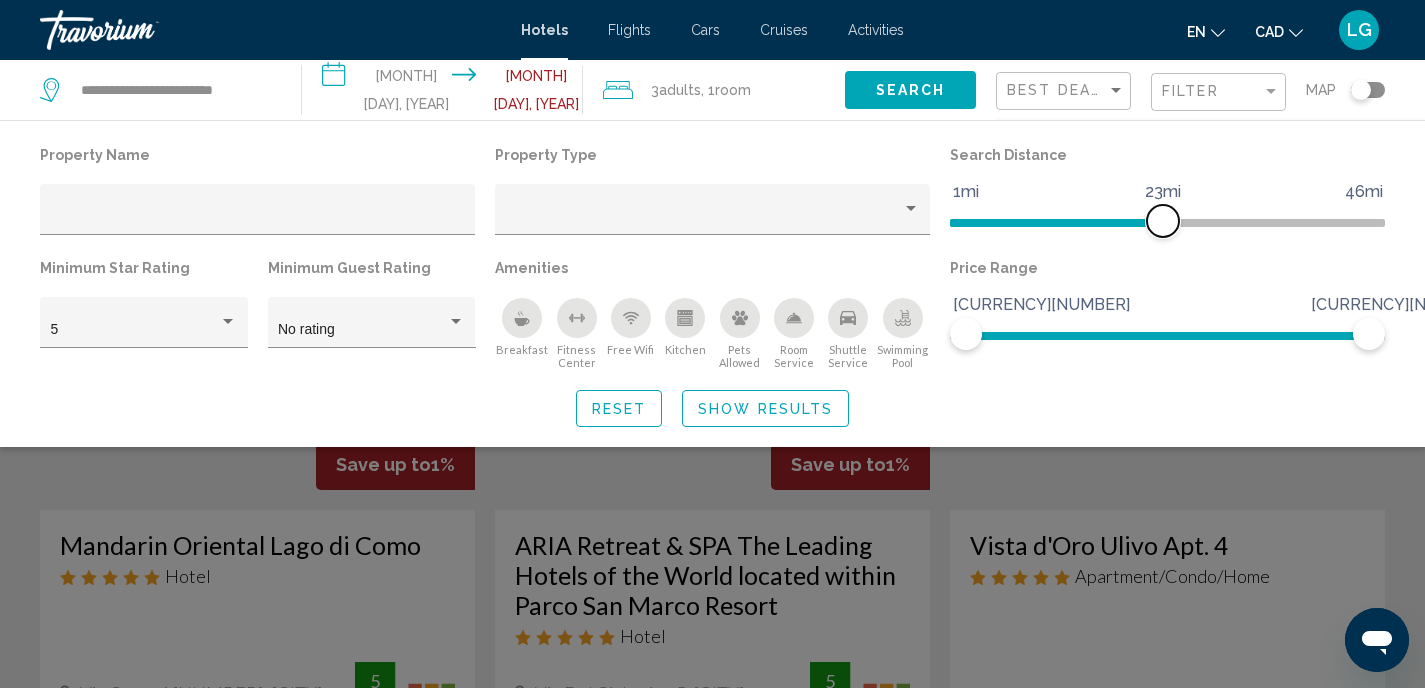 drag, startPoint x: 1219, startPoint y: 227, endPoint x: 1165, endPoint y: 236, distance: 54.74486 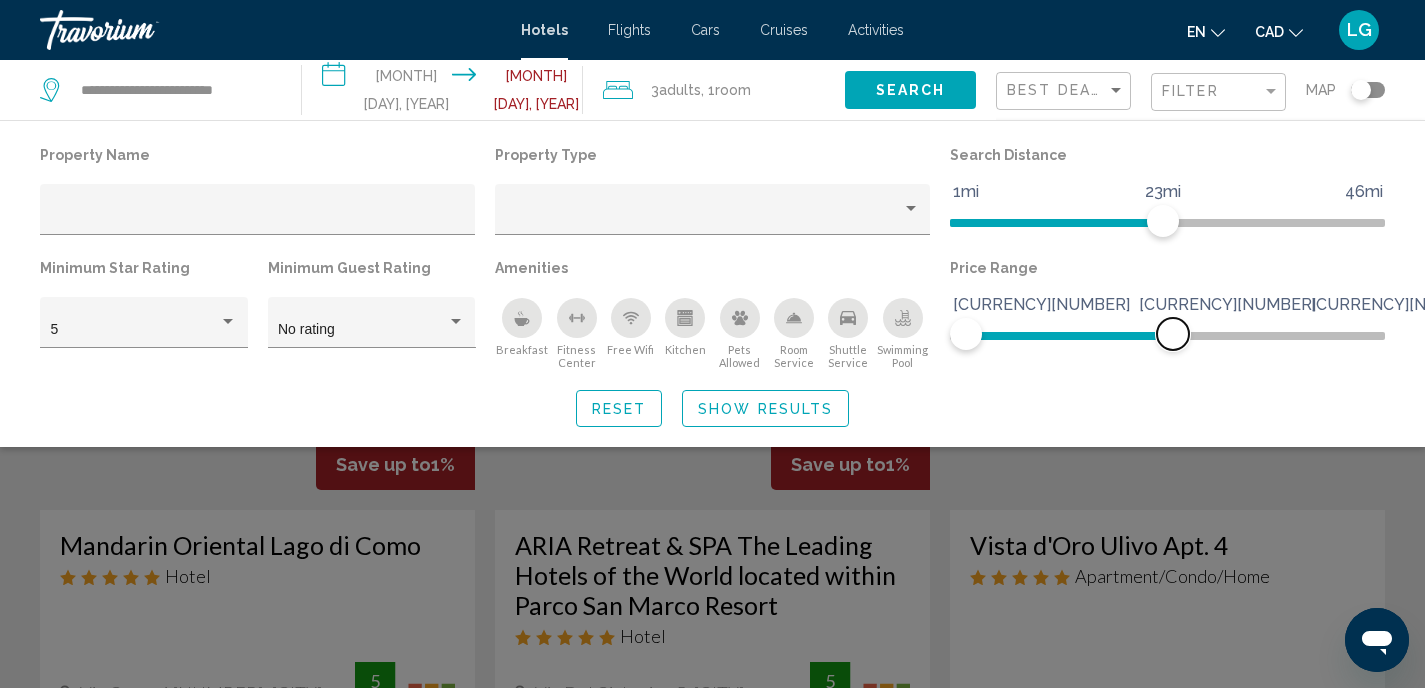 drag, startPoint x: 1361, startPoint y: 330, endPoint x: 1169, endPoint y: 331, distance: 192.00261 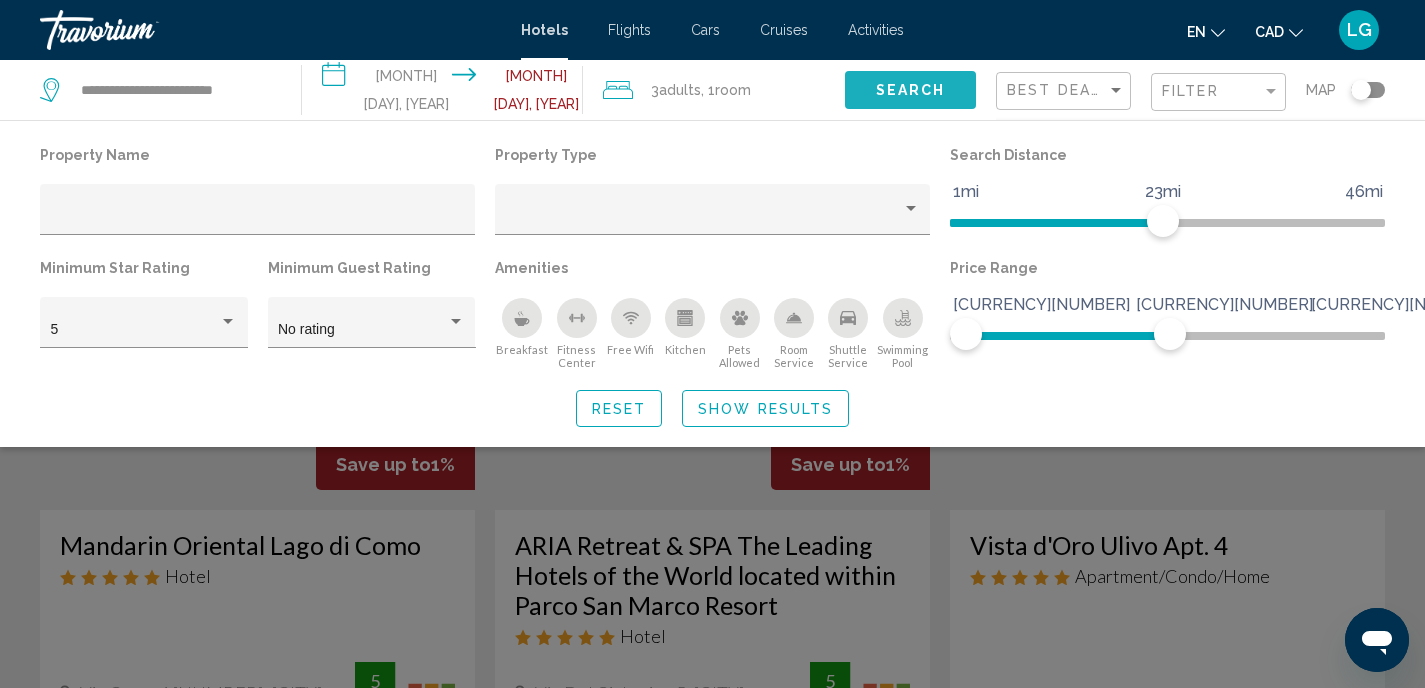 click on "Search" at bounding box center [910, 89] 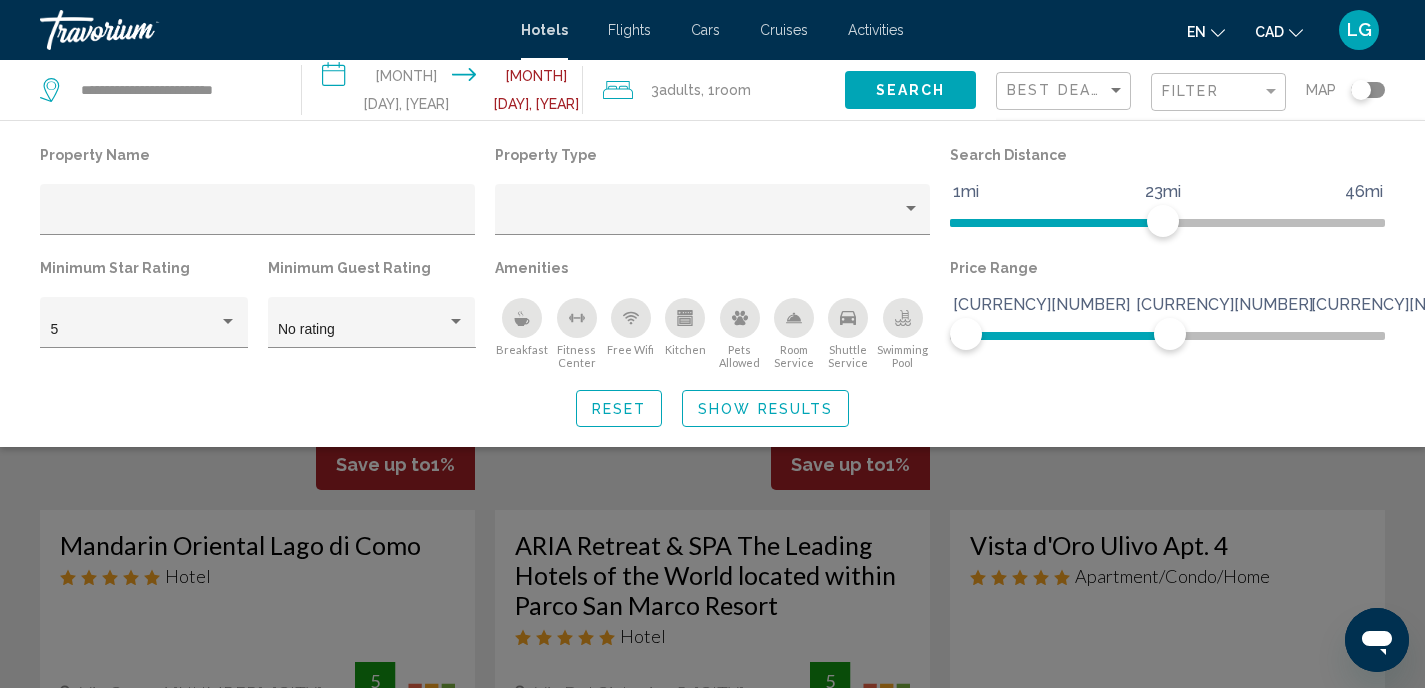 click on "Show Results" at bounding box center (765, 409) 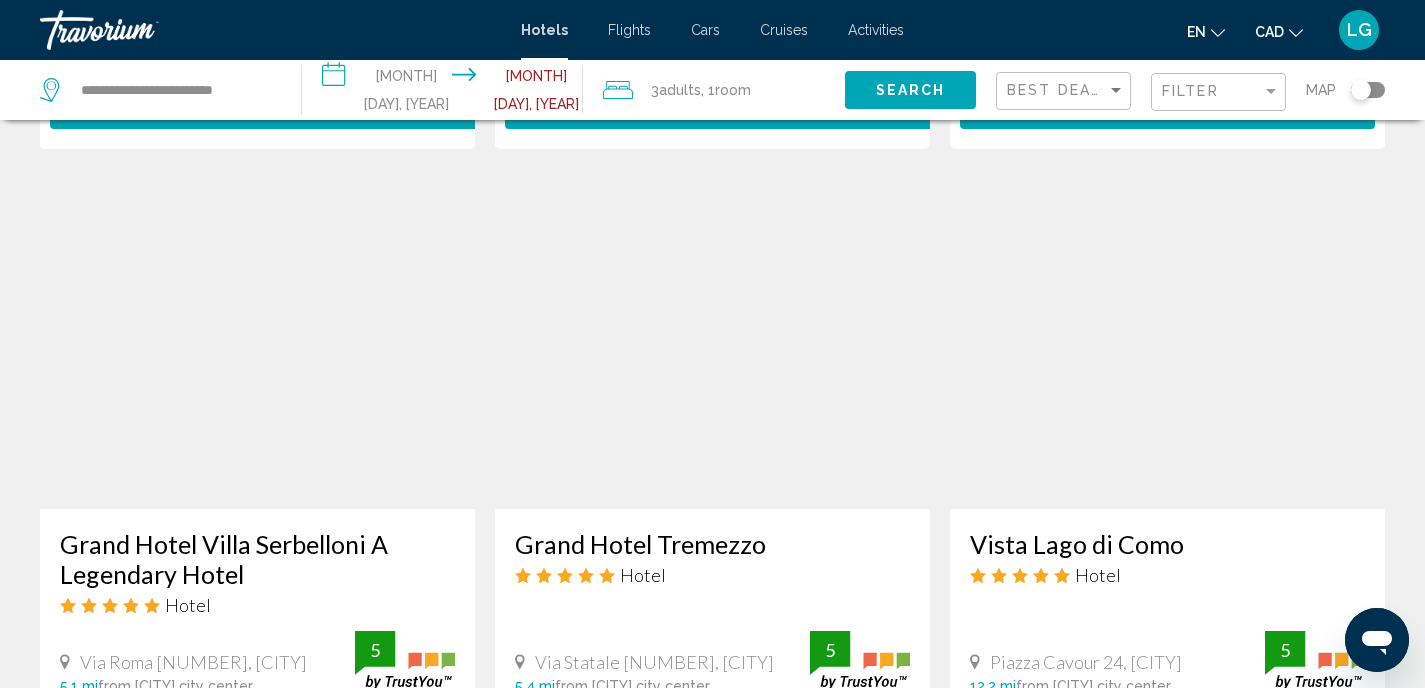 scroll, scrollTop: 166, scrollLeft: 0, axis: vertical 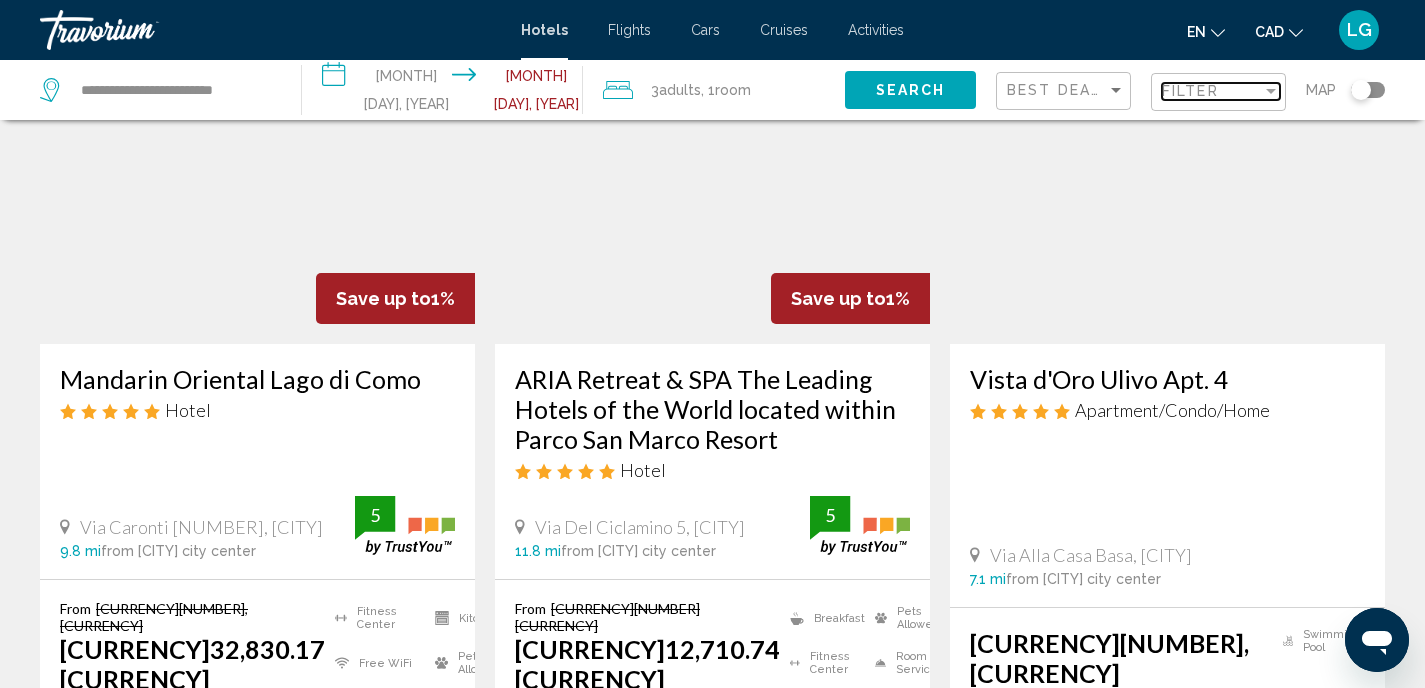 click at bounding box center [1271, 91] 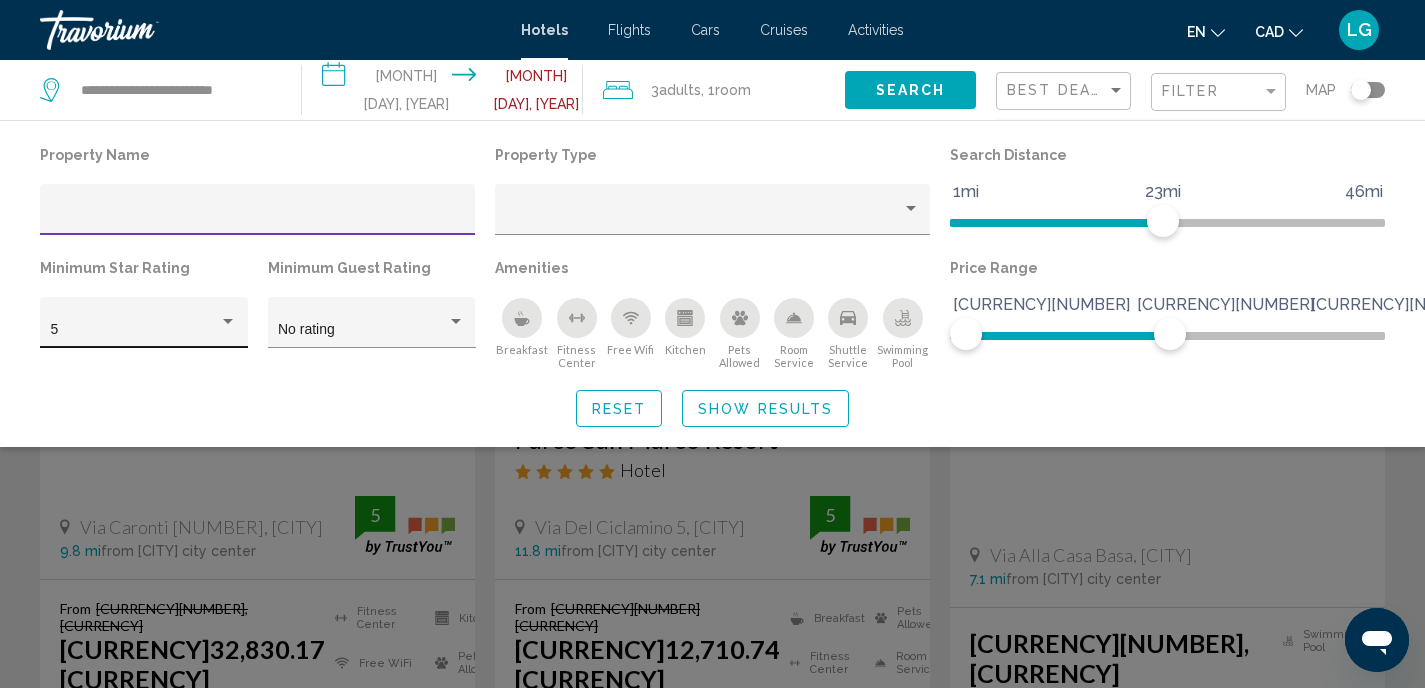 click at bounding box center [228, 321] 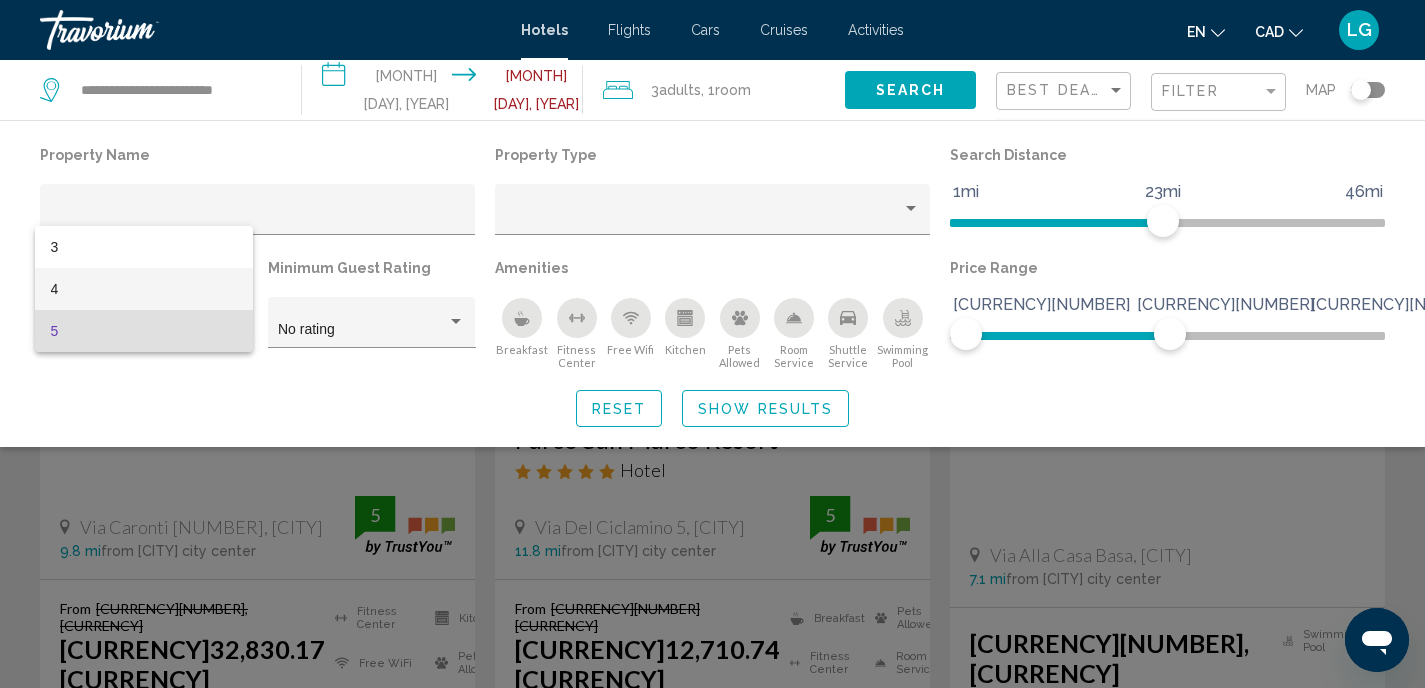 click on "4" at bounding box center (144, 289) 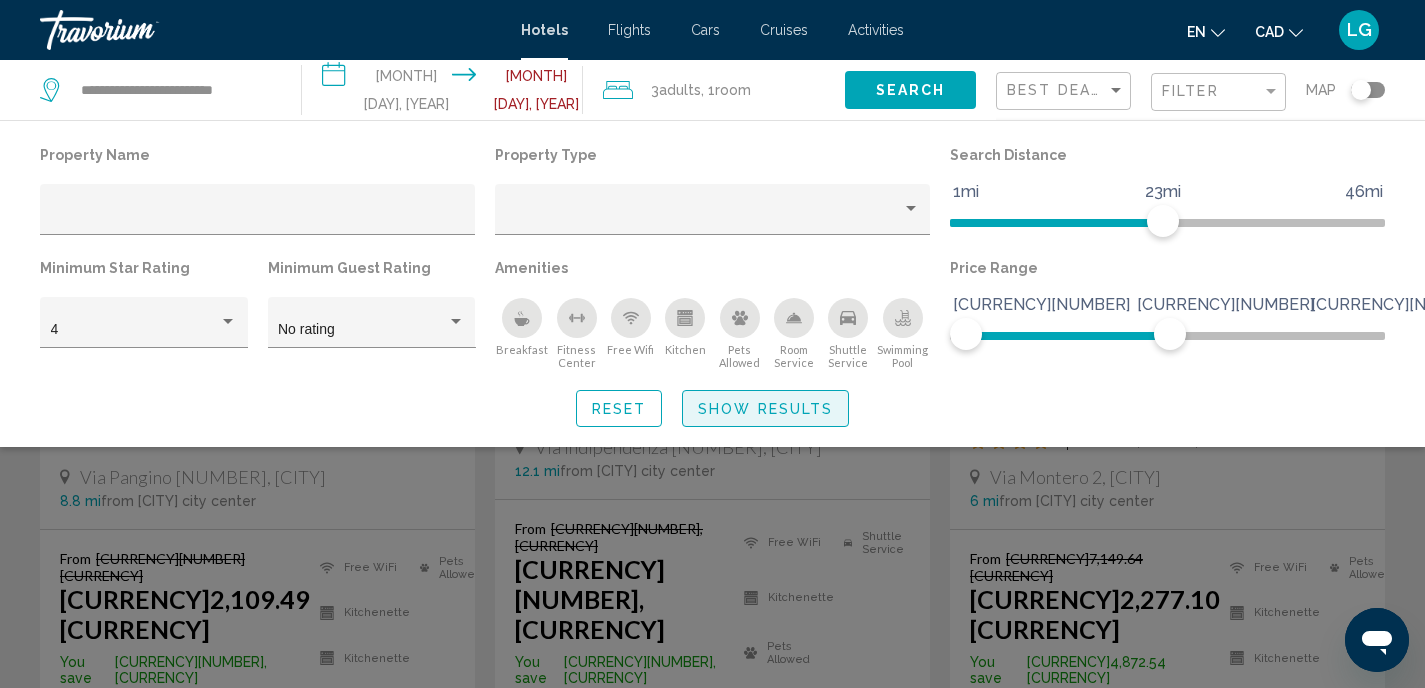 click on "Show Results" at bounding box center (765, 409) 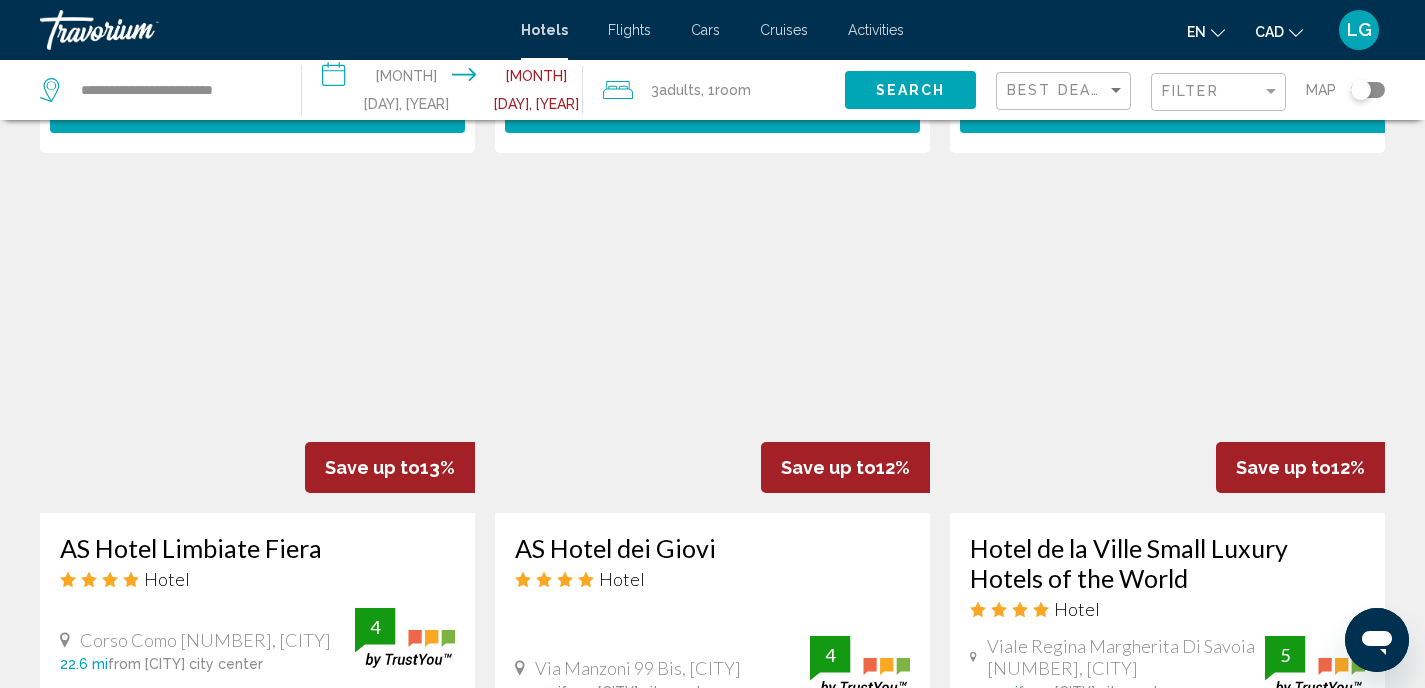 scroll, scrollTop: 2588, scrollLeft: 0, axis: vertical 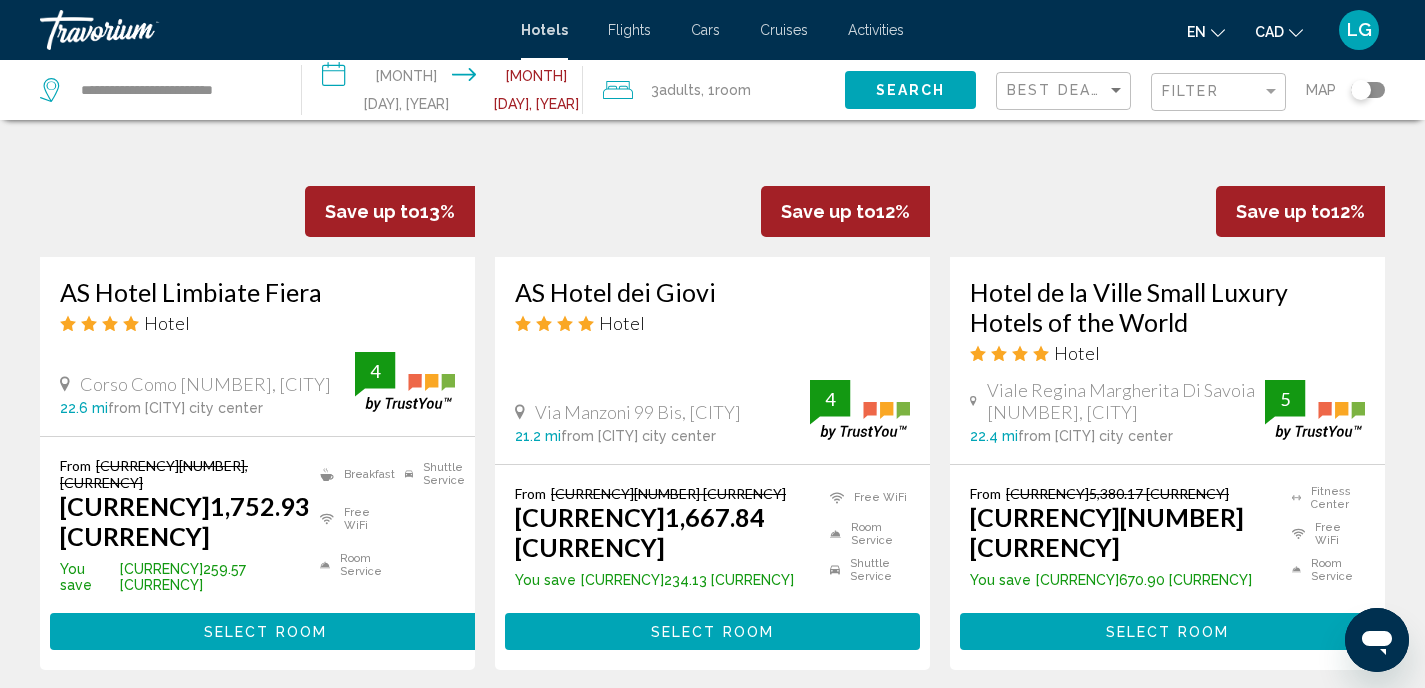 click on "2" at bounding box center (573, 730) 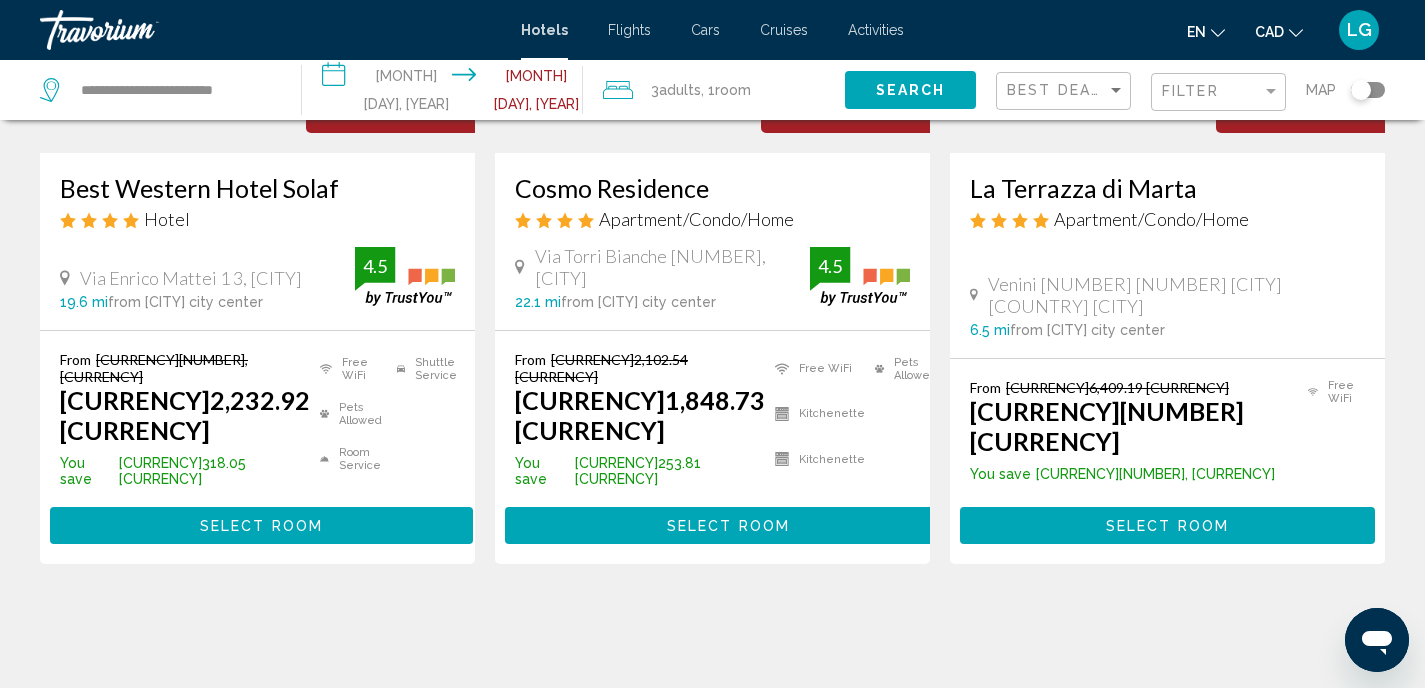 scroll, scrollTop: 0, scrollLeft: 0, axis: both 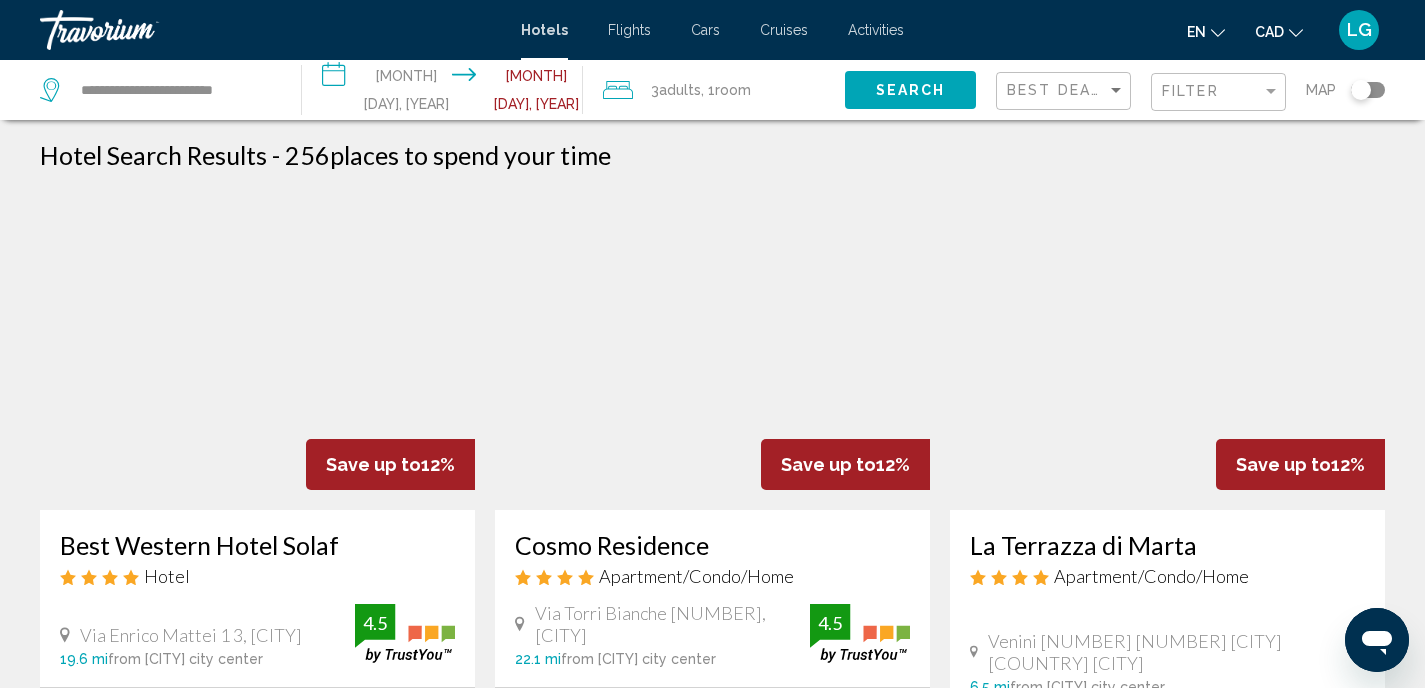 click on "**********" at bounding box center [447, 93] 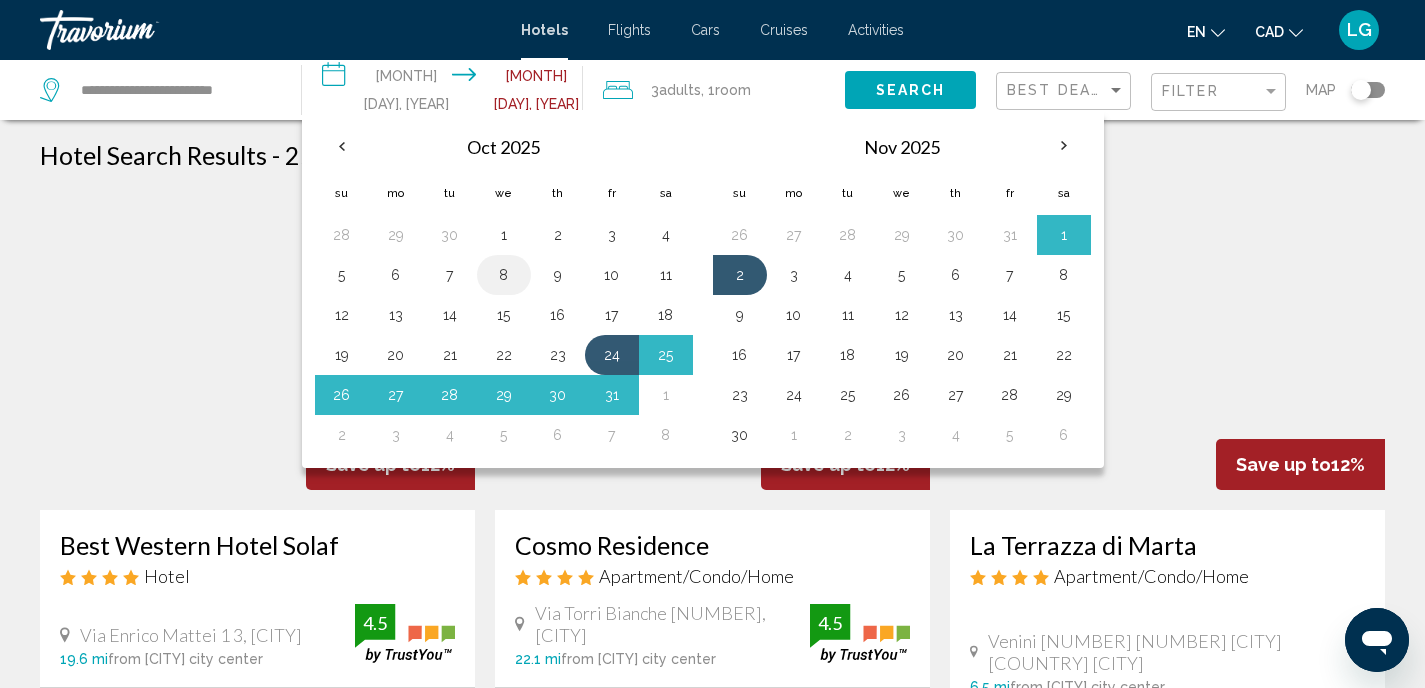 click on "8" at bounding box center (504, 275) 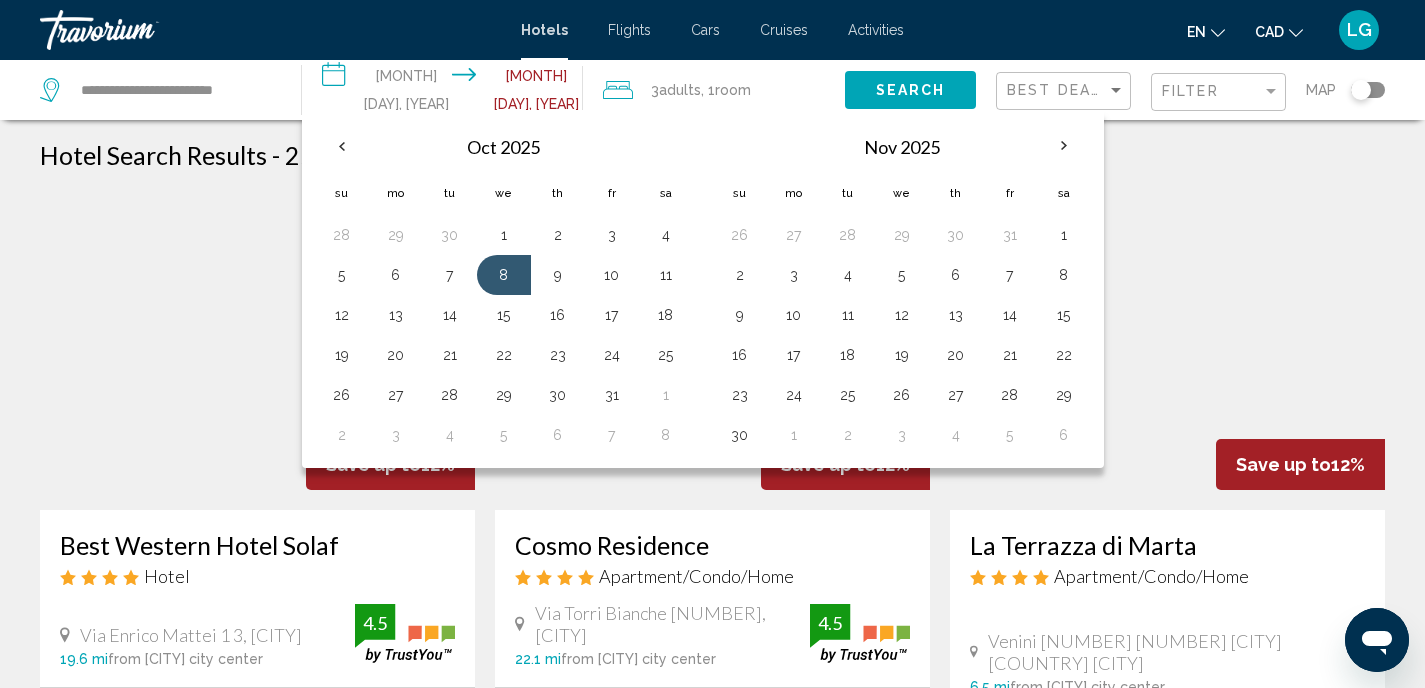 drag, startPoint x: 547, startPoint y: 89, endPoint x: 552, endPoint y: 100, distance: 12.083046 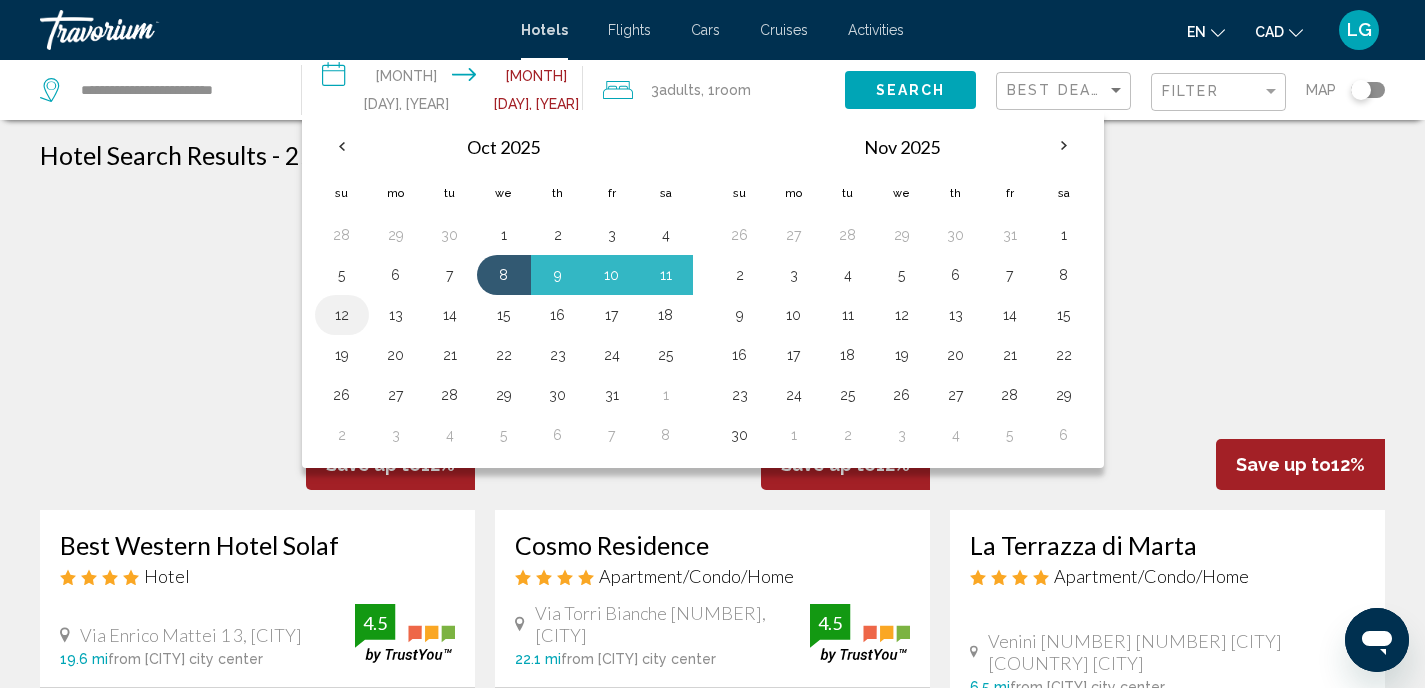 click on "12" at bounding box center [342, 315] 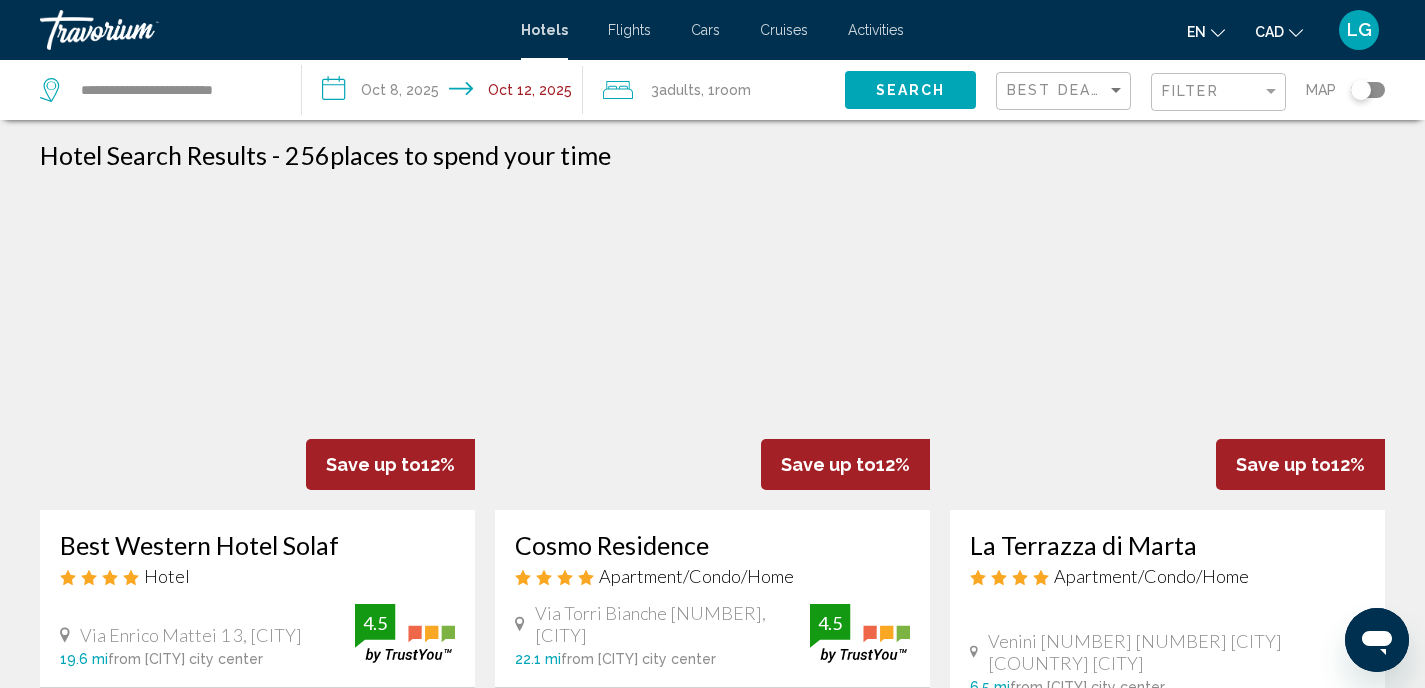 click at bounding box center [618, 90] 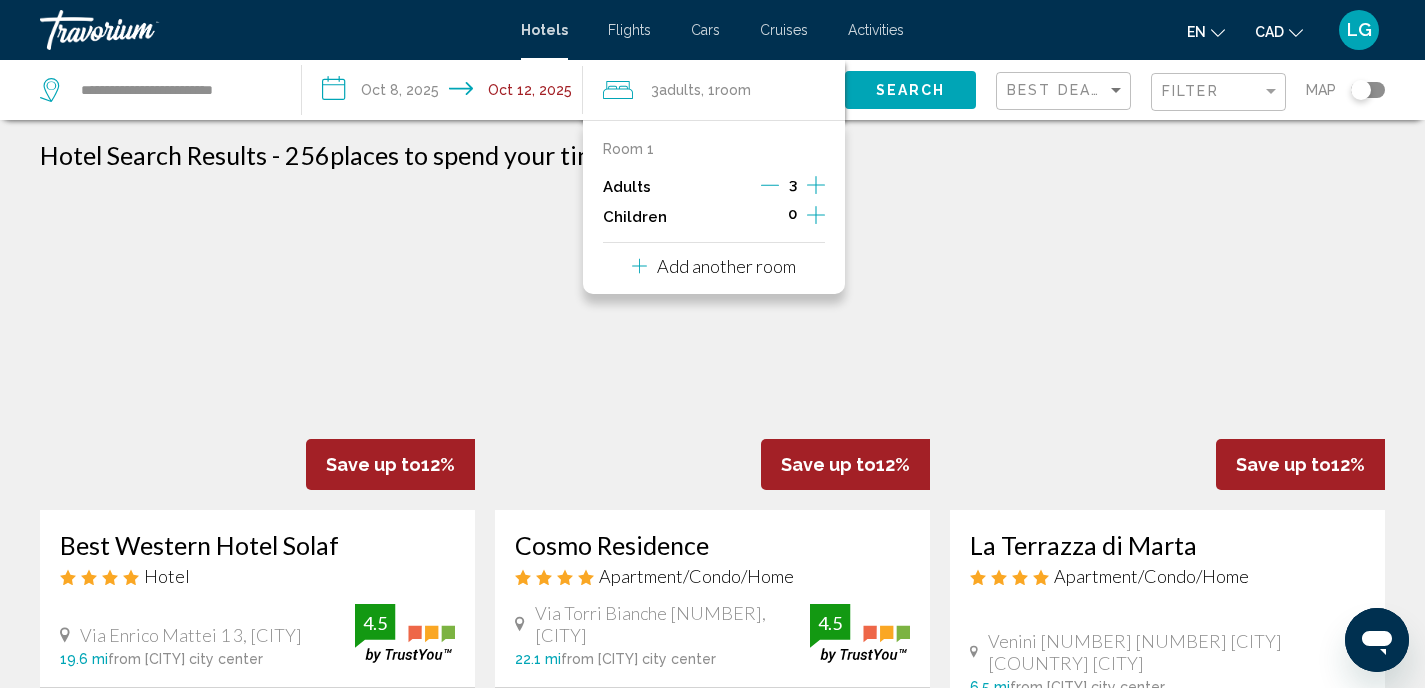 click at bounding box center [770, 185] 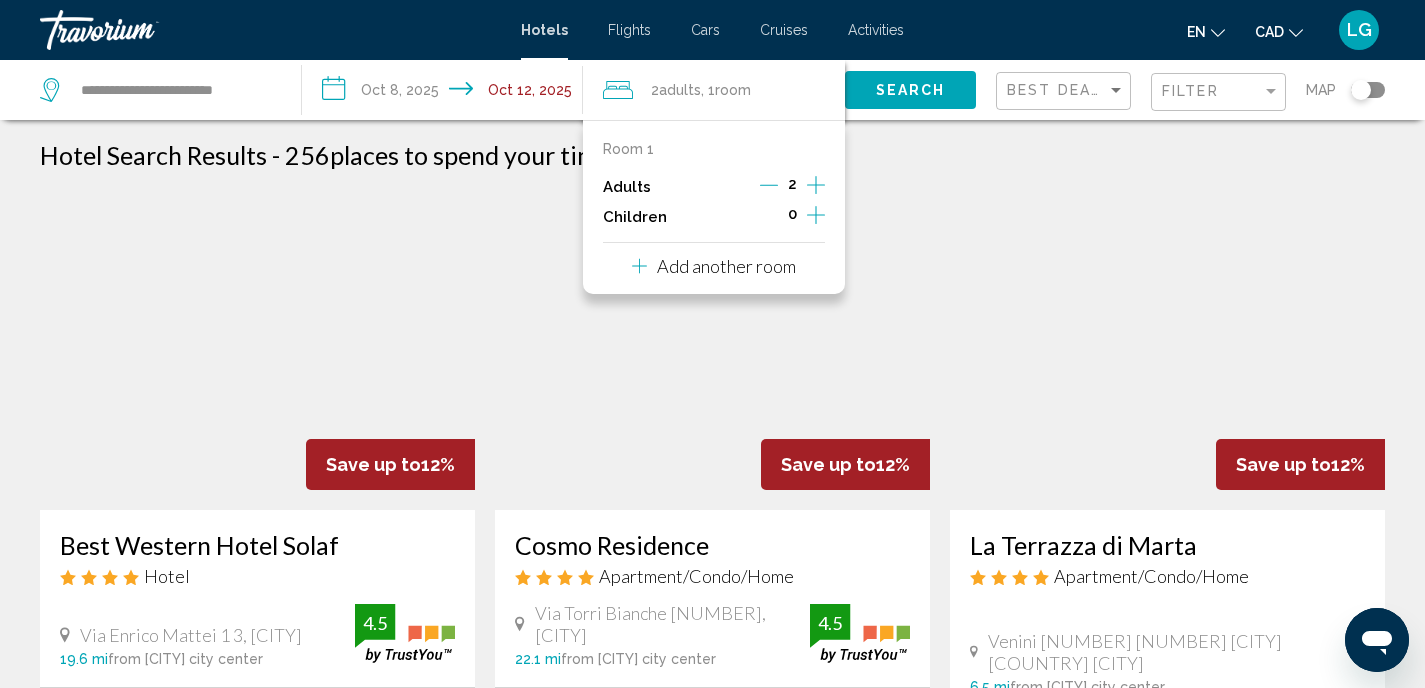 click on "Search" at bounding box center [911, 91] 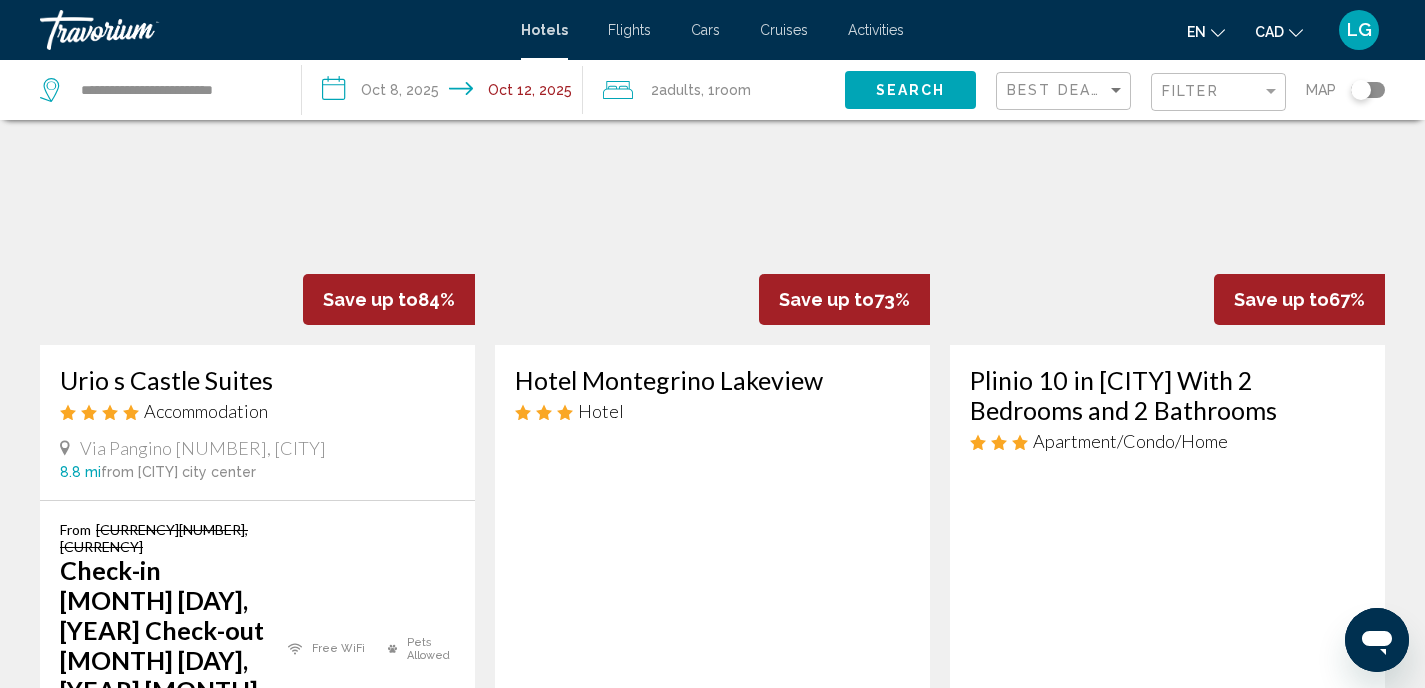 scroll, scrollTop: 0, scrollLeft: 0, axis: both 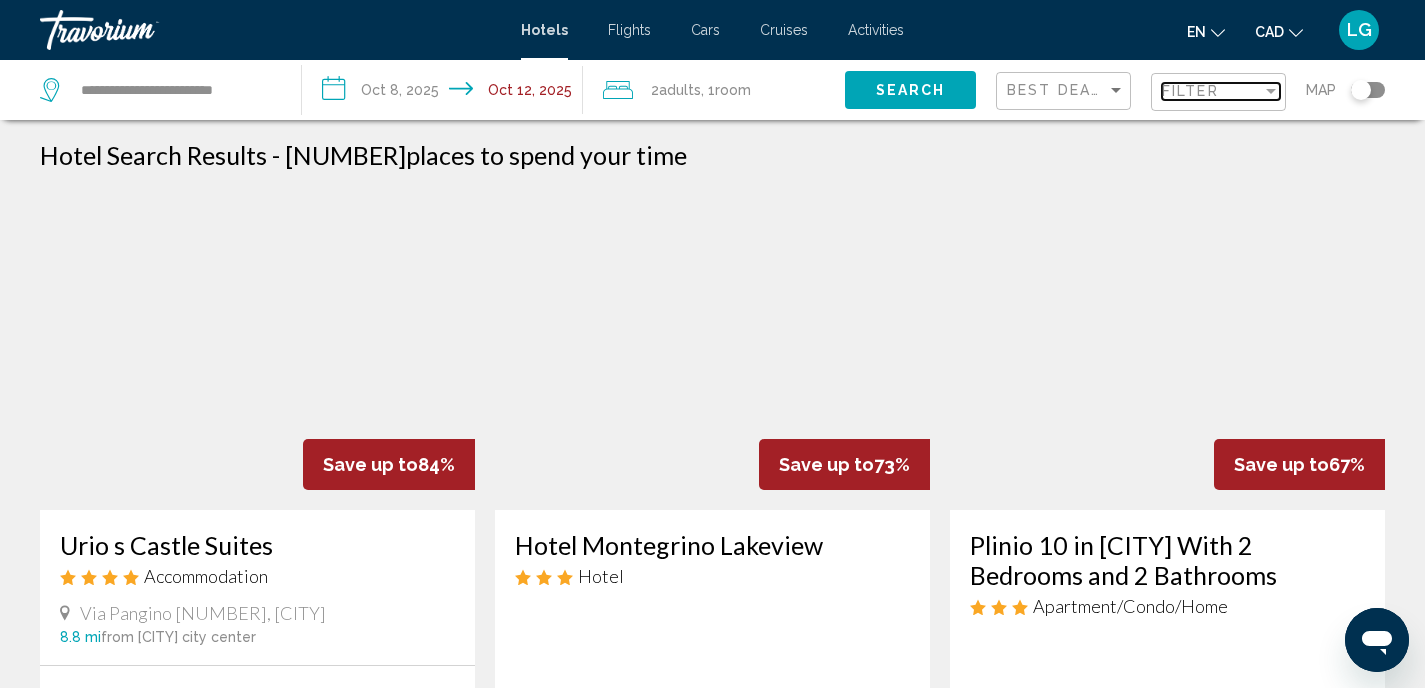 click at bounding box center (1271, 91) 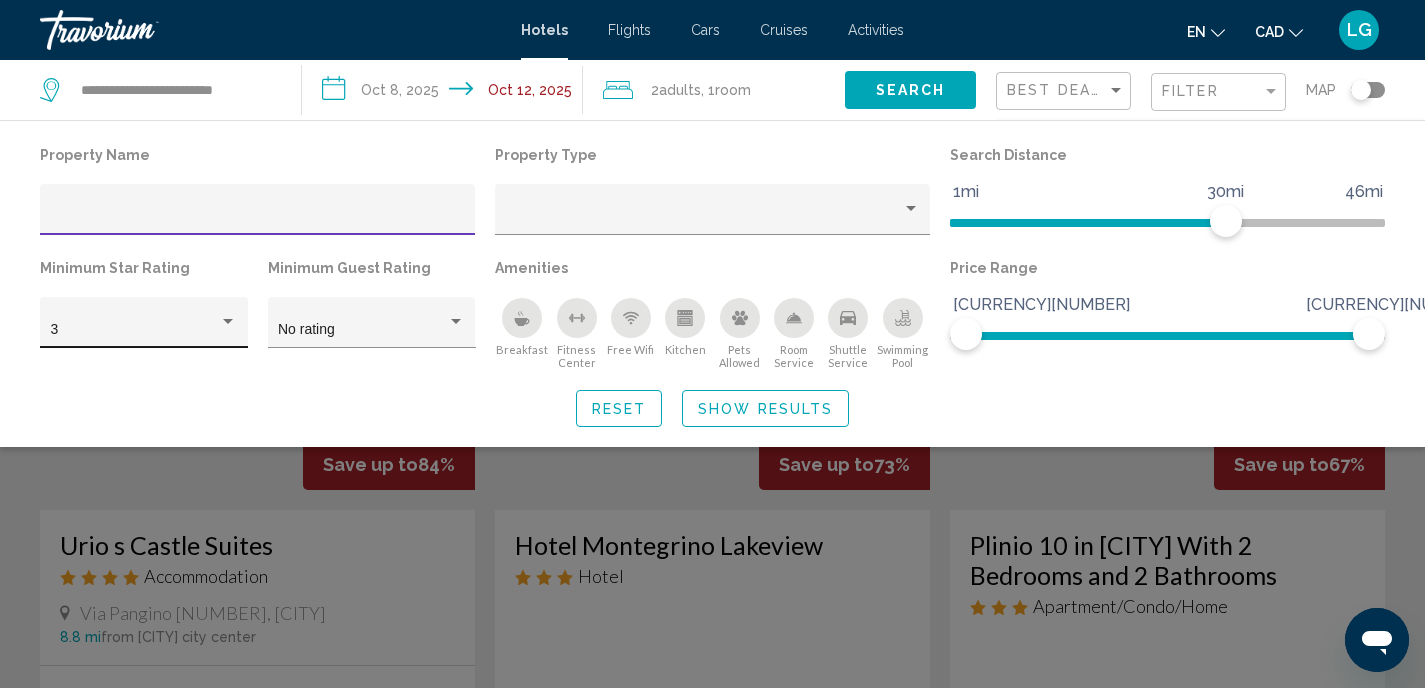 click at bounding box center [228, 321] 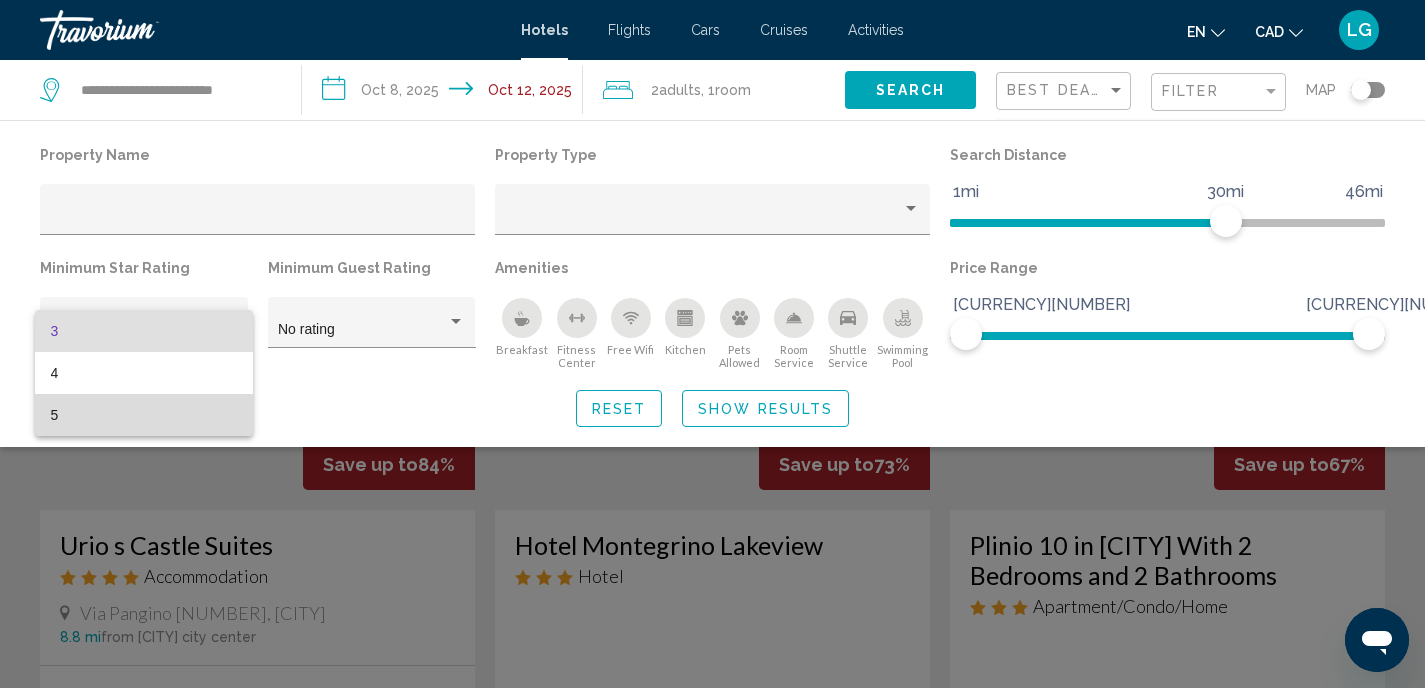 drag, startPoint x: 96, startPoint y: 420, endPoint x: 109, endPoint y: 410, distance: 16.40122 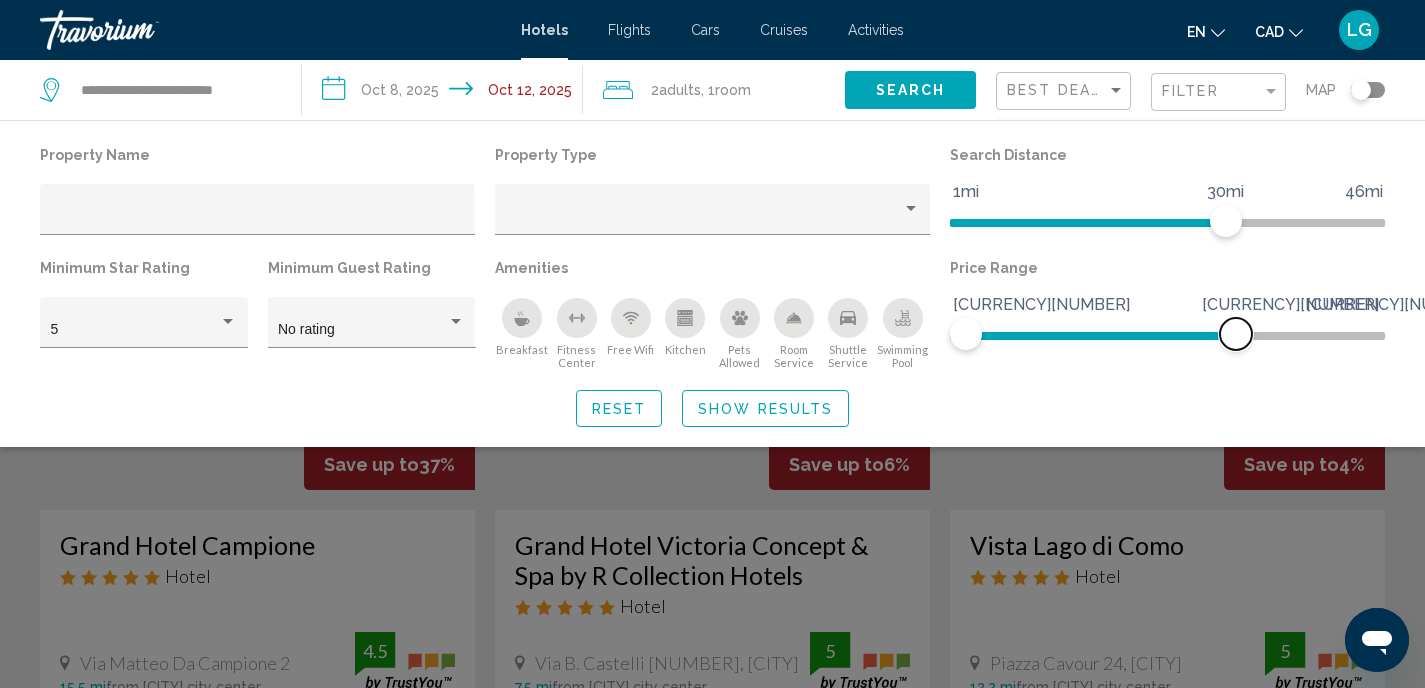 drag, startPoint x: 1348, startPoint y: 329, endPoint x: 1236, endPoint y: 327, distance: 112.01785 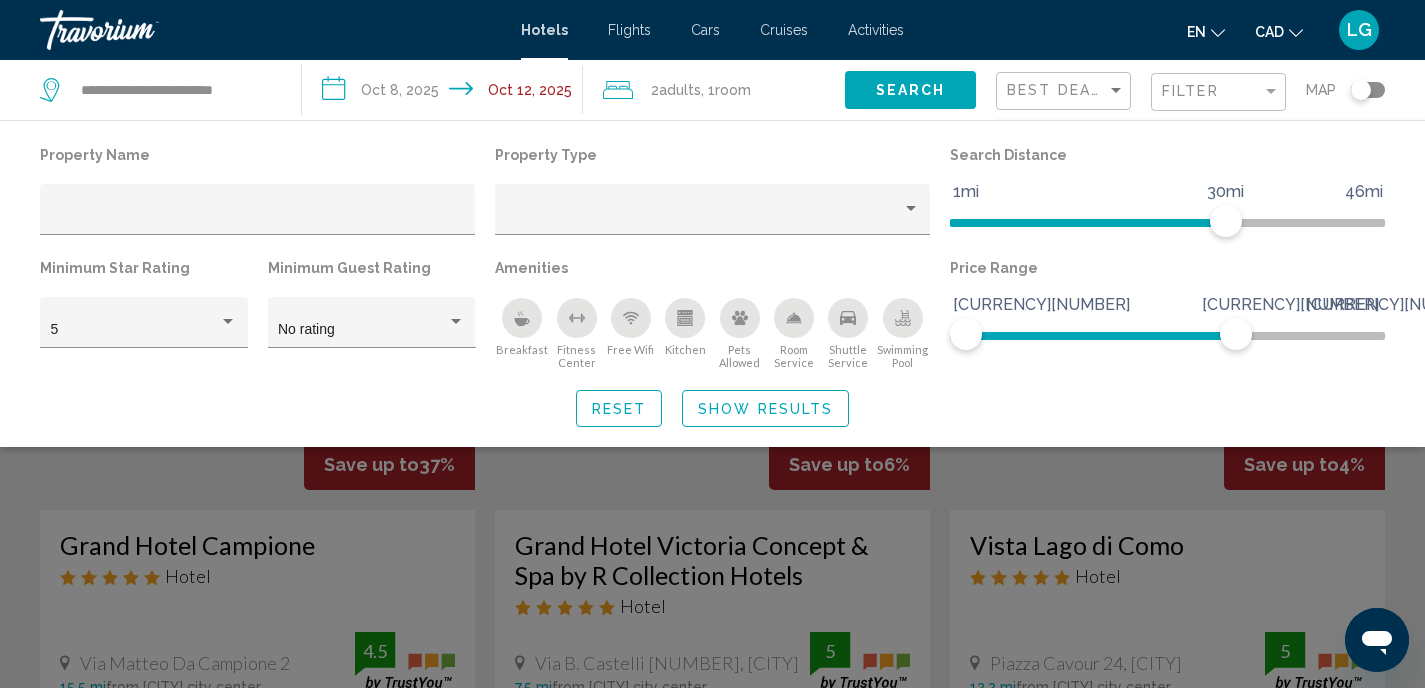 click on "Show Results" at bounding box center [765, 409] 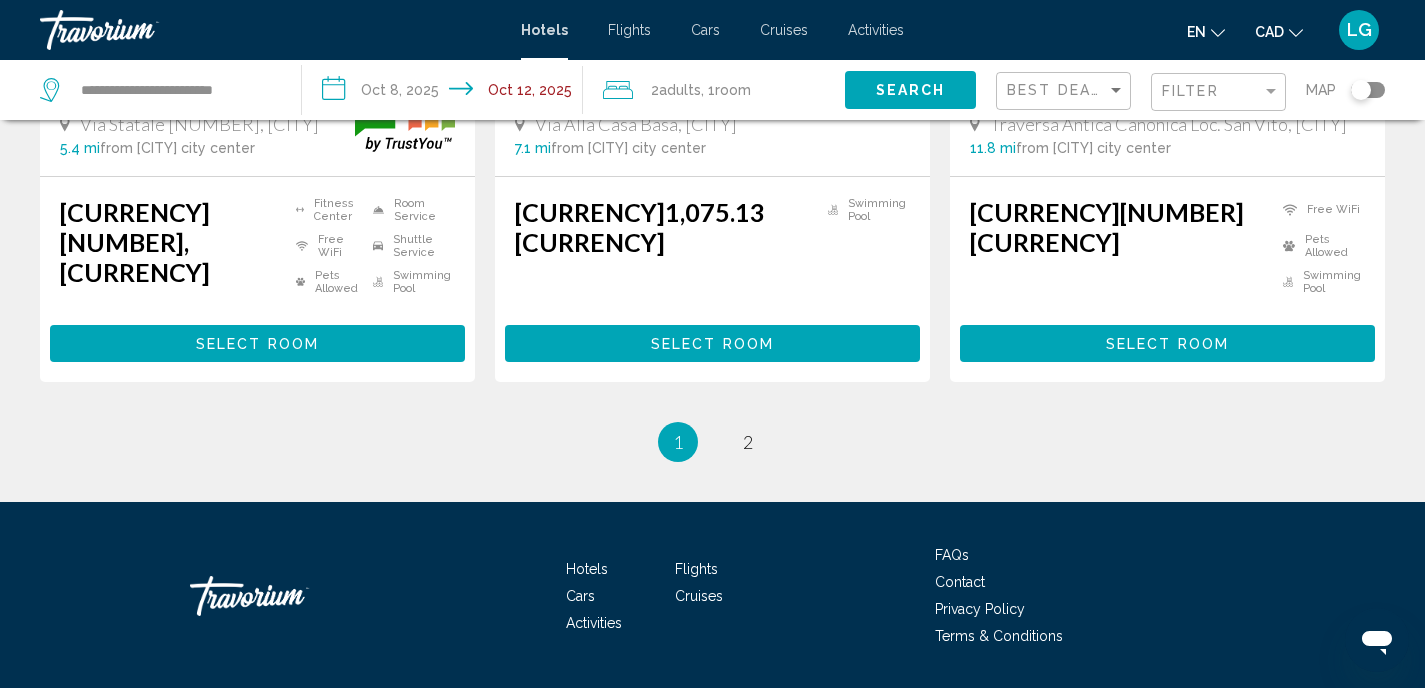 scroll, scrollTop: 2883, scrollLeft: 0, axis: vertical 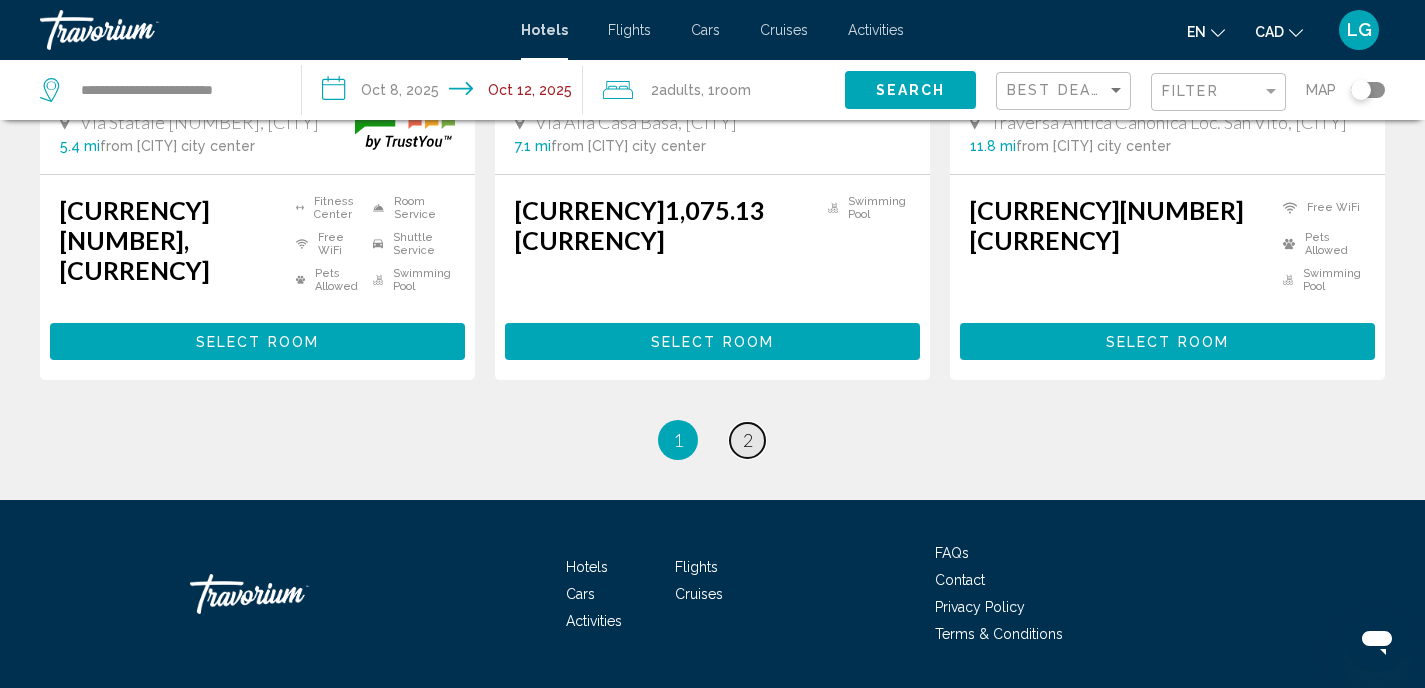 click on "2" at bounding box center [748, 440] 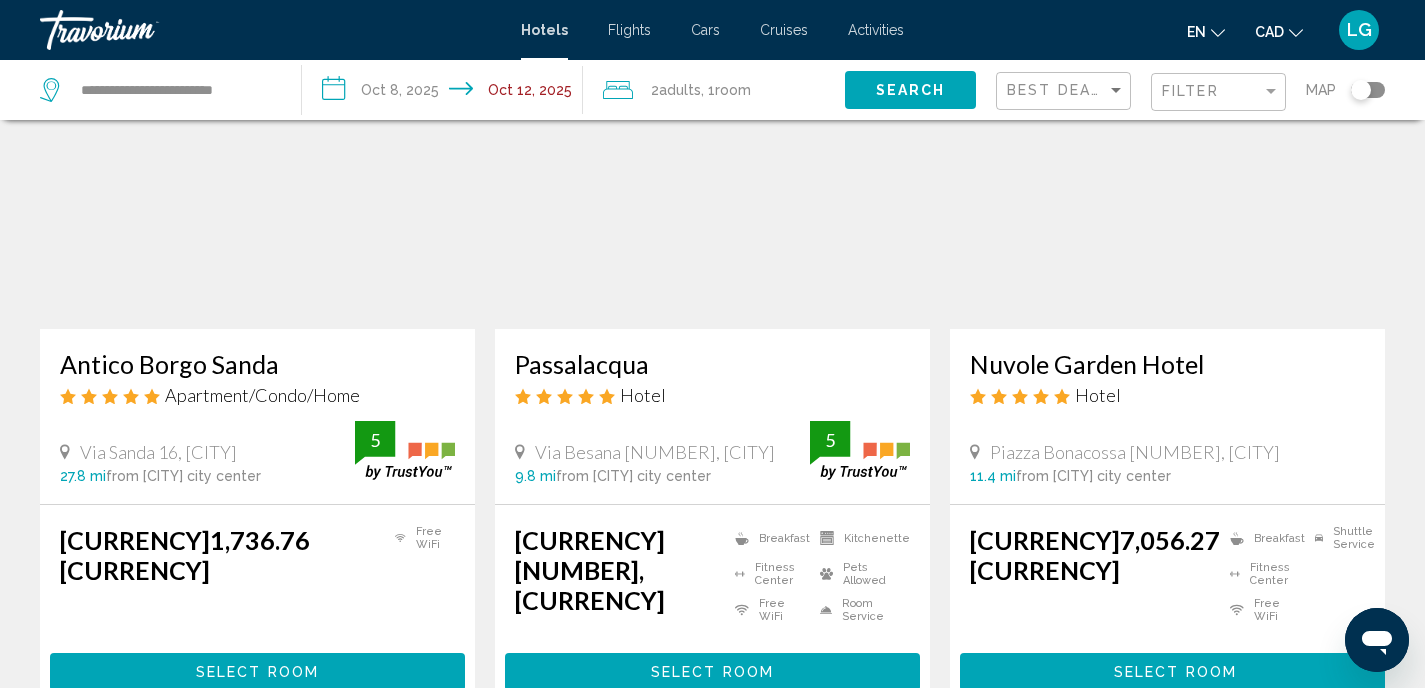 scroll, scrollTop: 136, scrollLeft: 0, axis: vertical 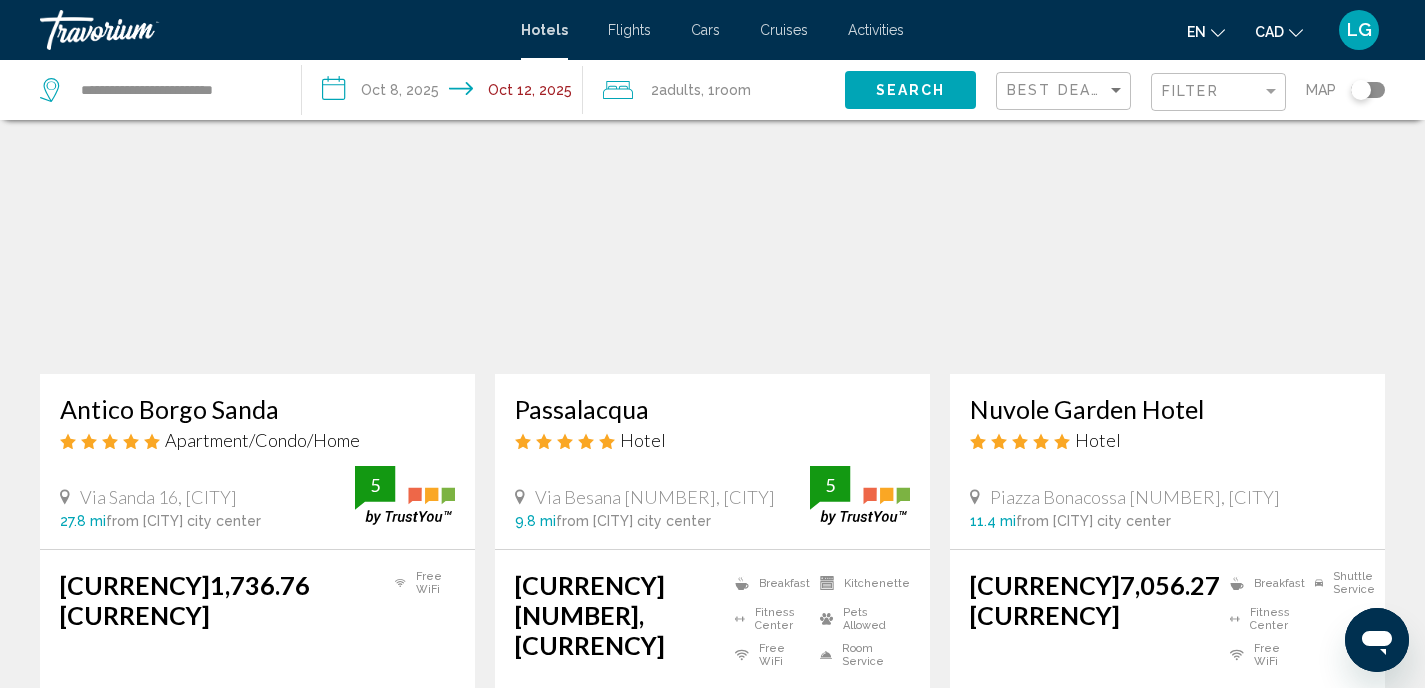 click at bounding box center [257, 214] 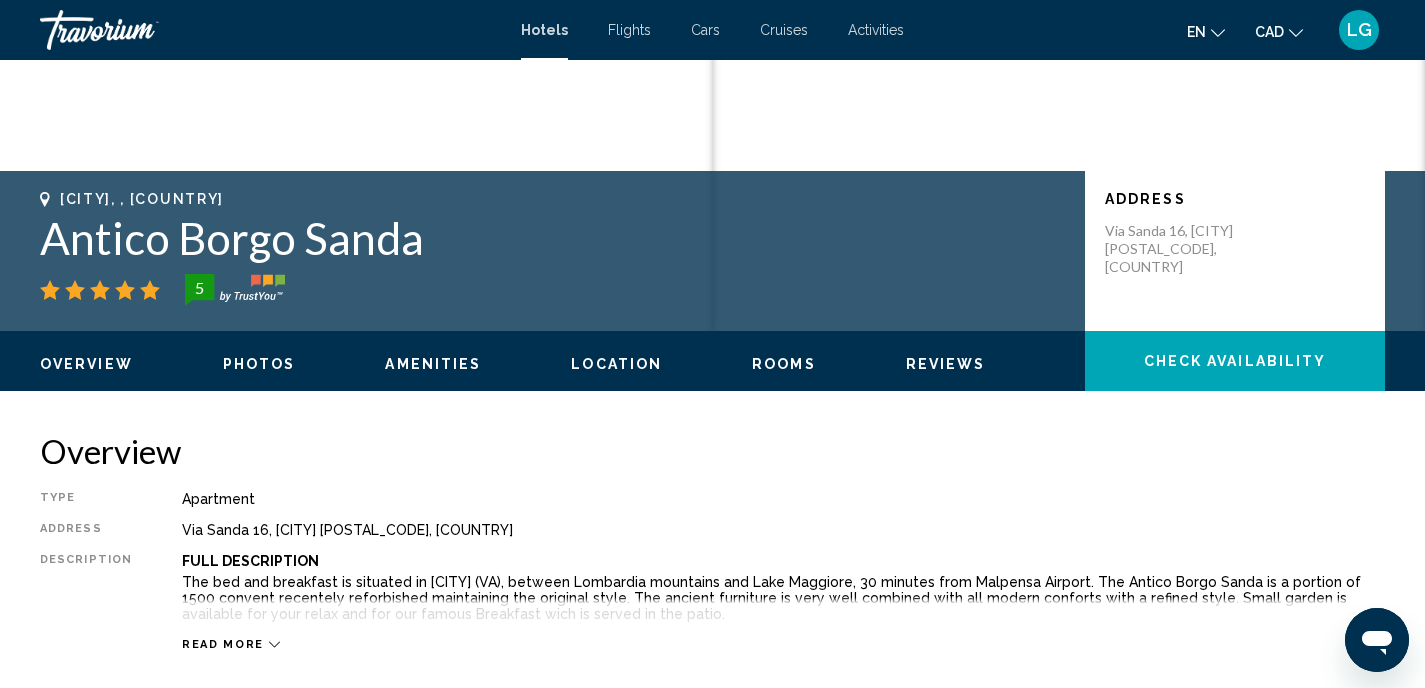 scroll, scrollTop: 0, scrollLeft: 0, axis: both 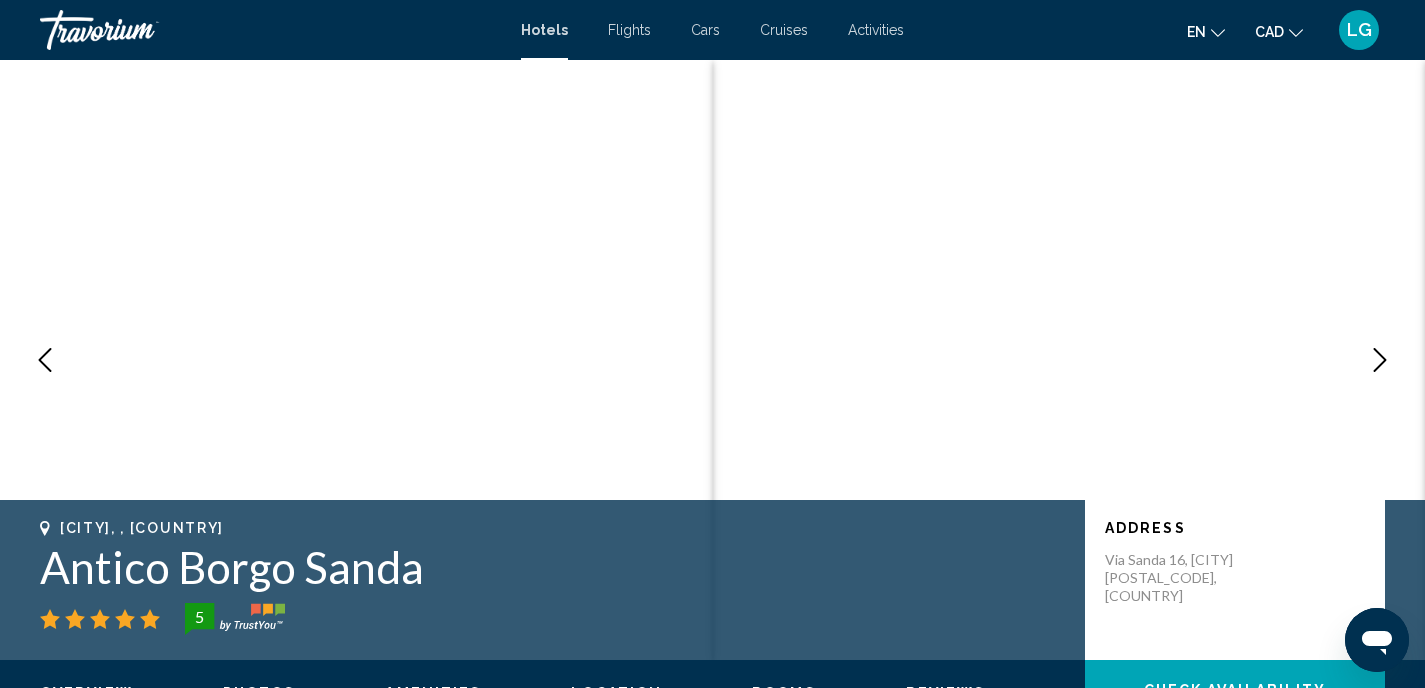 click at bounding box center [1380, 360] 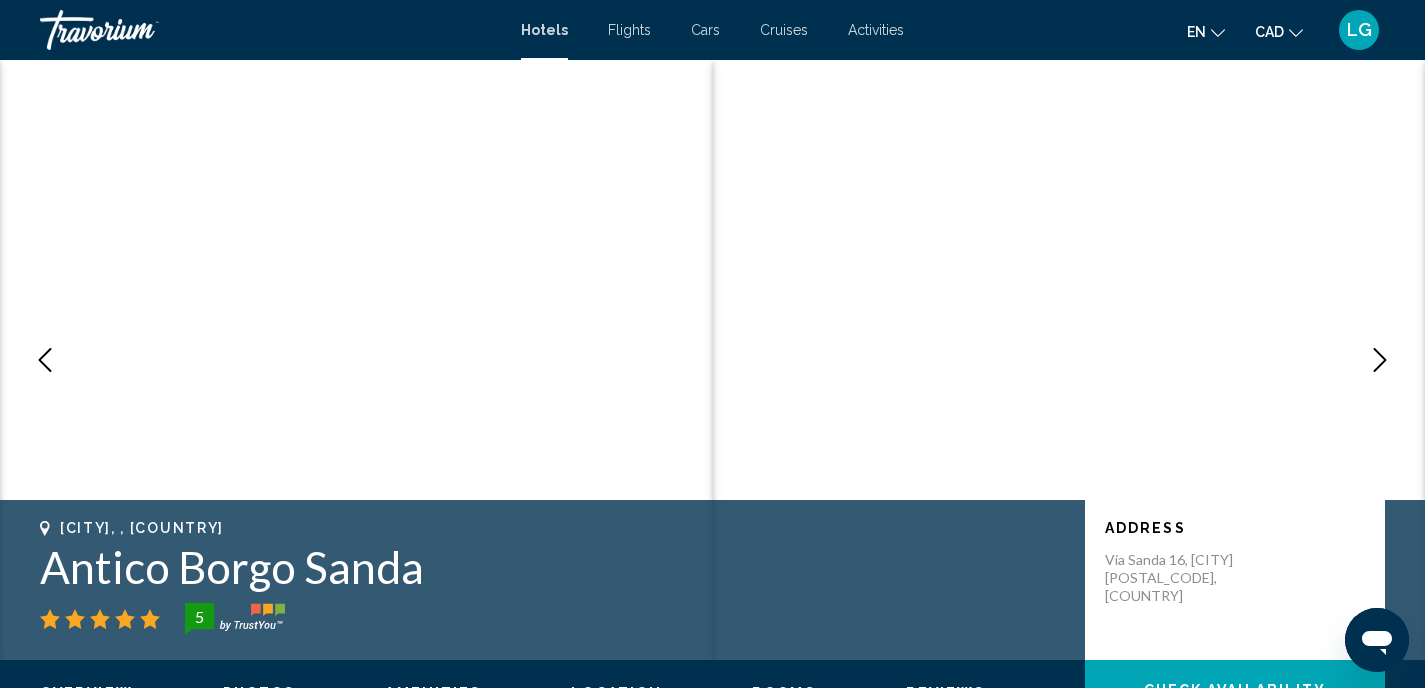 click at bounding box center [1380, 360] 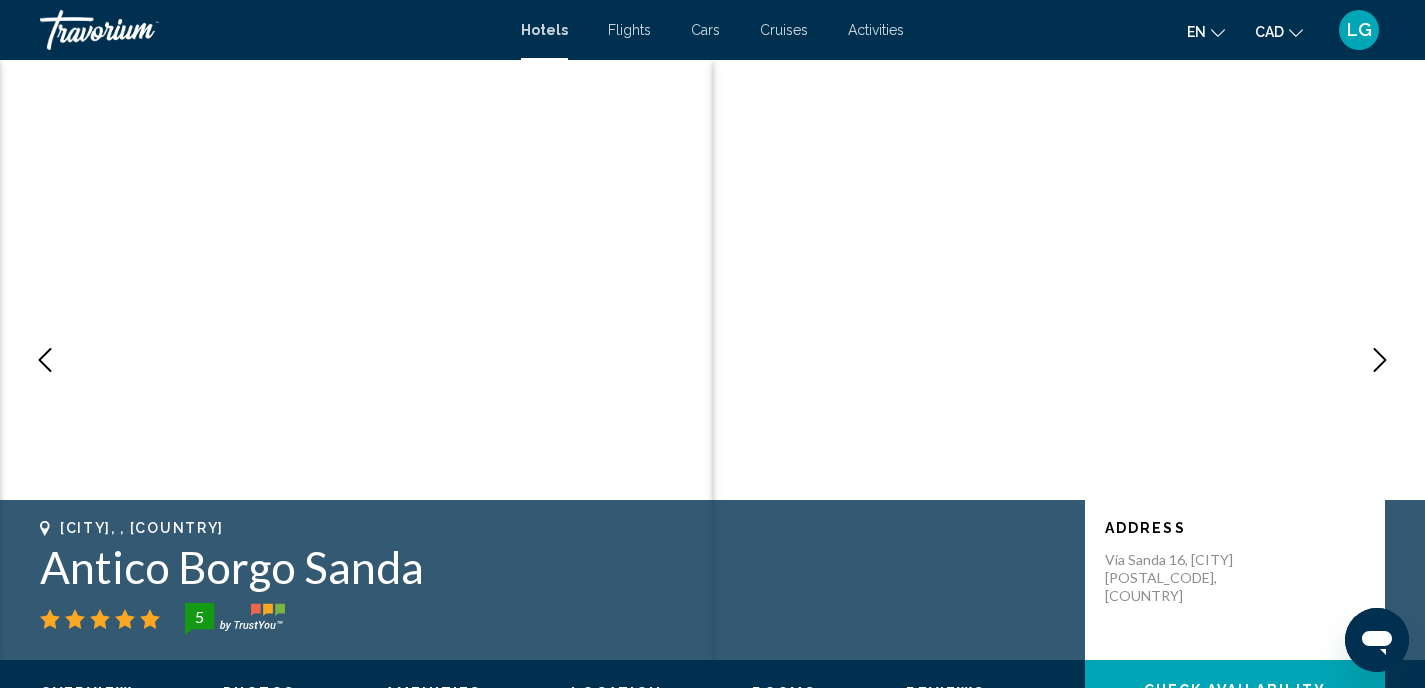 click at bounding box center (1380, 360) 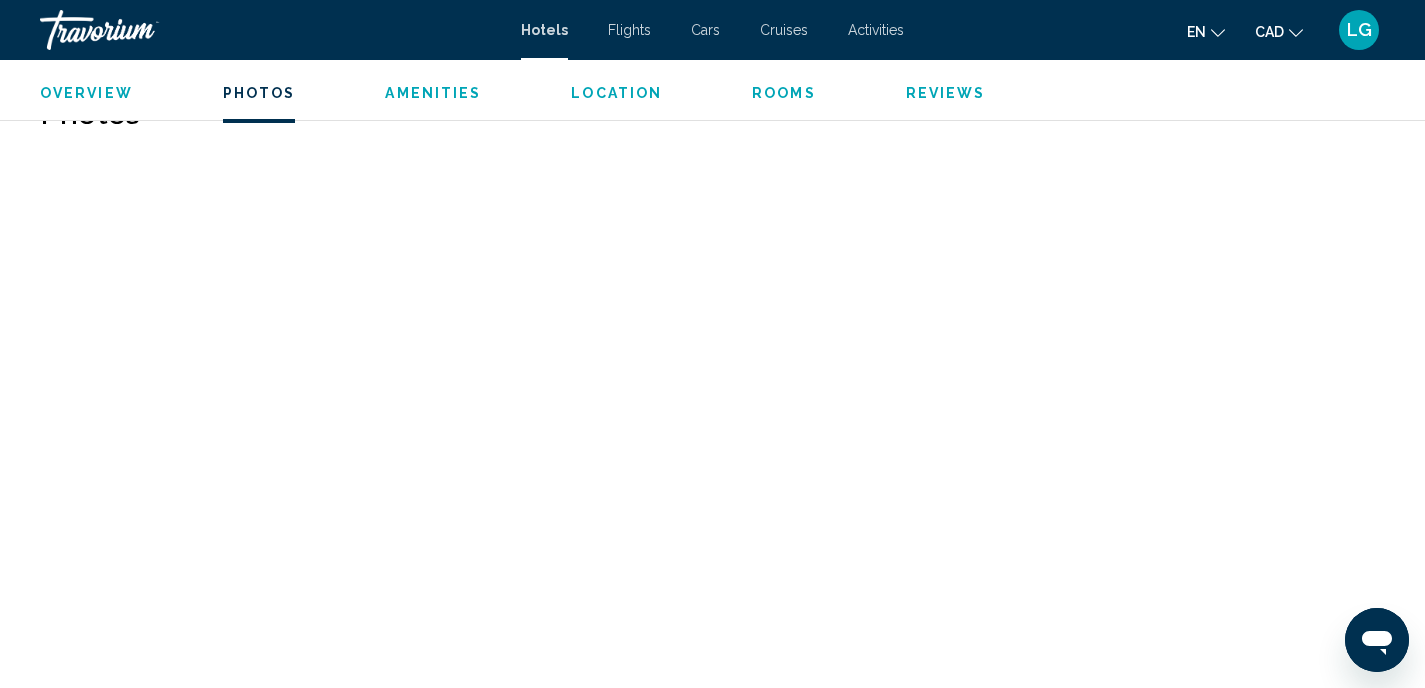 scroll, scrollTop: 914, scrollLeft: 0, axis: vertical 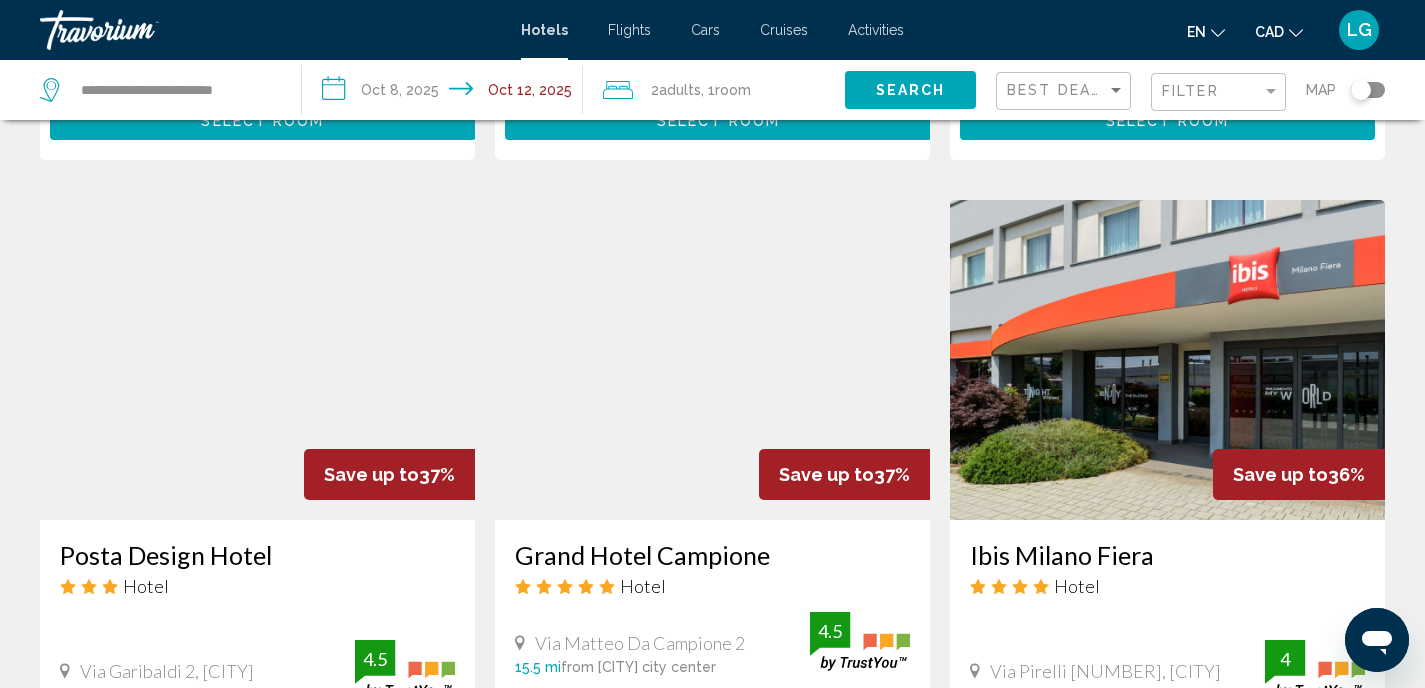 click at bounding box center [257, 360] 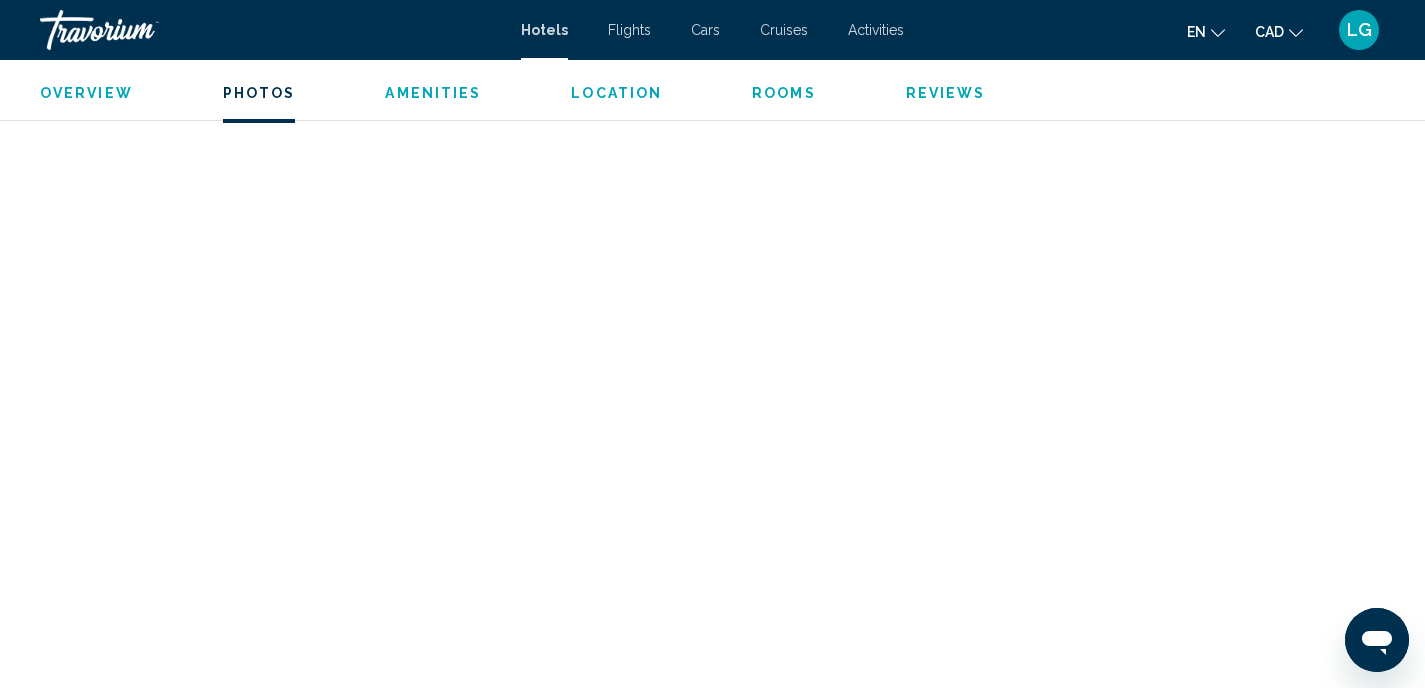 scroll, scrollTop: 993, scrollLeft: 0, axis: vertical 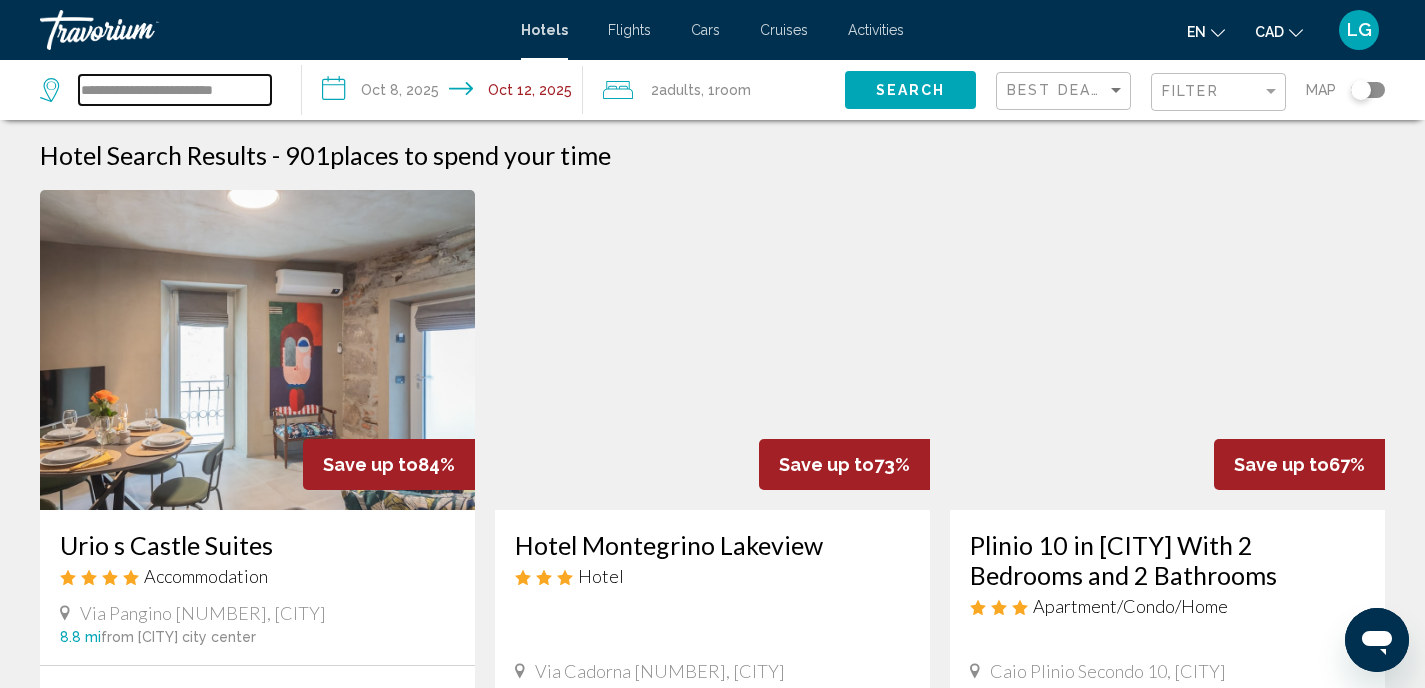 click on "**********" at bounding box center (175, 90) 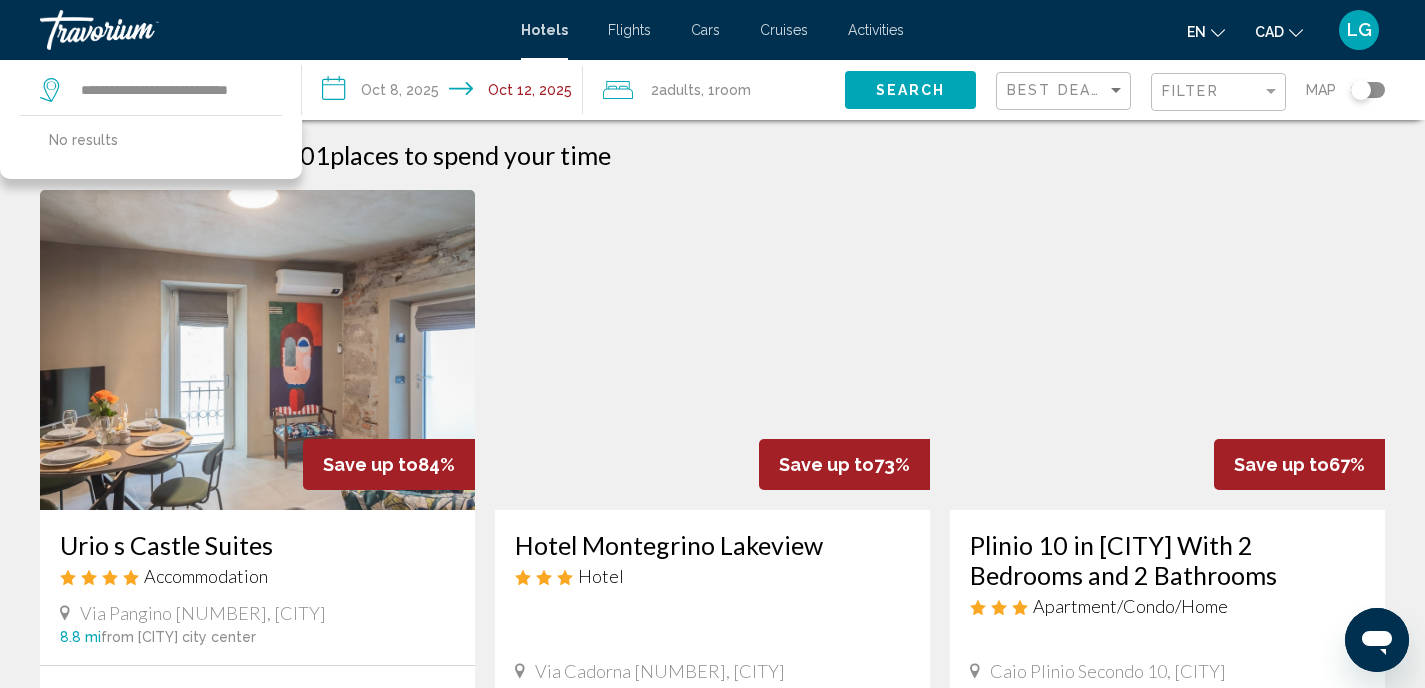 click on "Hotel Search Results - 901 places to spend your time" at bounding box center [712, 155] 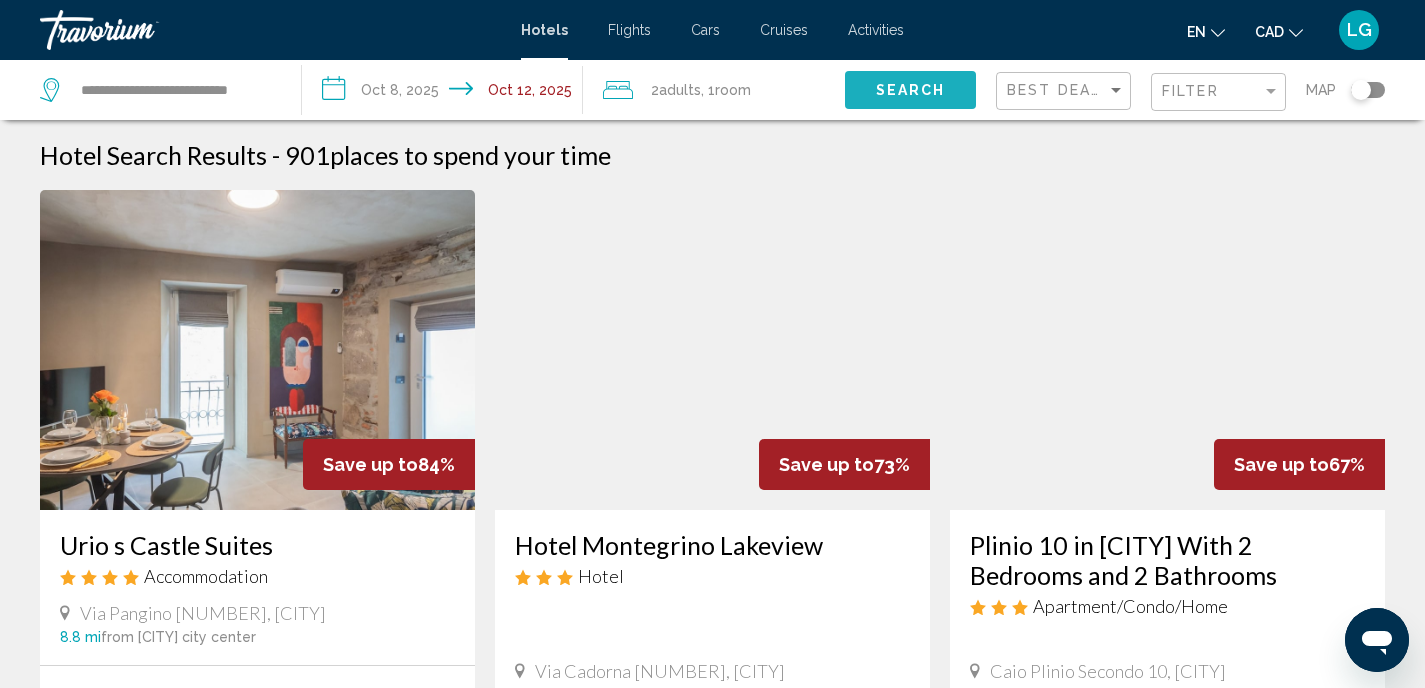 click on "Search" at bounding box center (911, 91) 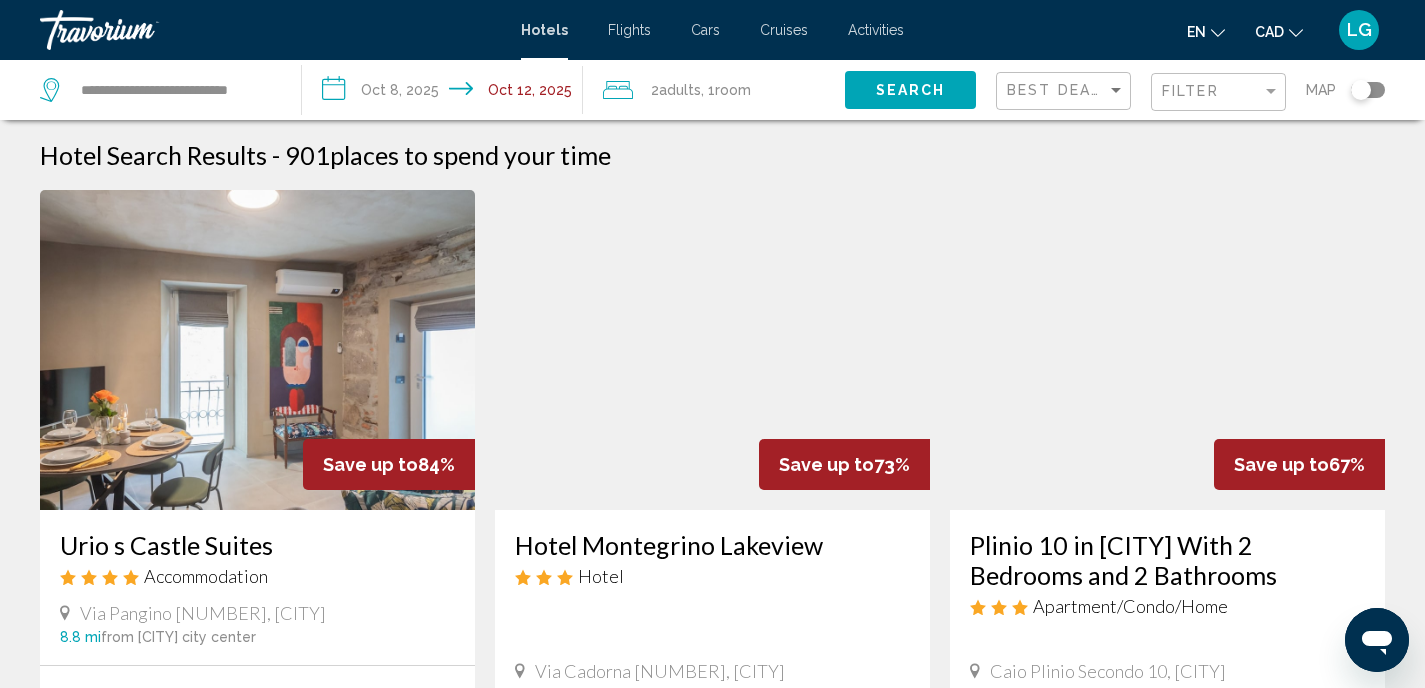 click on "Search" at bounding box center [920, 90] 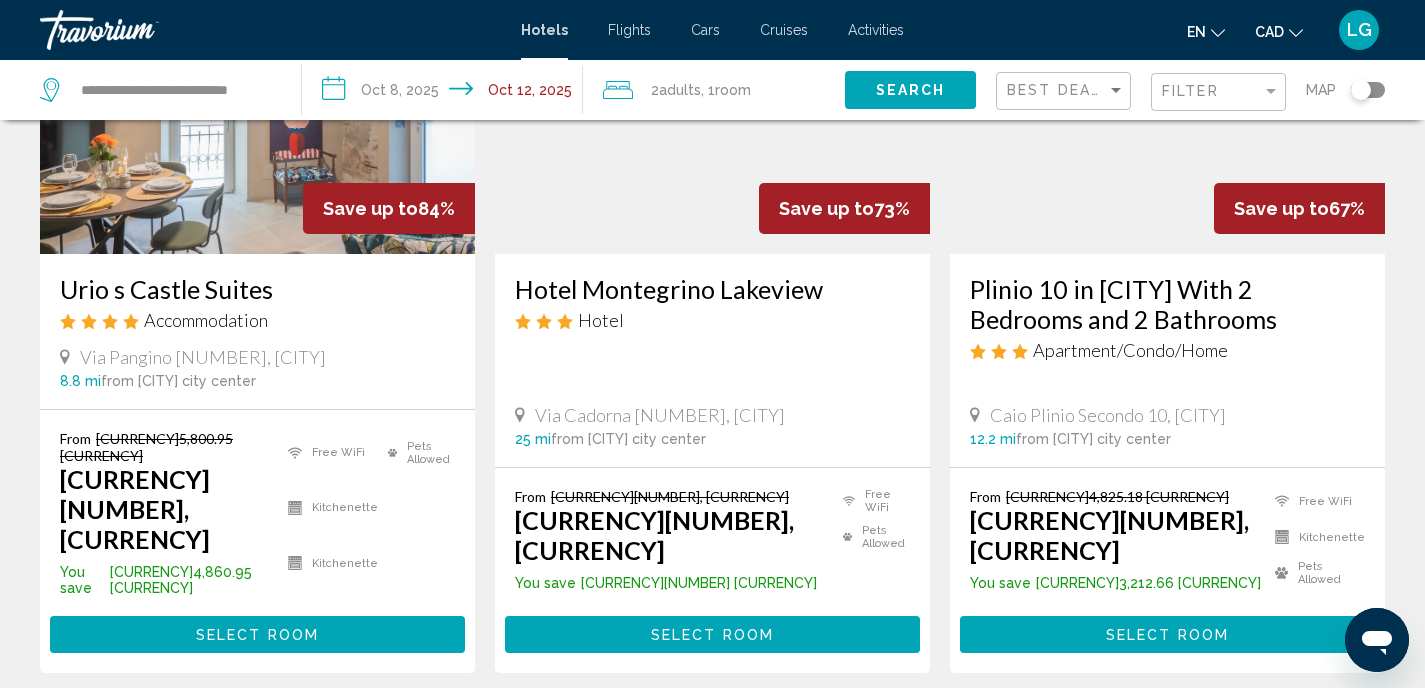 scroll, scrollTop: 0, scrollLeft: 0, axis: both 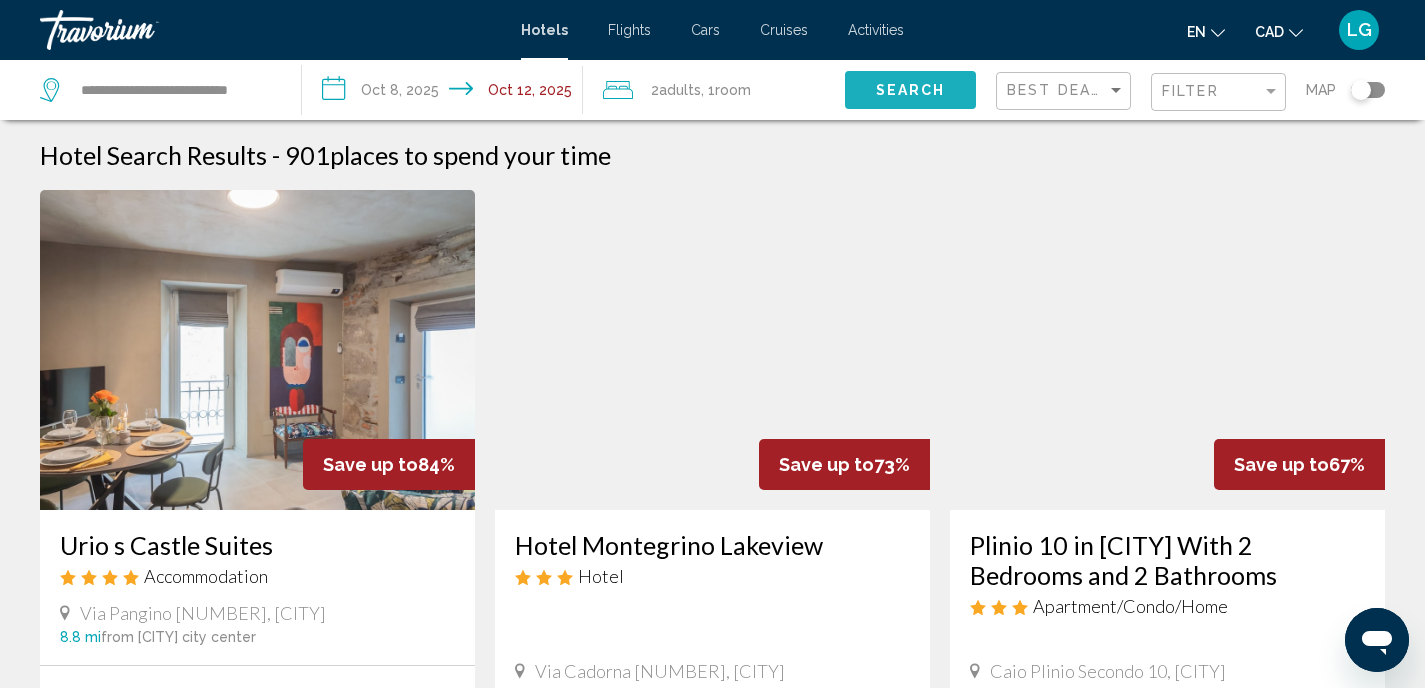click on "Search" at bounding box center (910, 89) 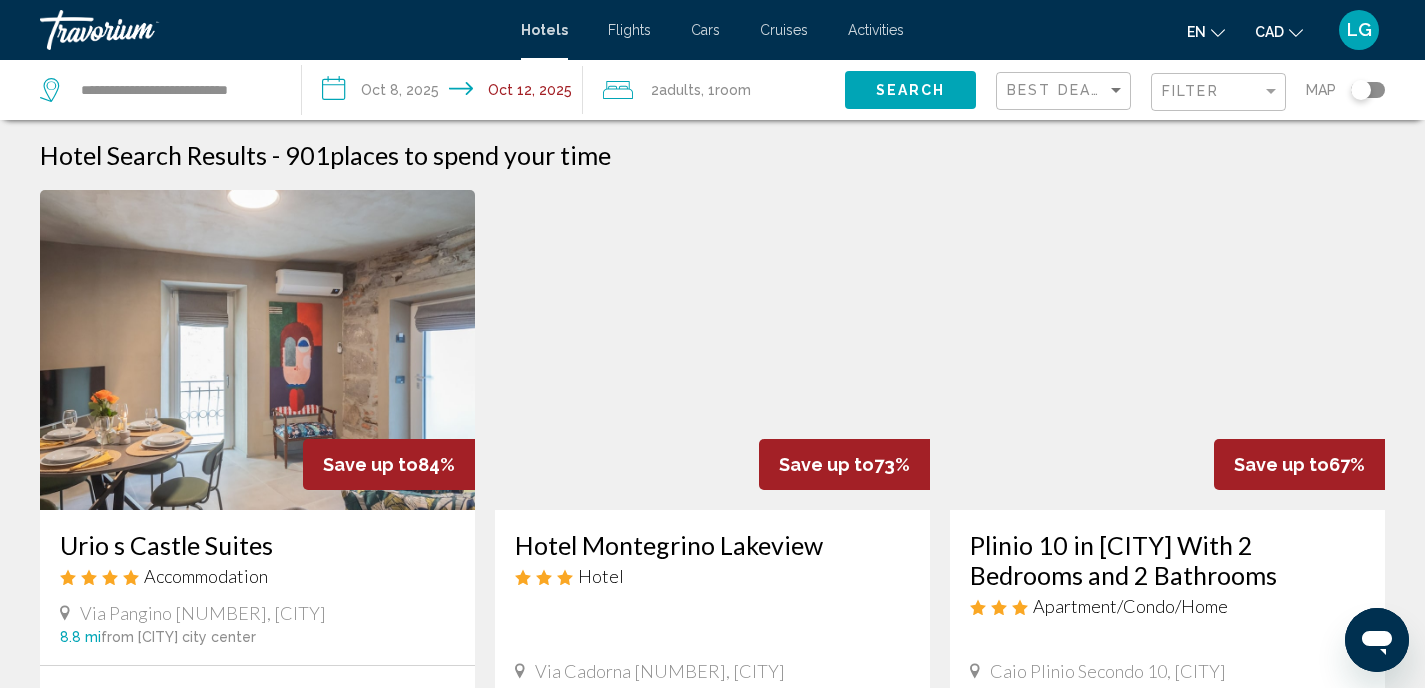 click on "Search" at bounding box center (911, 91) 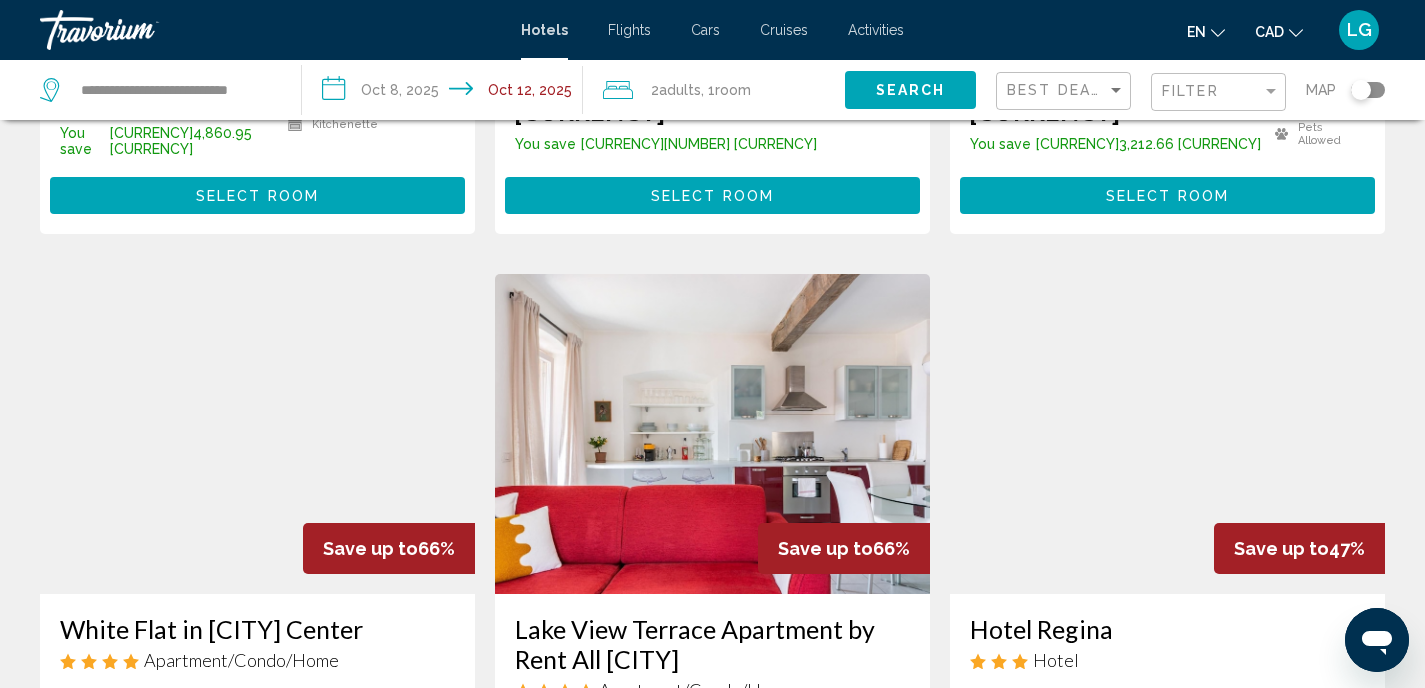 scroll, scrollTop: 0, scrollLeft: 0, axis: both 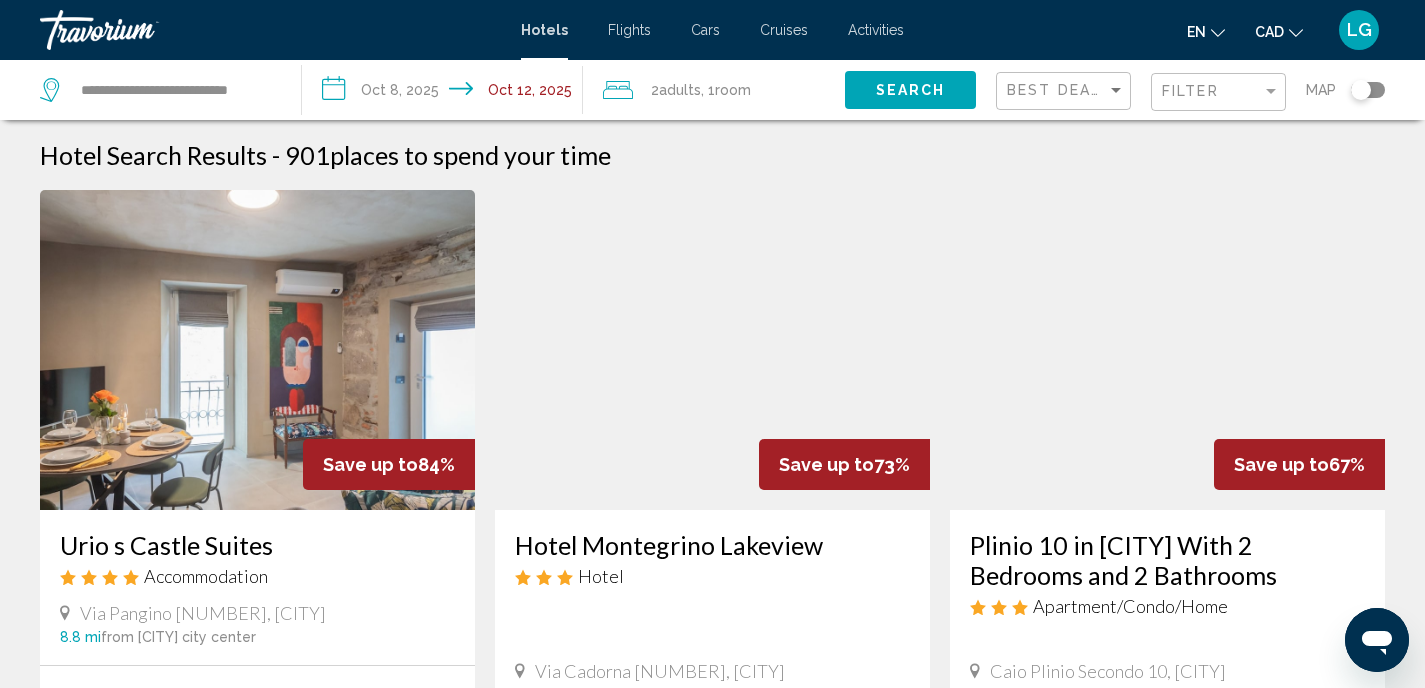 click on "Search" at bounding box center (911, 91) 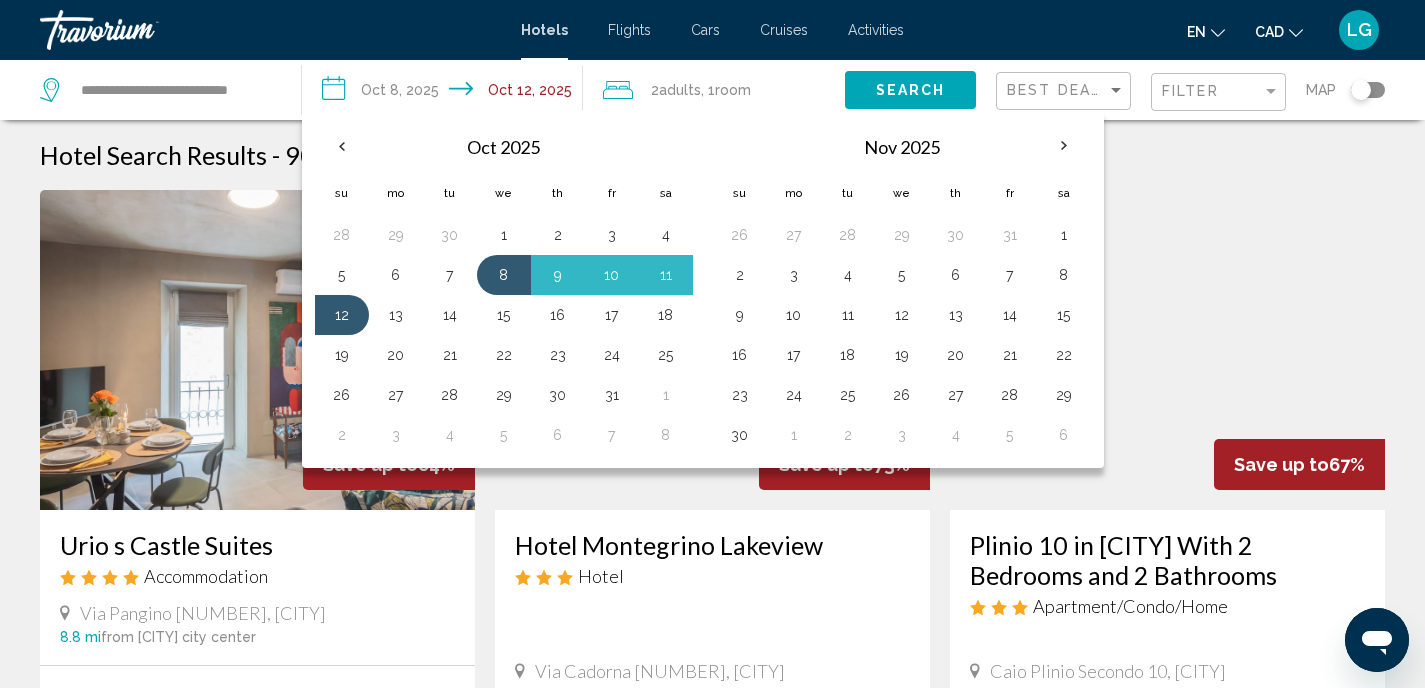click on "**********" at bounding box center (160, 90) 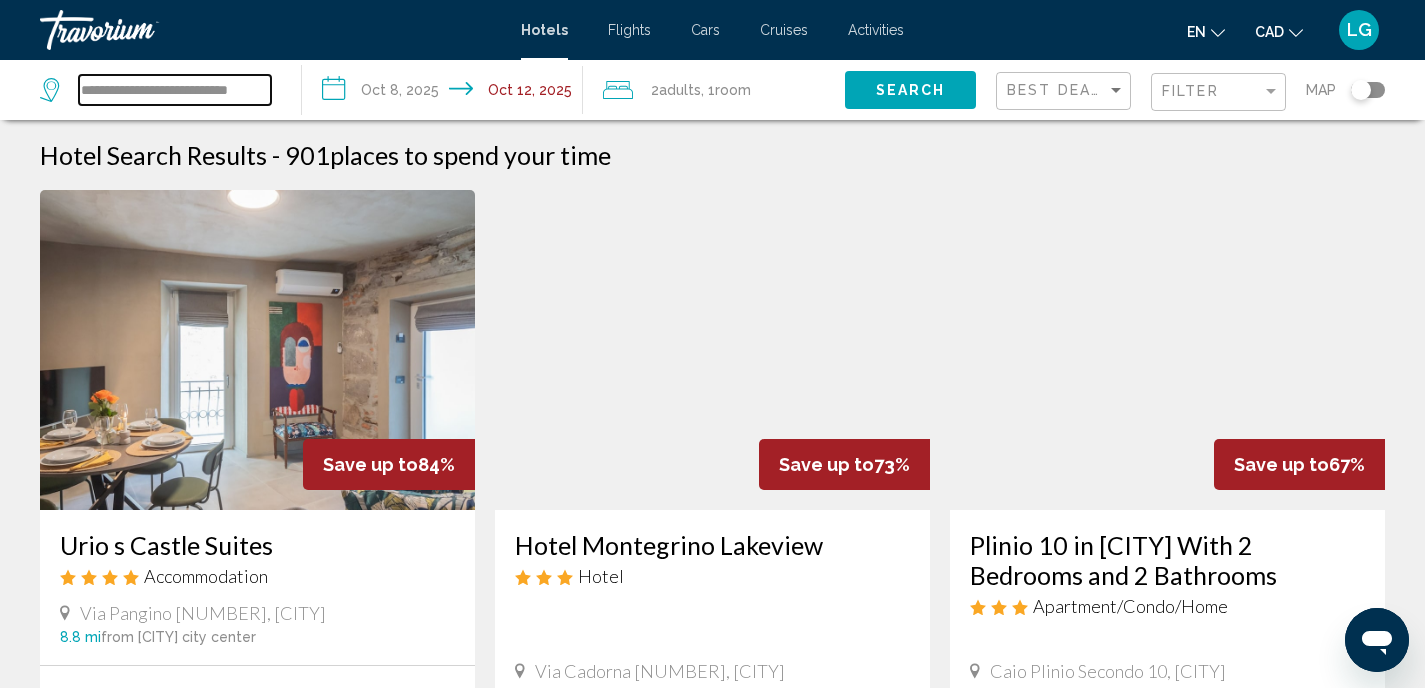 click on "**********" at bounding box center [175, 90] 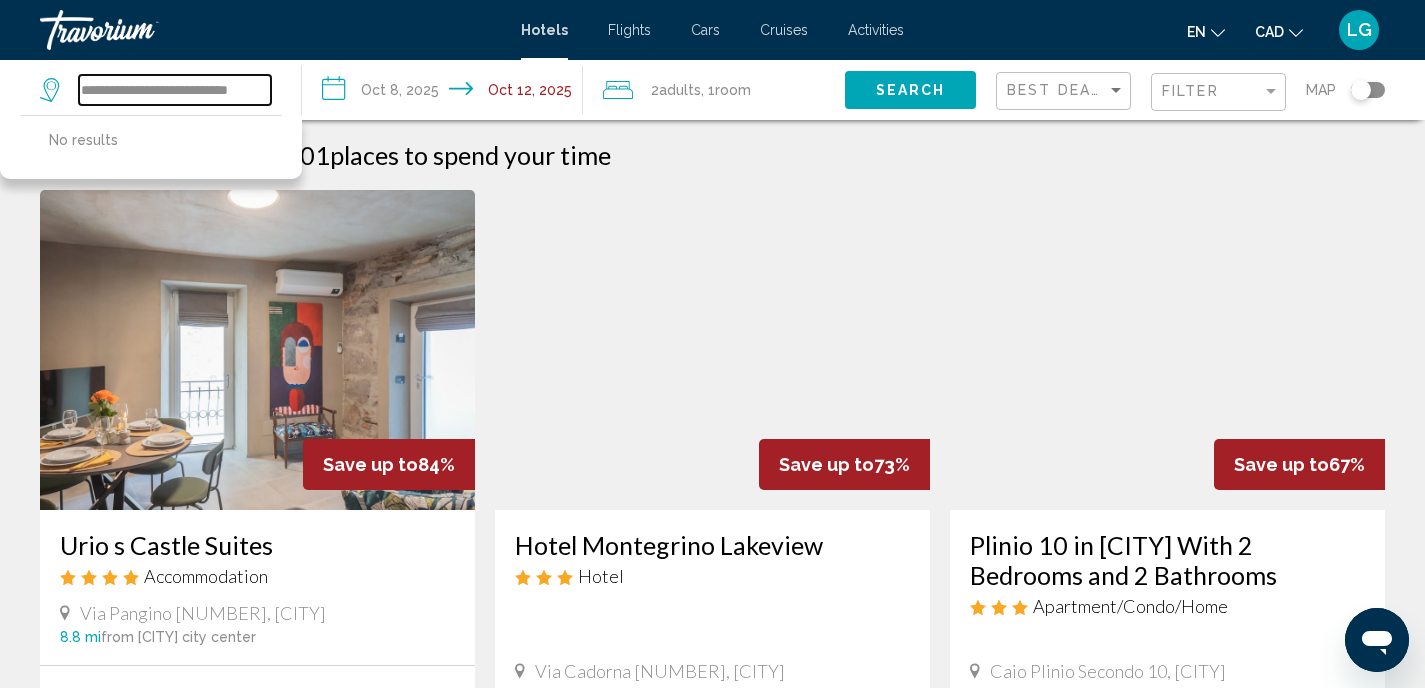 click on "**********" at bounding box center [175, 90] 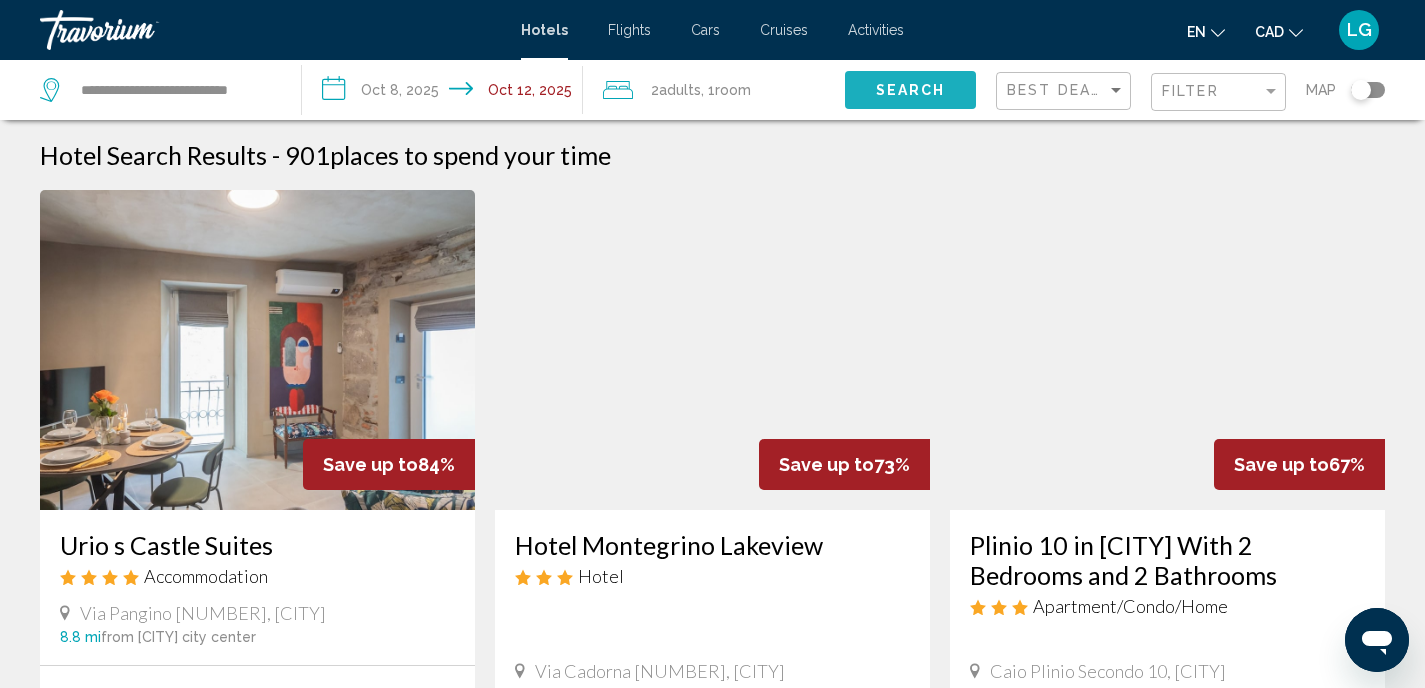 click on "Search" at bounding box center (911, 91) 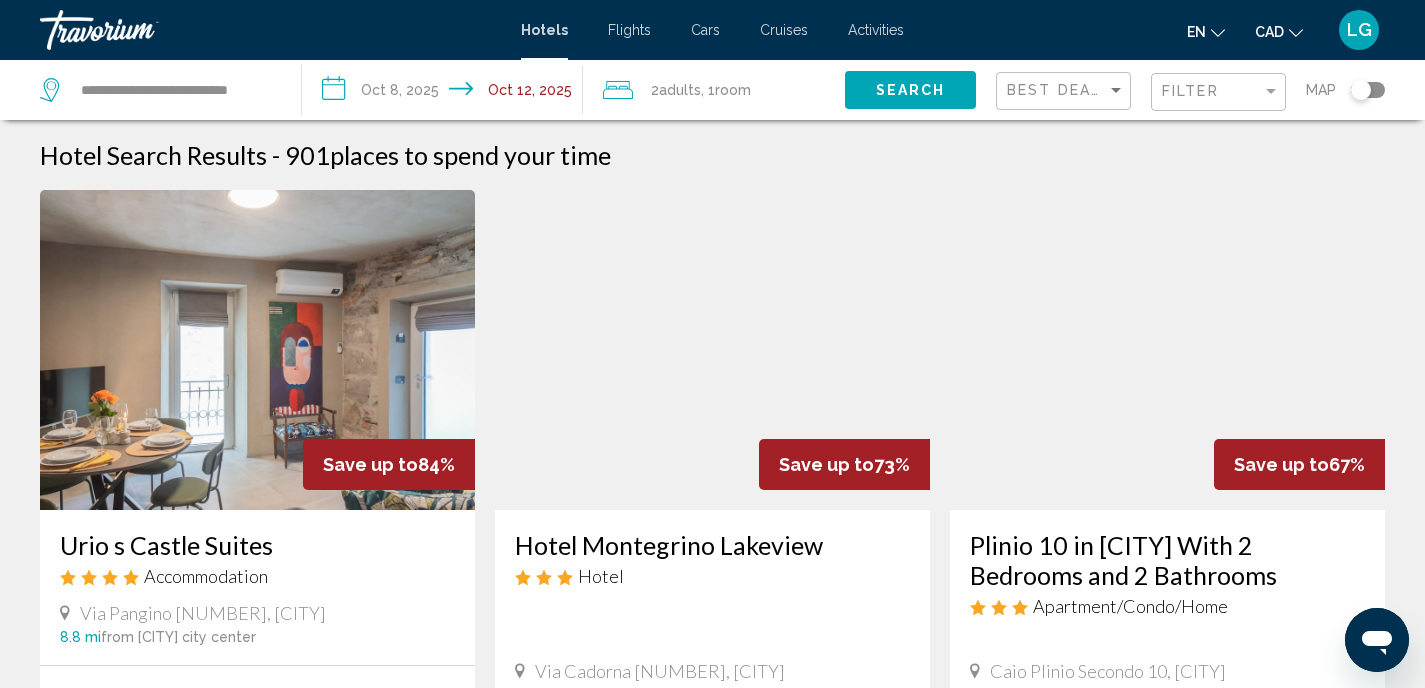 click on "**********" at bounding box center [151, 90] 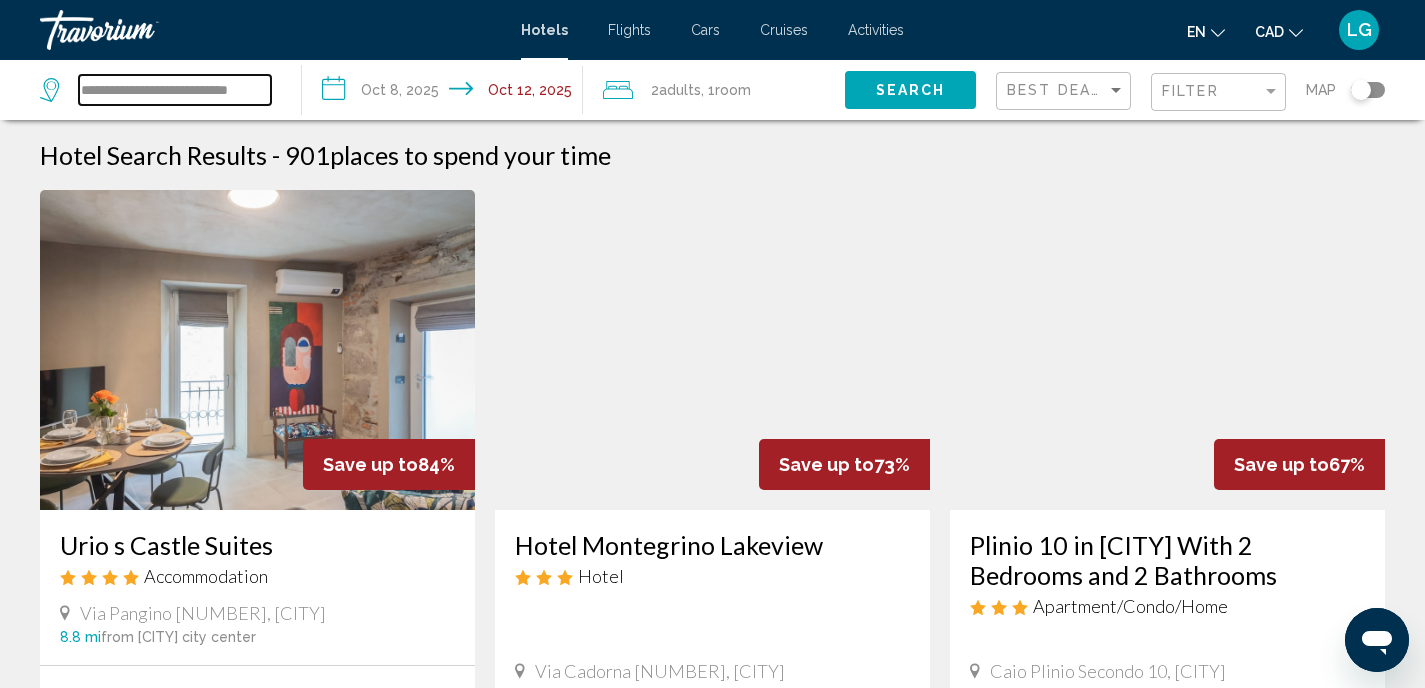 drag, startPoint x: 231, startPoint y: 89, endPoint x: 61, endPoint y: 81, distance: 170.18813 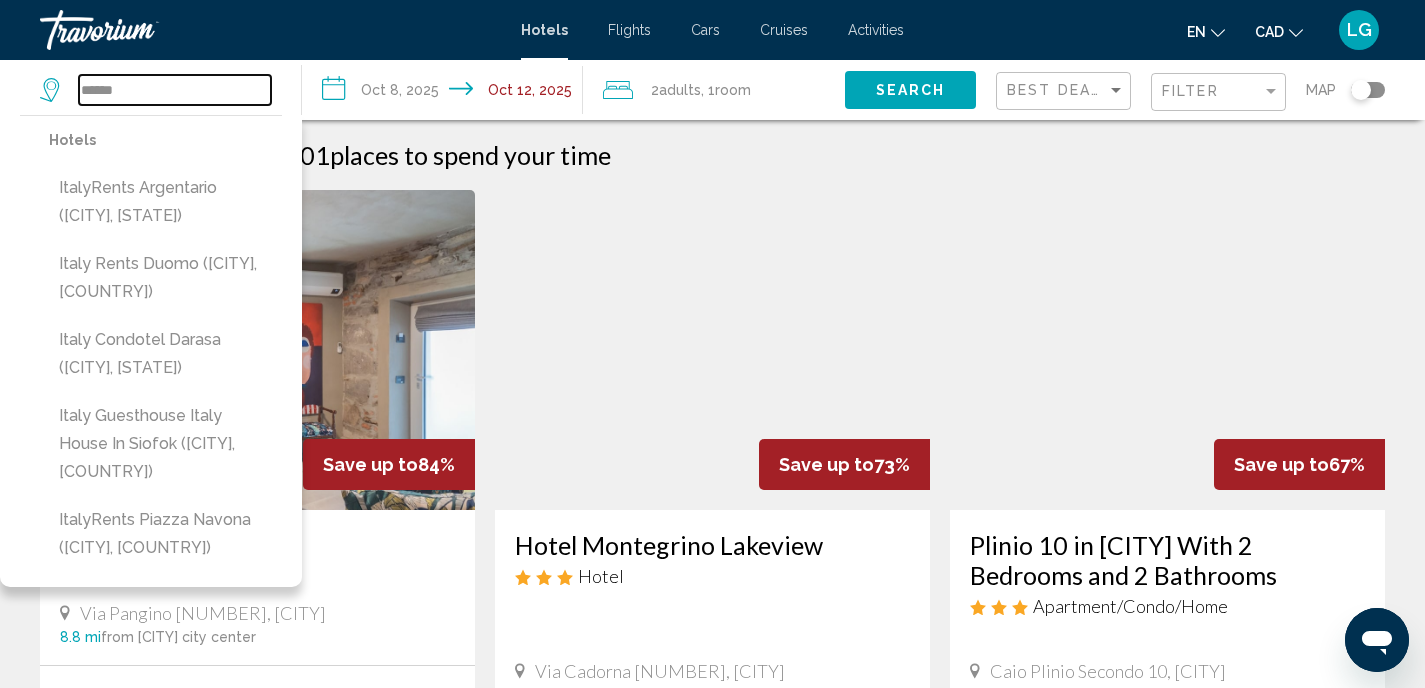 click on "*****" at bounding box center [175, 90] 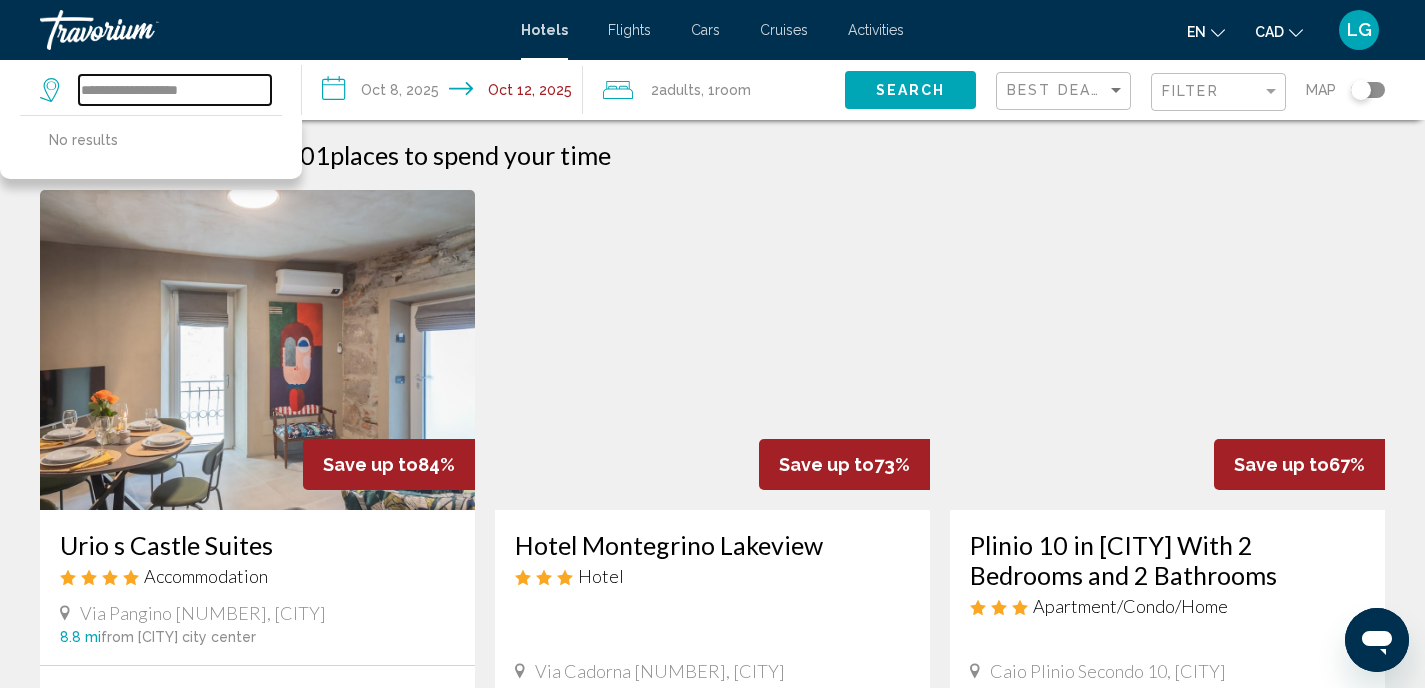 click on "**********" at bounding box center (175, 90) 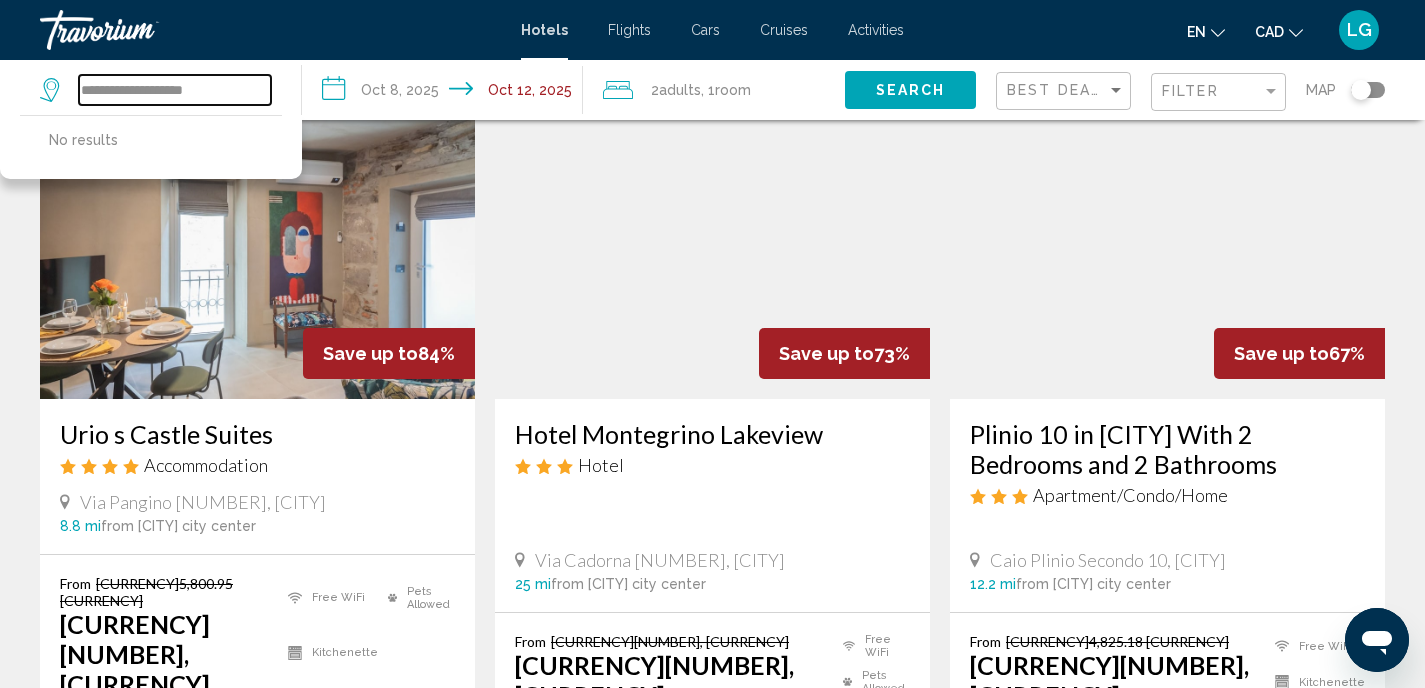 scroll, scrollTop: 0, scrollLeft: 0, axis: both 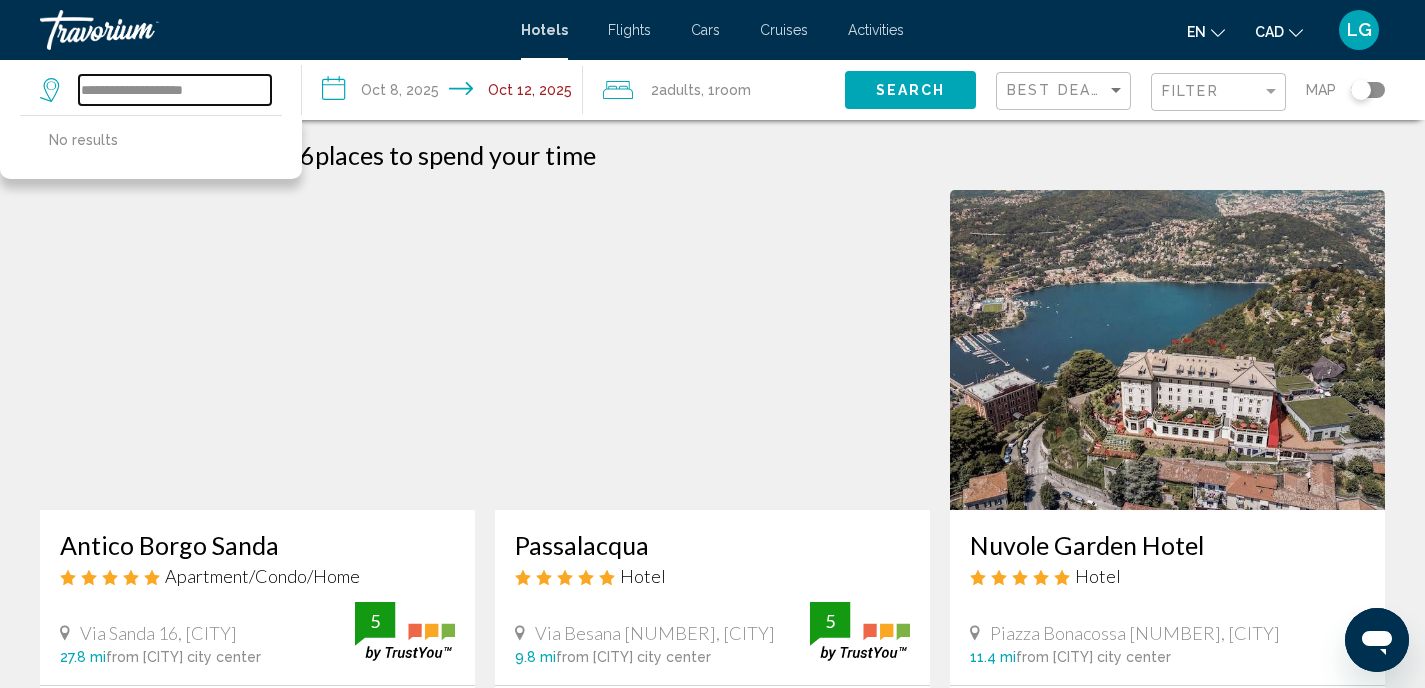 click on "**********" at bounding box center [175, 90] 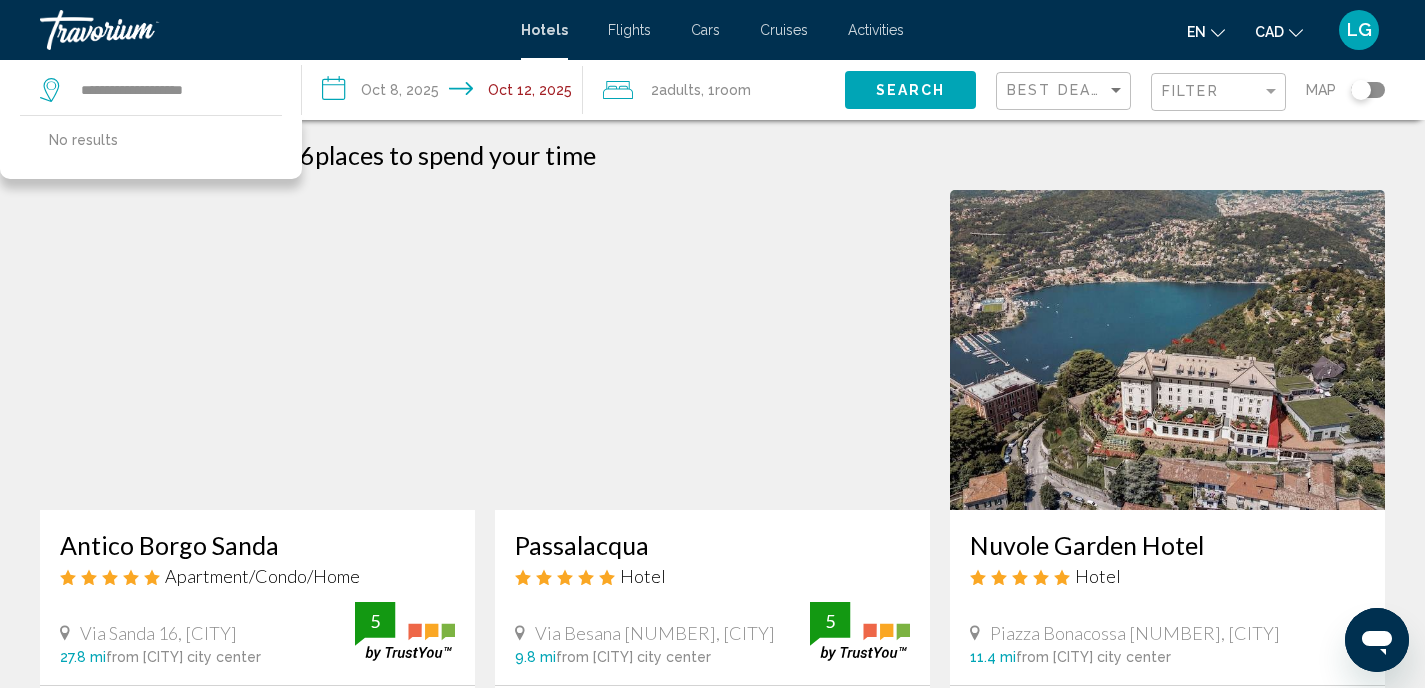 click on "Search" at bounding box center (911, 91) 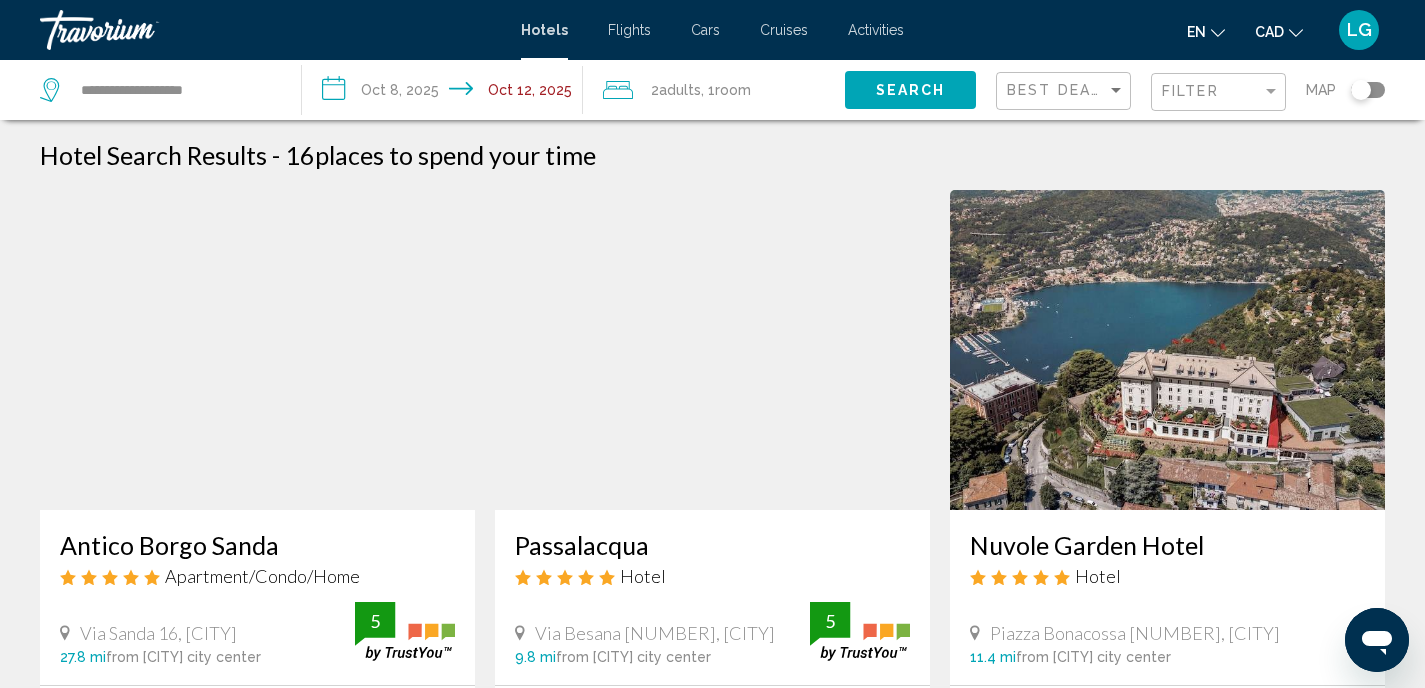 click on "Adults" at bounding box center (680, 90) 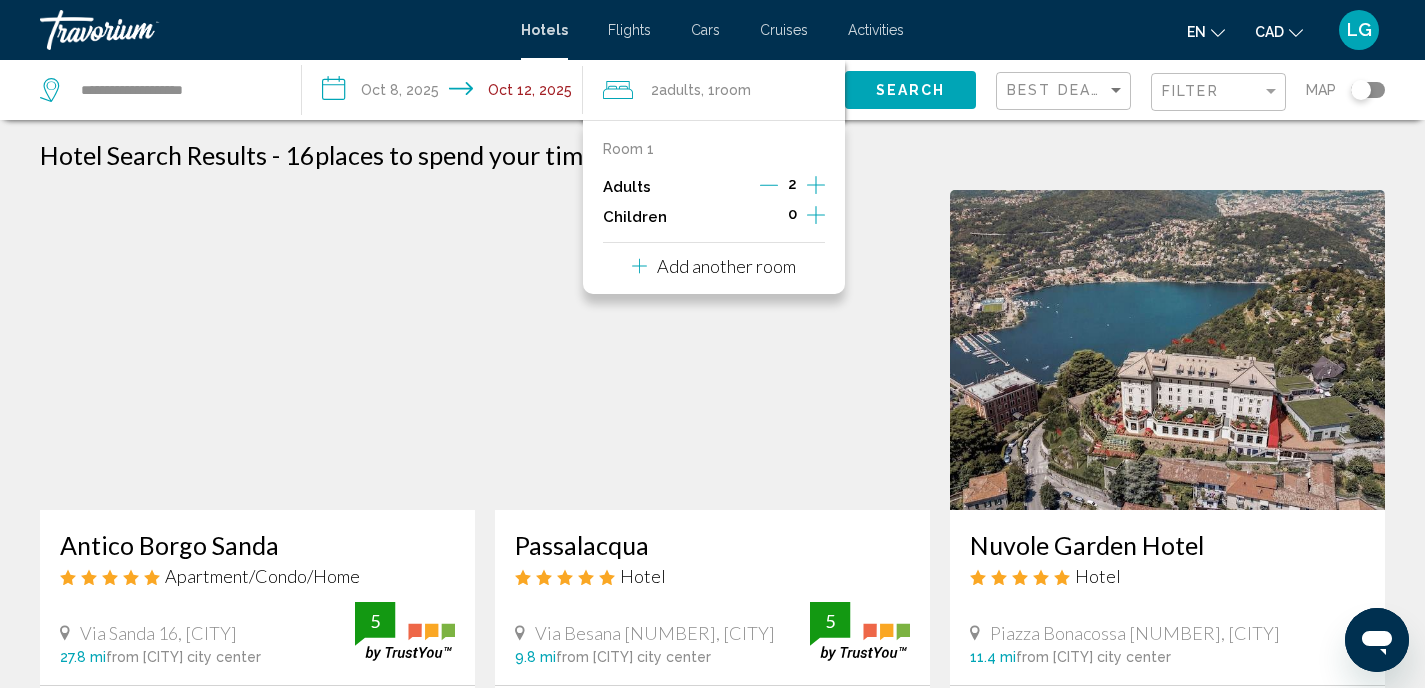click on "**********" at bounding box center [447, 93] 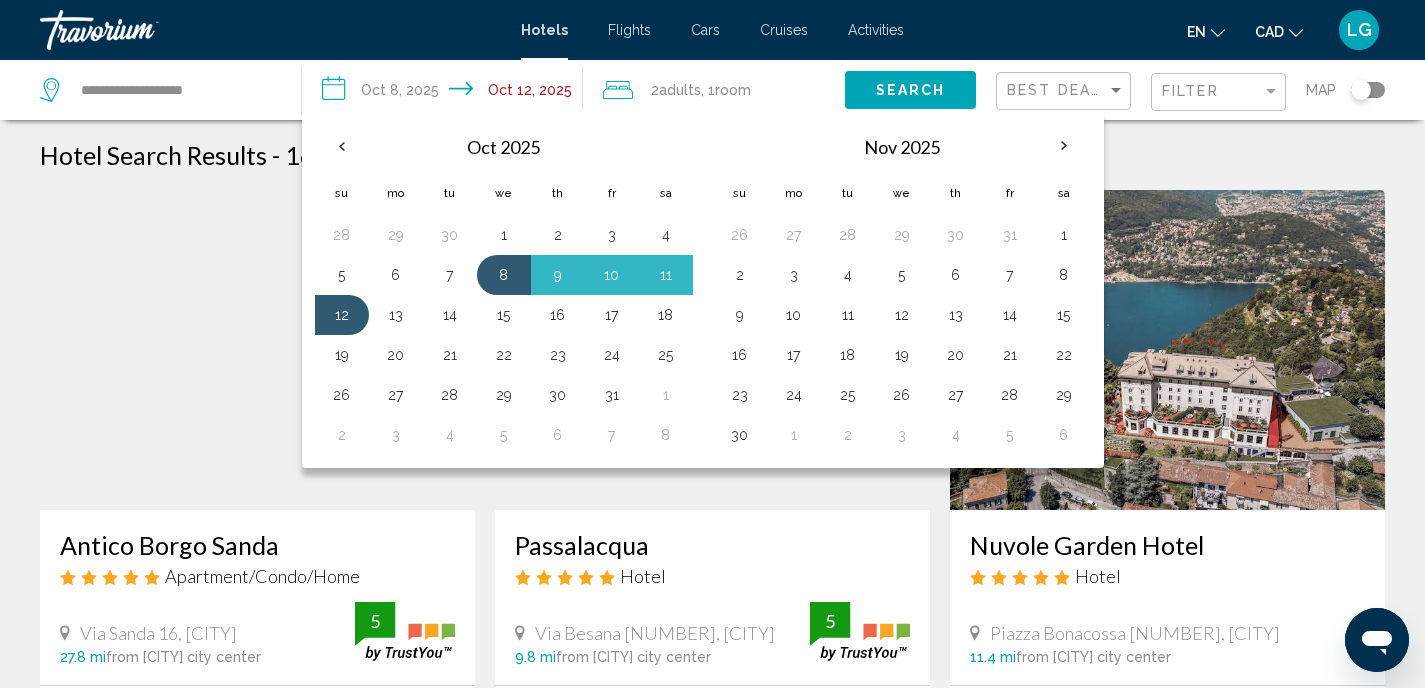 click on "[MONTH] [YEAR] Su Mo Tu We Th Fr Sa 26 27 28 29 30 31 1 2 3 4 5 6 7 8 9 10 11 12 13 14 15 16 17 18 19 20 21 22 23 24 25 26 27 28 29 30 1 2 3 4 5 6" at bounding box center (902, 289) 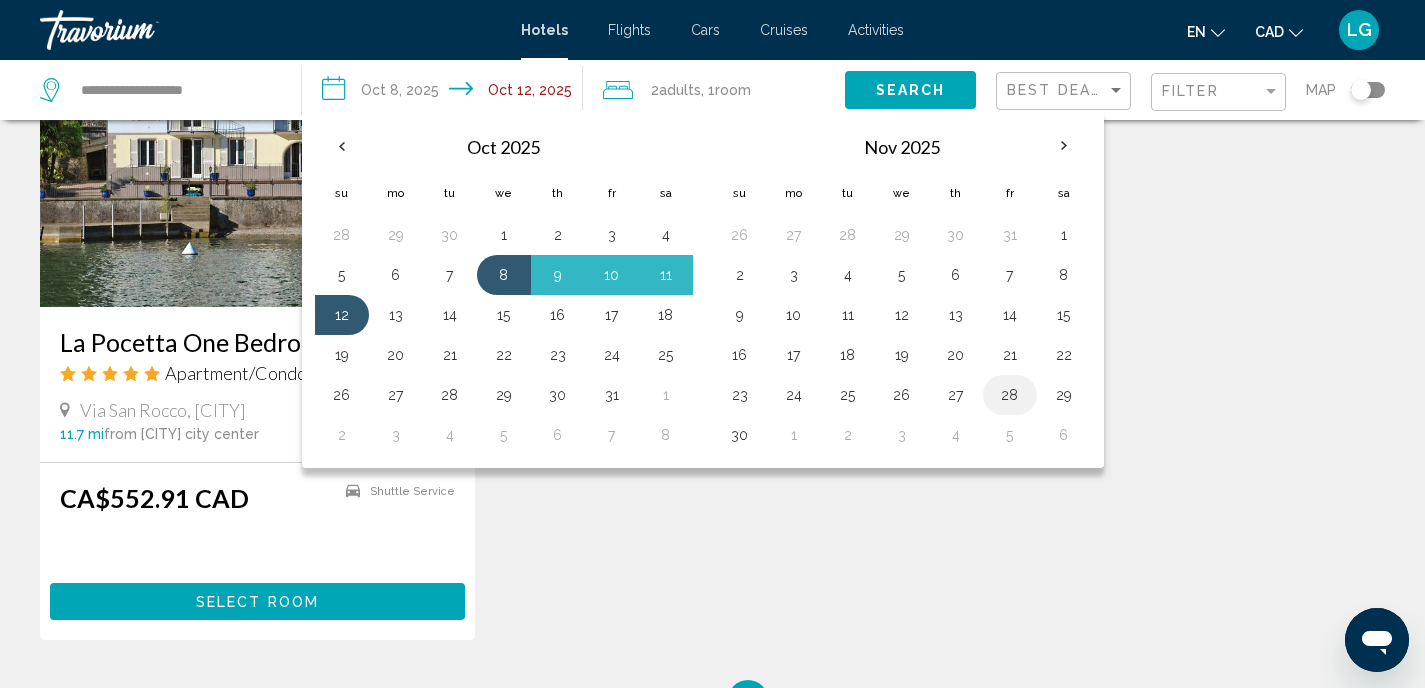 scroll, scrollTop: 966, scrollLeft: 0, axis: vertical 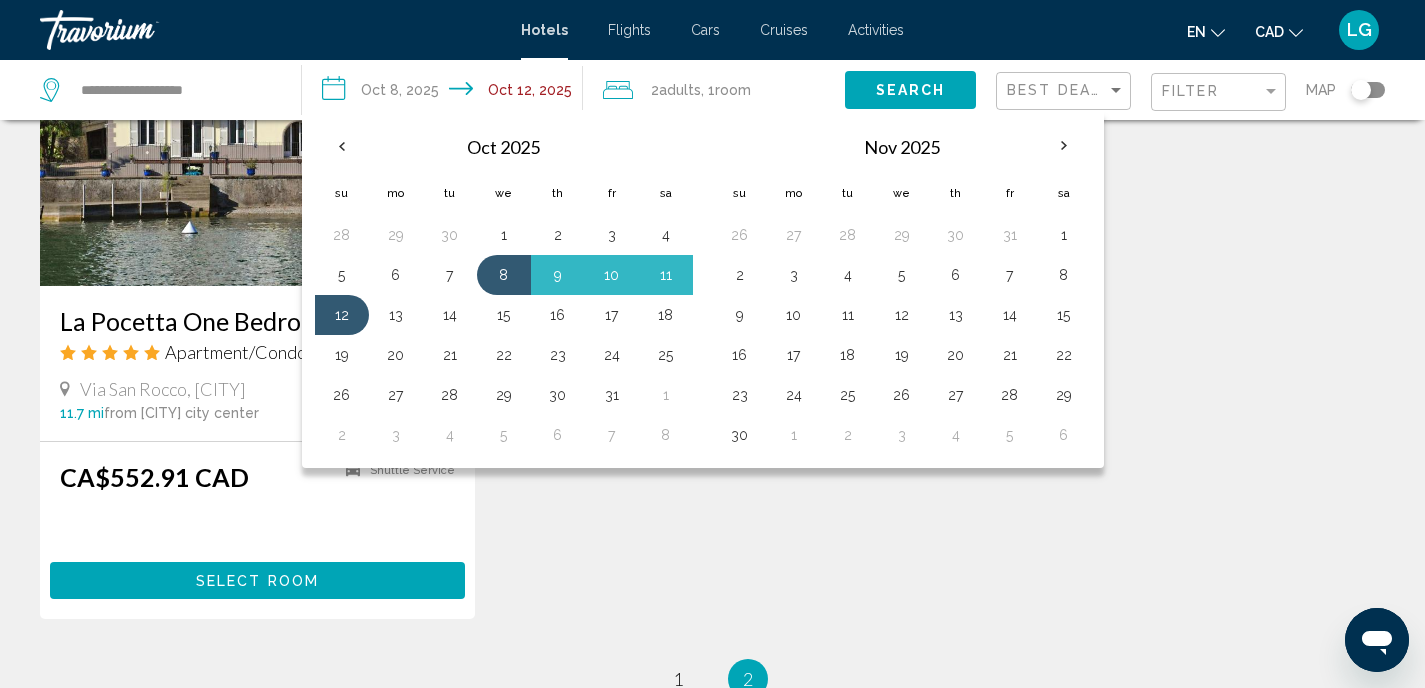 click on "[FIRST] [LAST]
Apartment/Condo/Home
Via Sanda [NUMBER], [CITY] [NUMBER] mi  from Lake Como city center from hotel 5 CA$[PRICE] CAD
Free WiFi  5 Select Room  Passalacqua
Hotel
Via Besana [NUMBER], [CITY] [NUMBER] mi  from Lake Como city center from hotel 5 CA$[PRICE] CAD
Breakfast
Fitness Center
Free WiFi
Kitchenette
Pets Allowed
5" at bounding box center [712, -59] 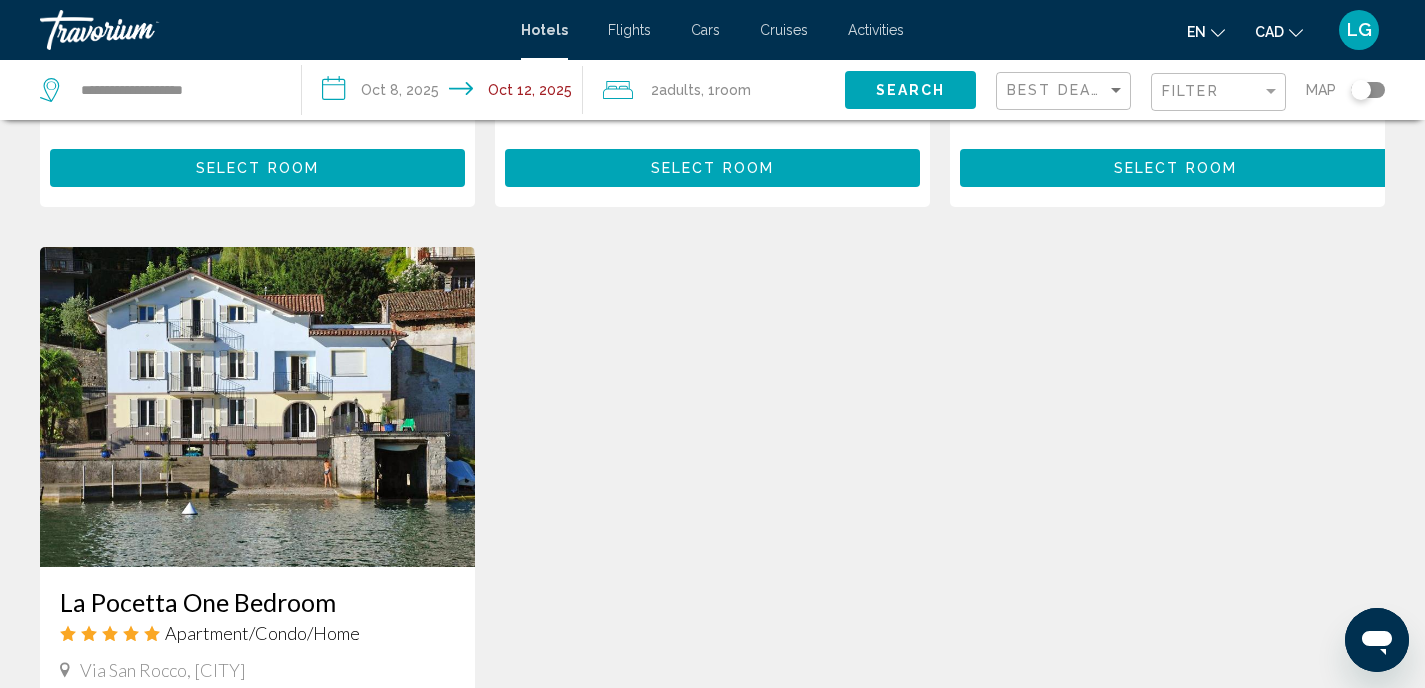 scroll, scrollTop: 0, scrollLeft: 0, axis: both 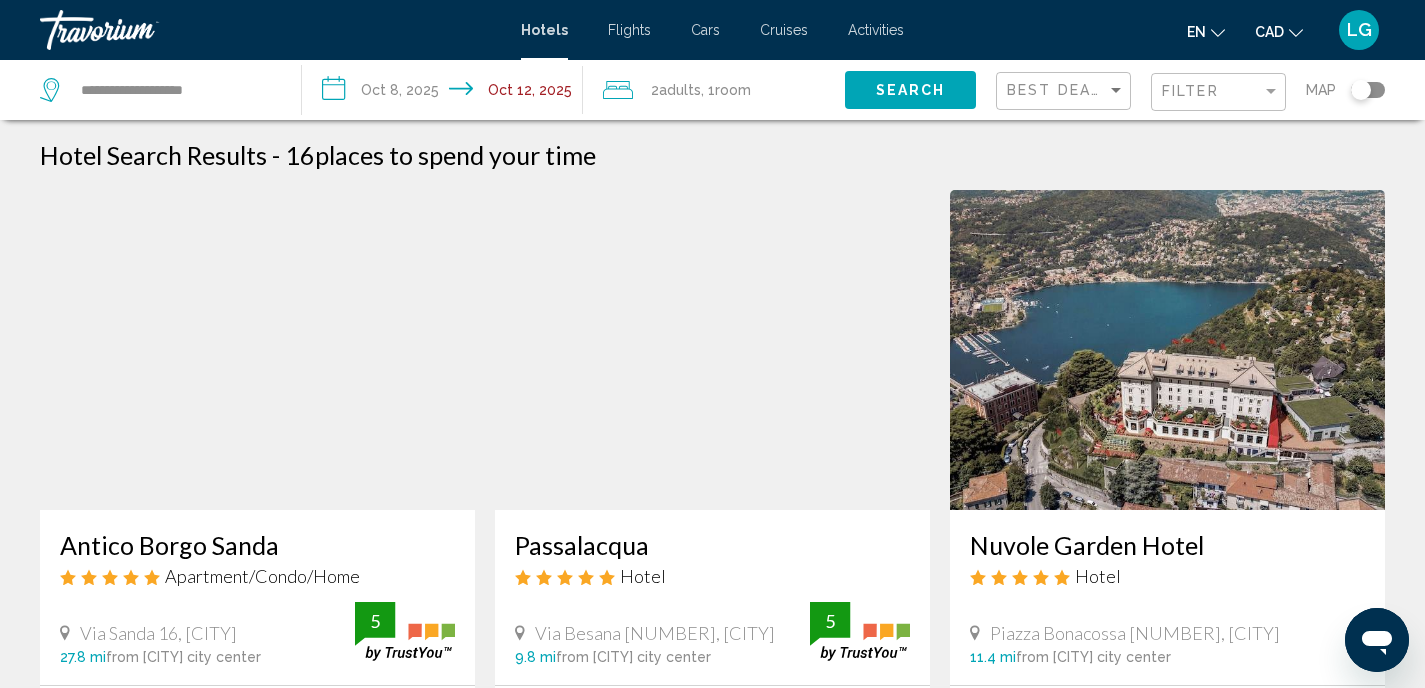 drag, startPoint x: 912, startPoint y: 96, endPoint x: 903, endPoint y: 89, distance: 11.401754 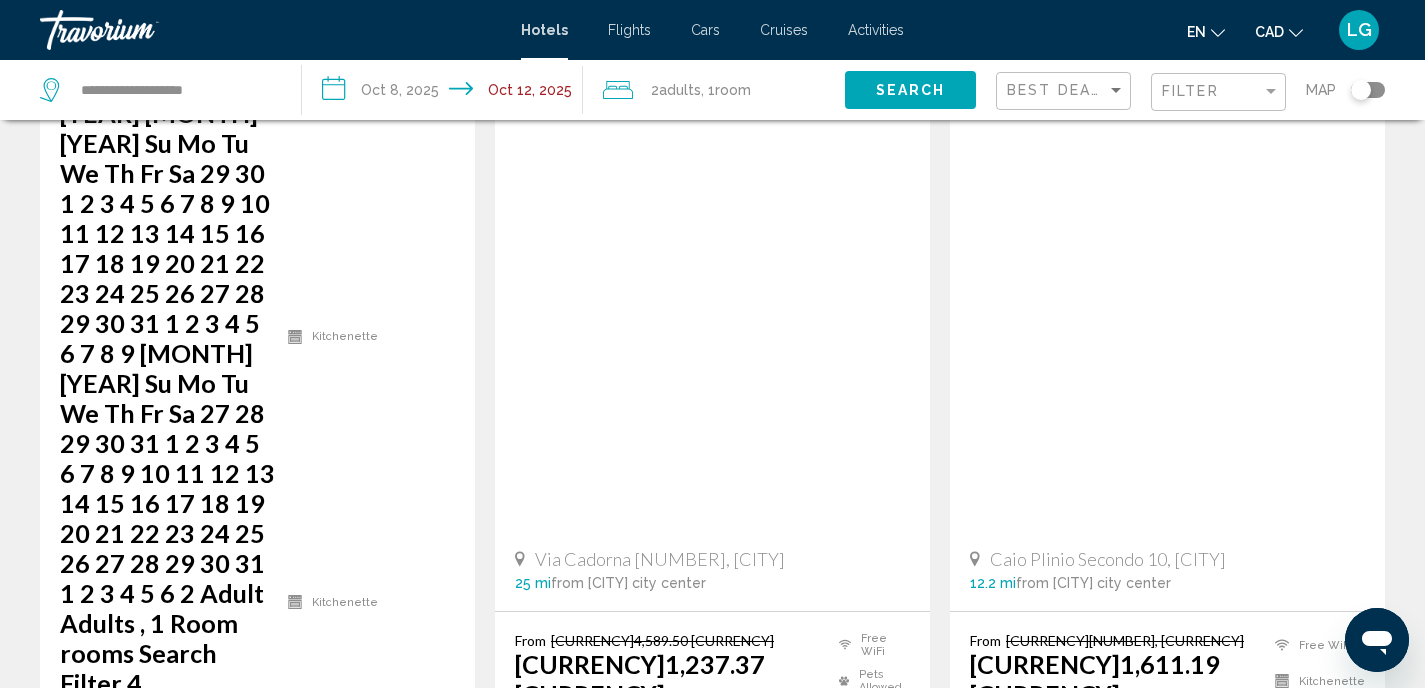 scroll, scrollTop: 0, scrollLeft: 0, axis: both 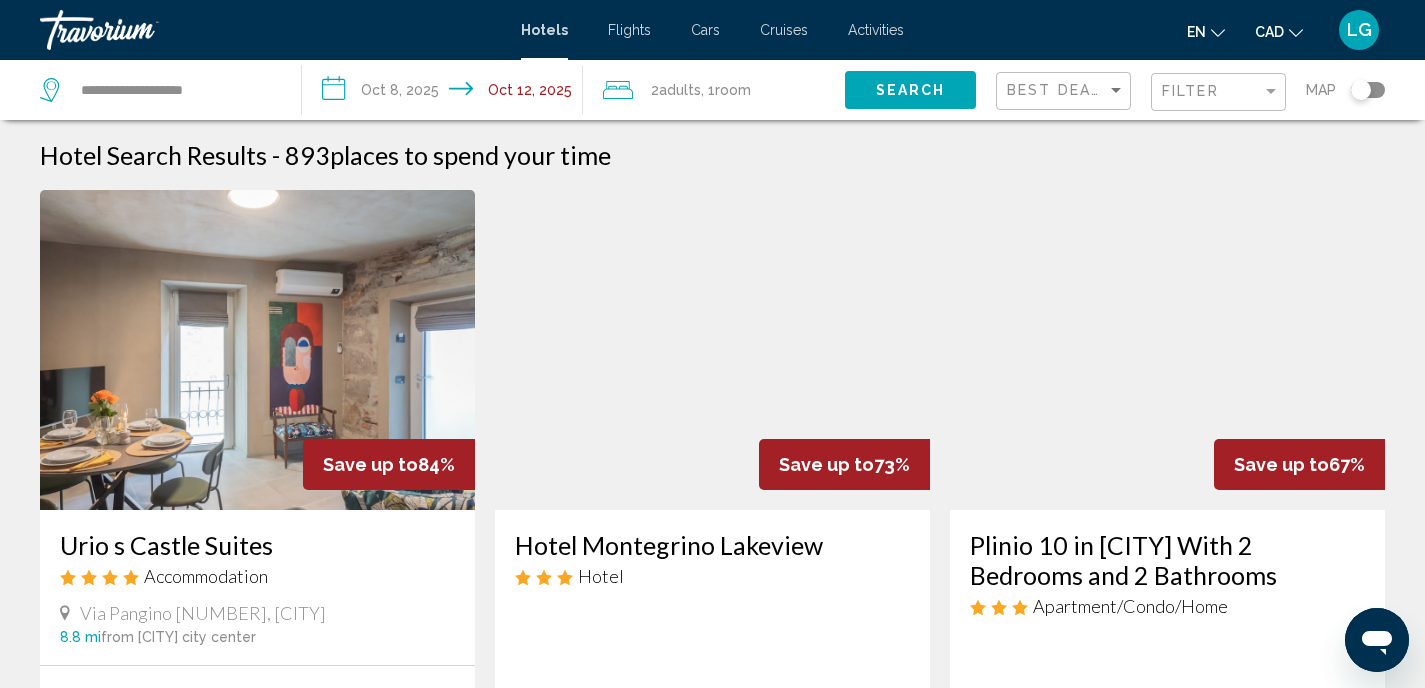 click on "Search" at bounding box center [911, 91] 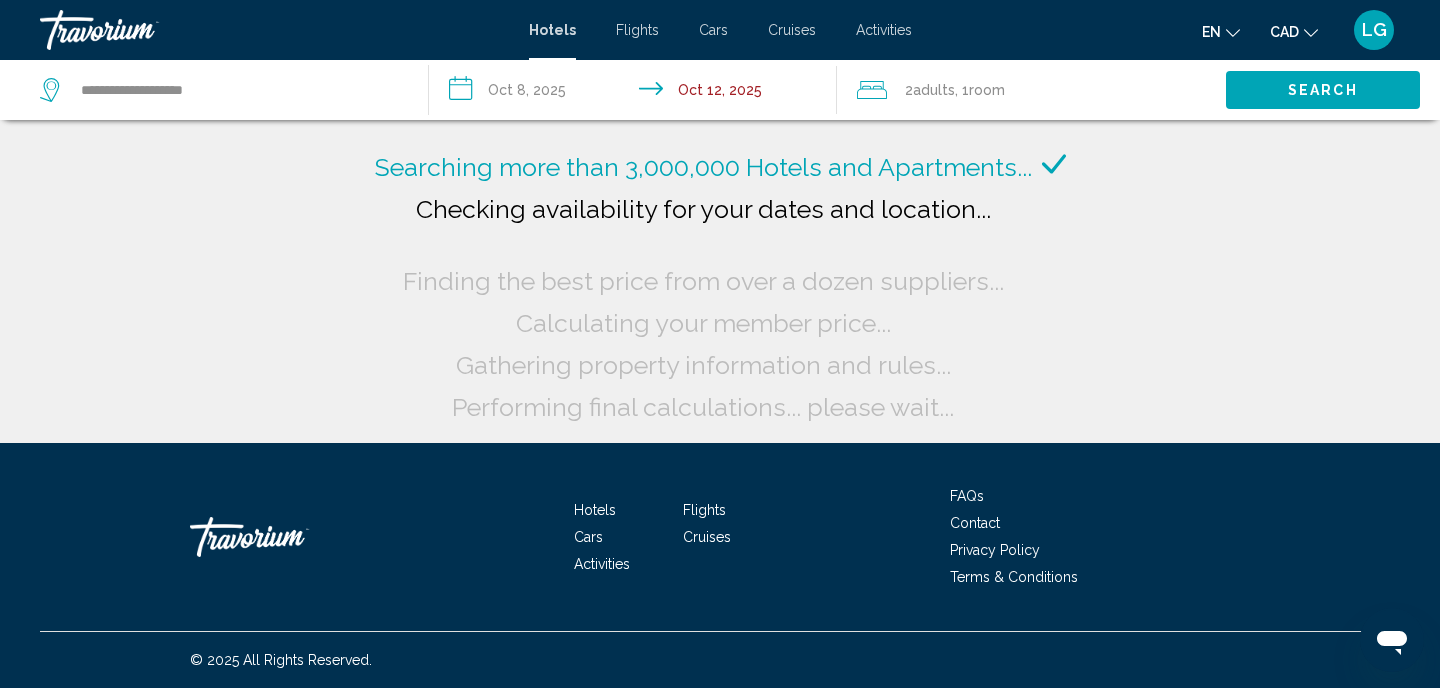 click at bounding box center [1311, 33] 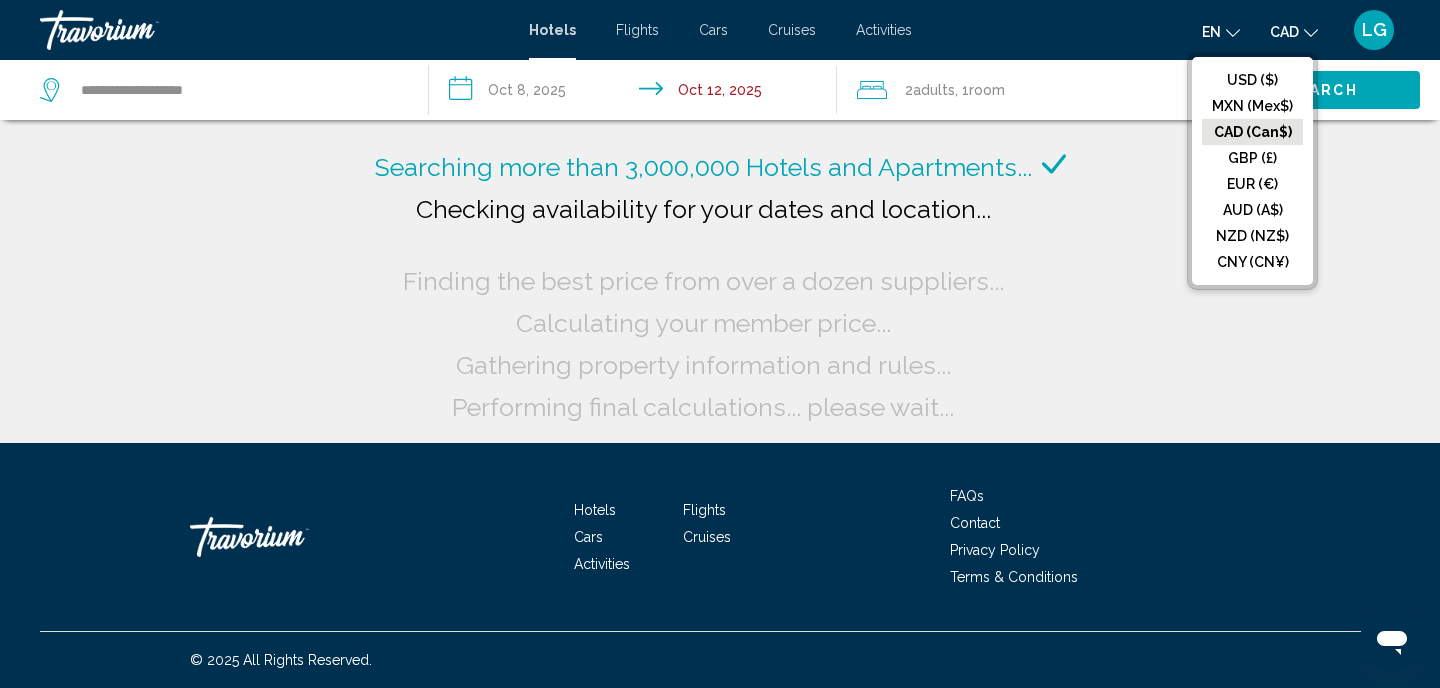 click on "CAD (Can$)" at bounding box center [1252, 132] 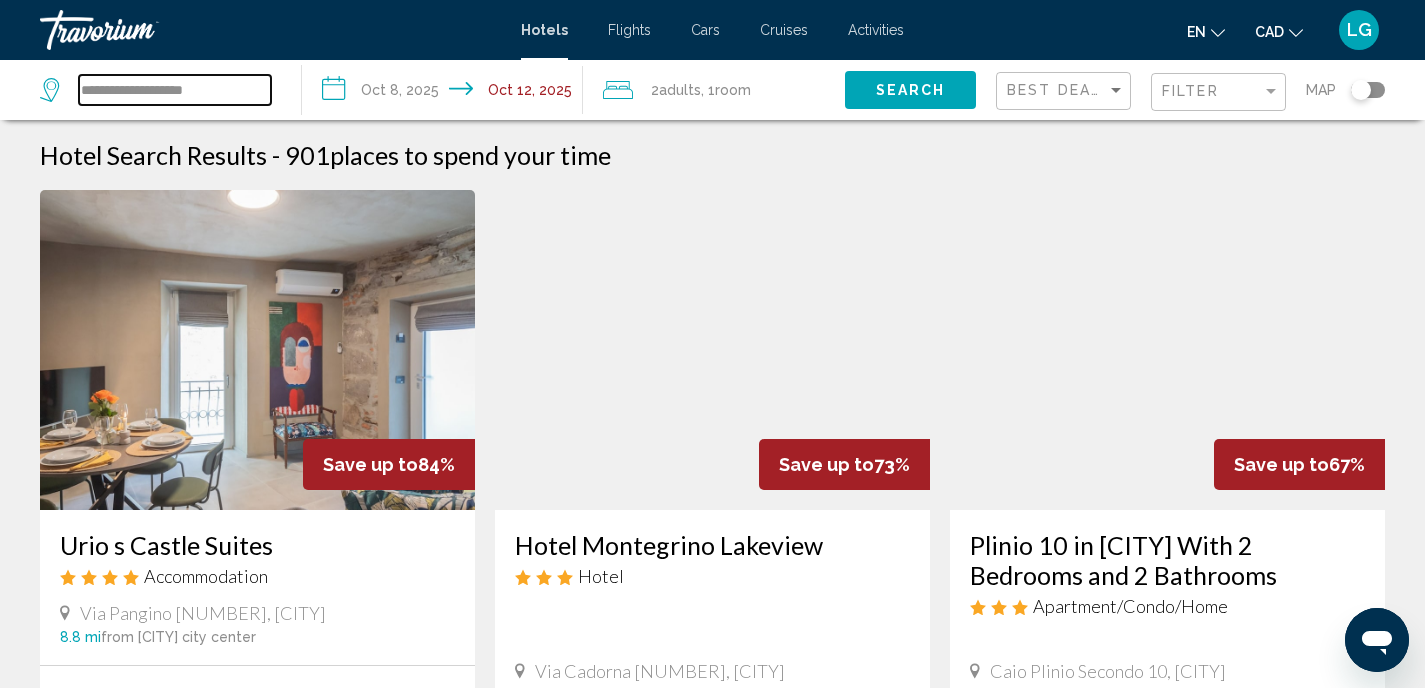 click on "**********" at bounding box center (175, 90) 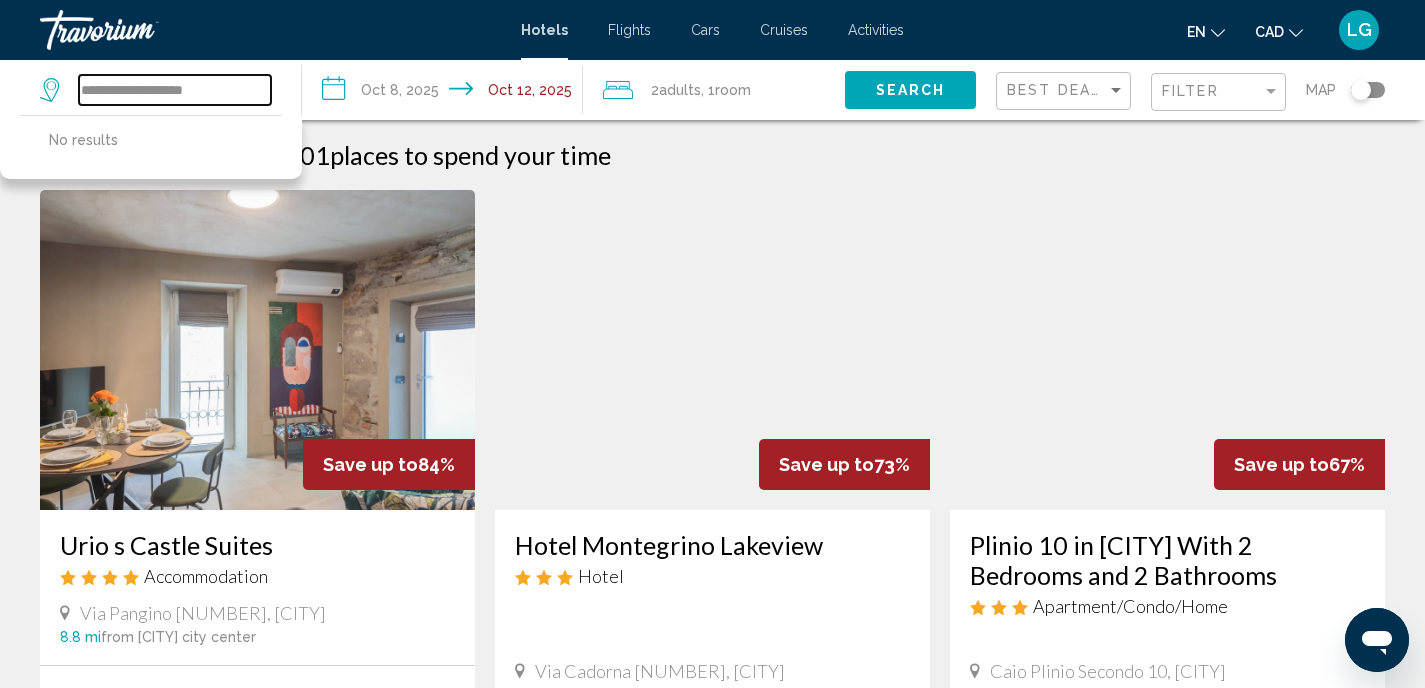 click on "**********" at bounding box center [175, 90] 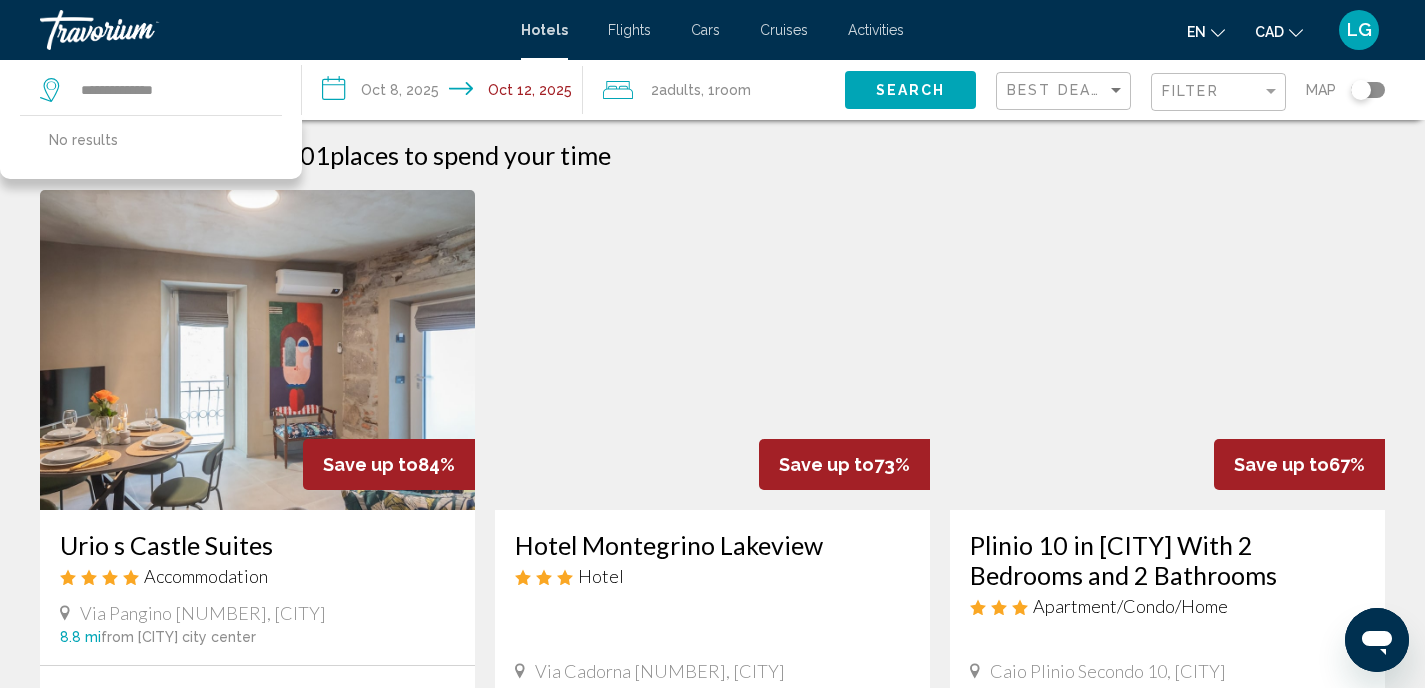 click on "Search" at bounding box center [911, 91] 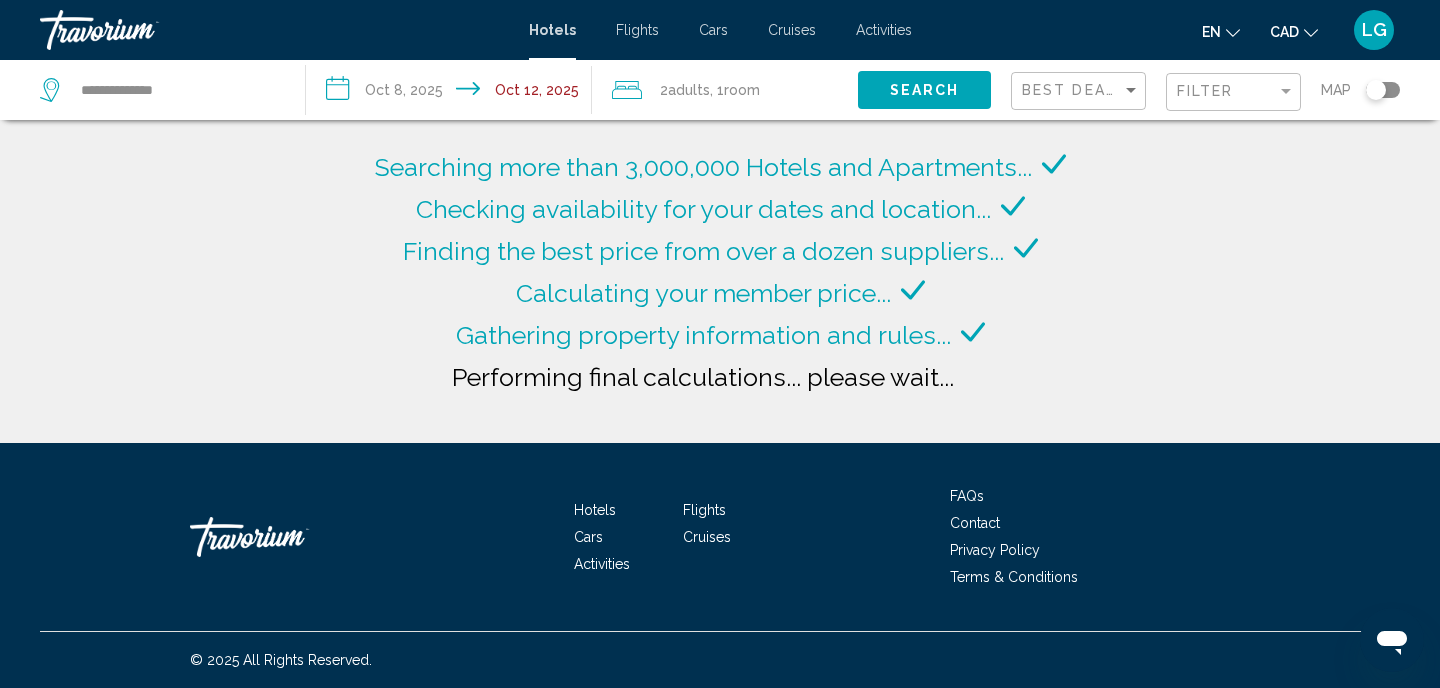 click on "Filter" at bounding box center [1233, 92] 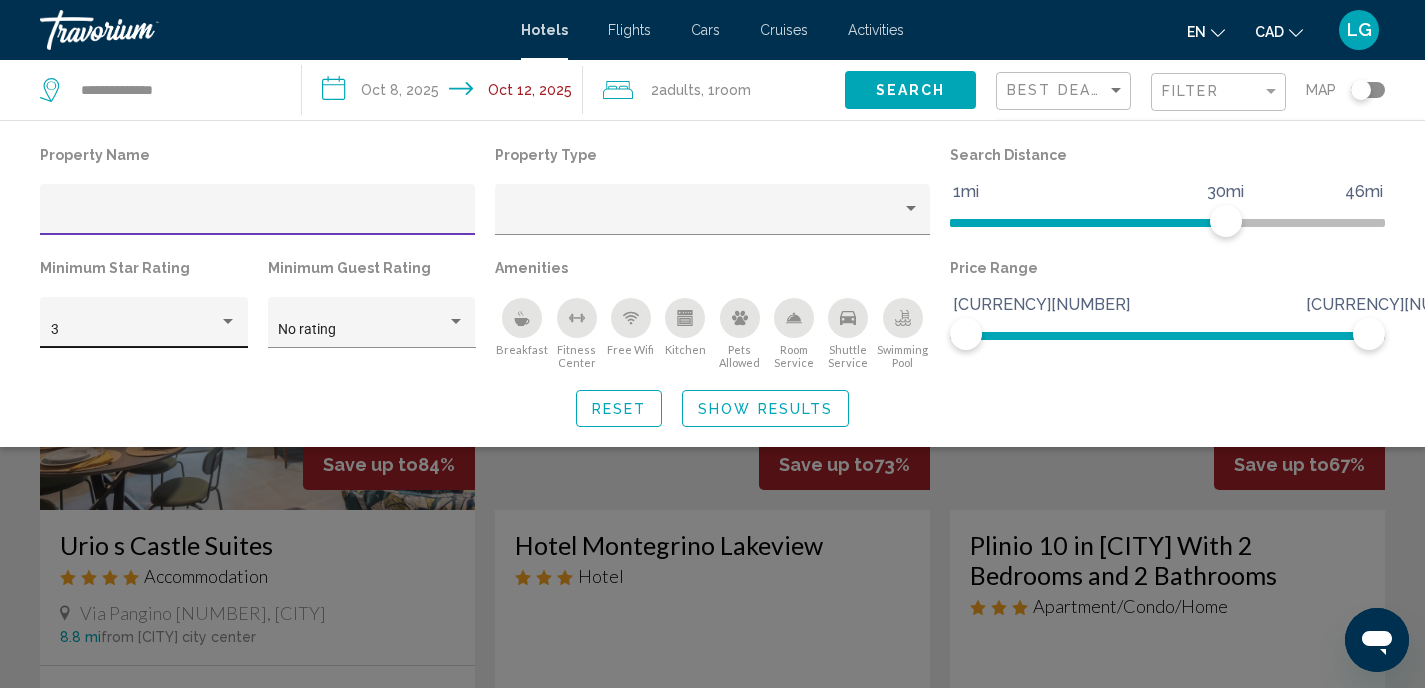 click at bounding box center (228, 322) 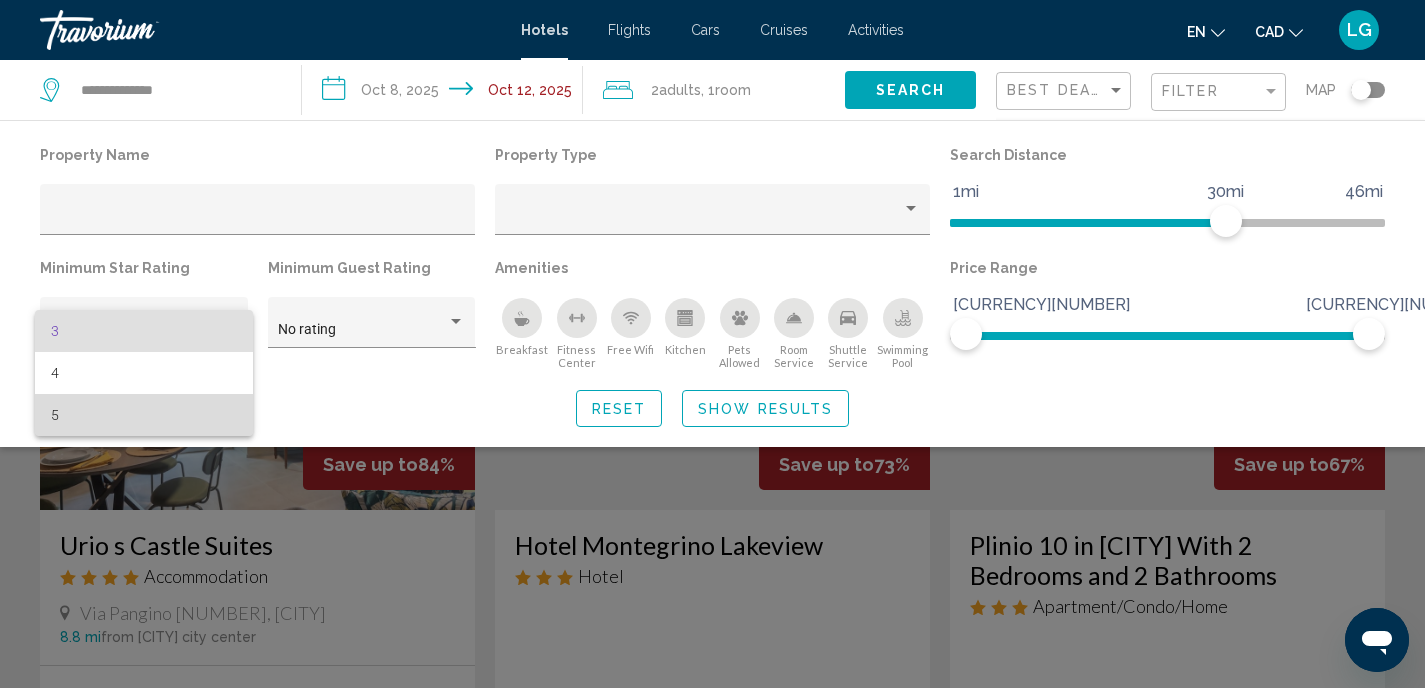 click on "5" at bounding box center (144, 415) 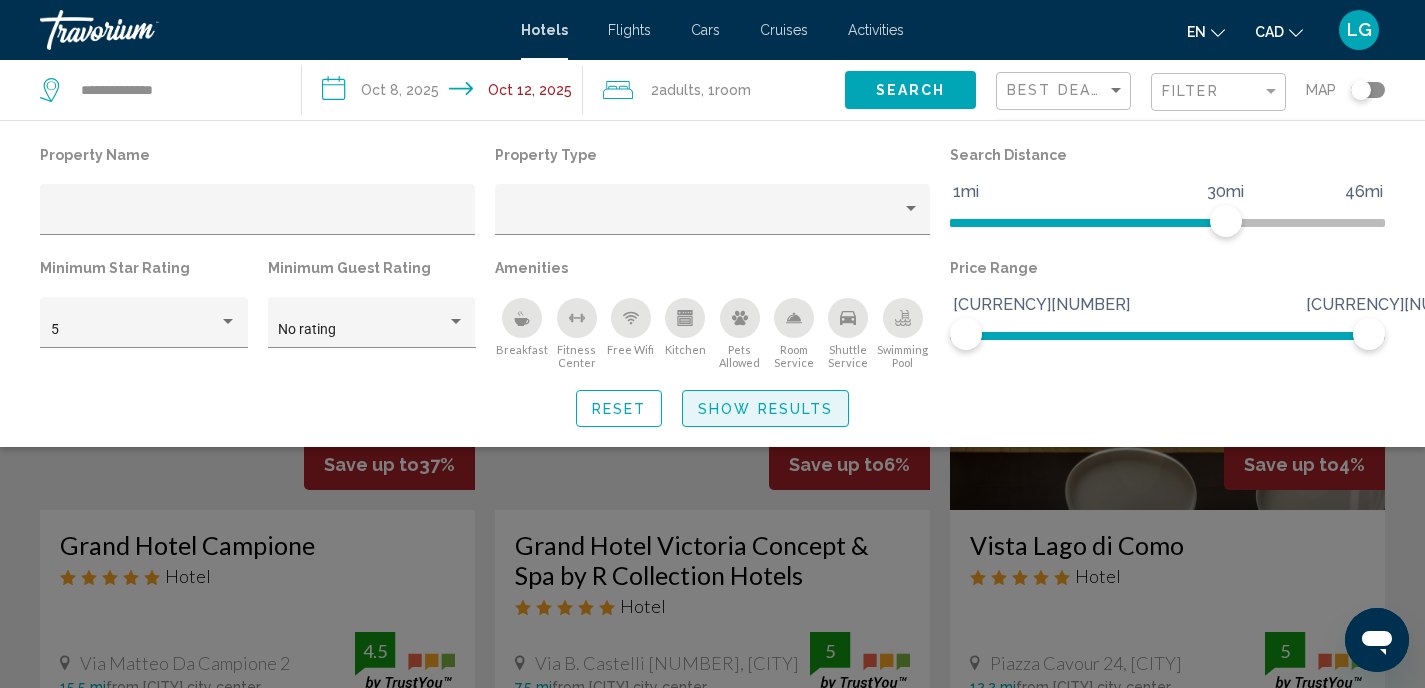 click on "Show Results" at bounding box center (765, 409) 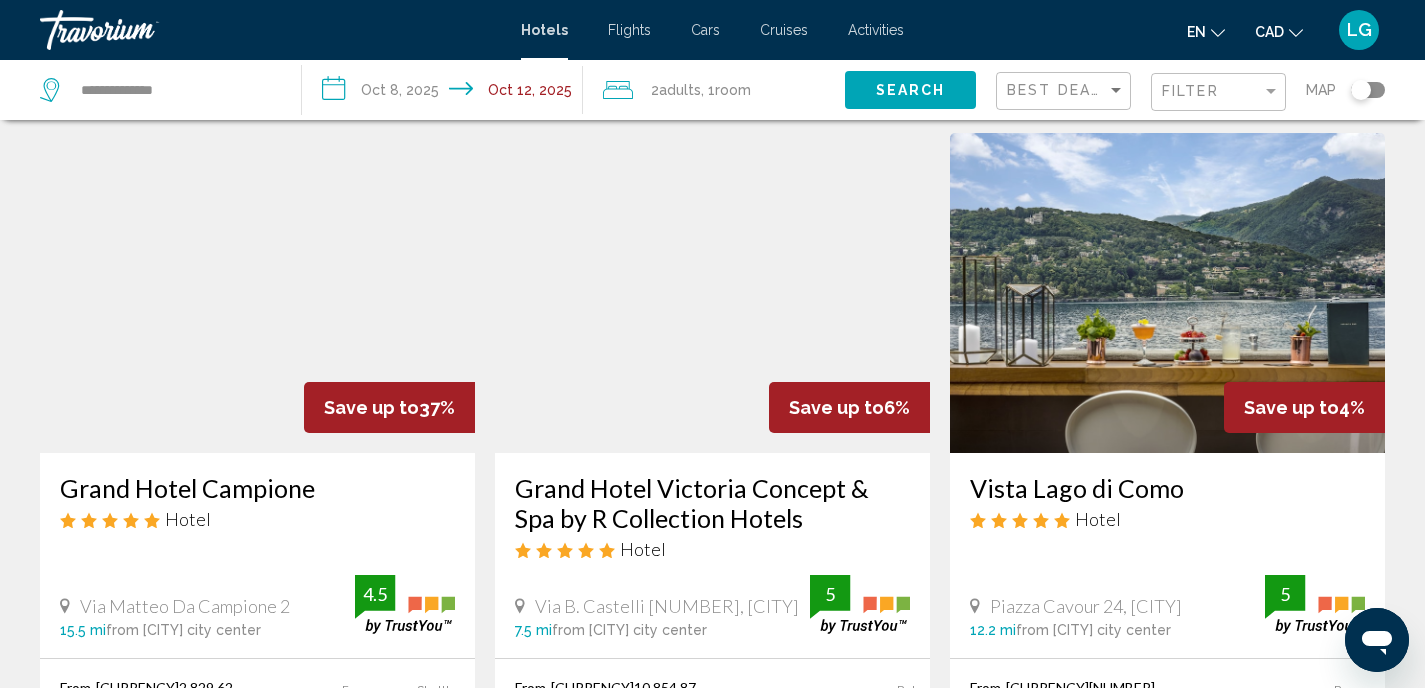 scroll, scrollTop: 0, scrollLeft: 0, axis: both 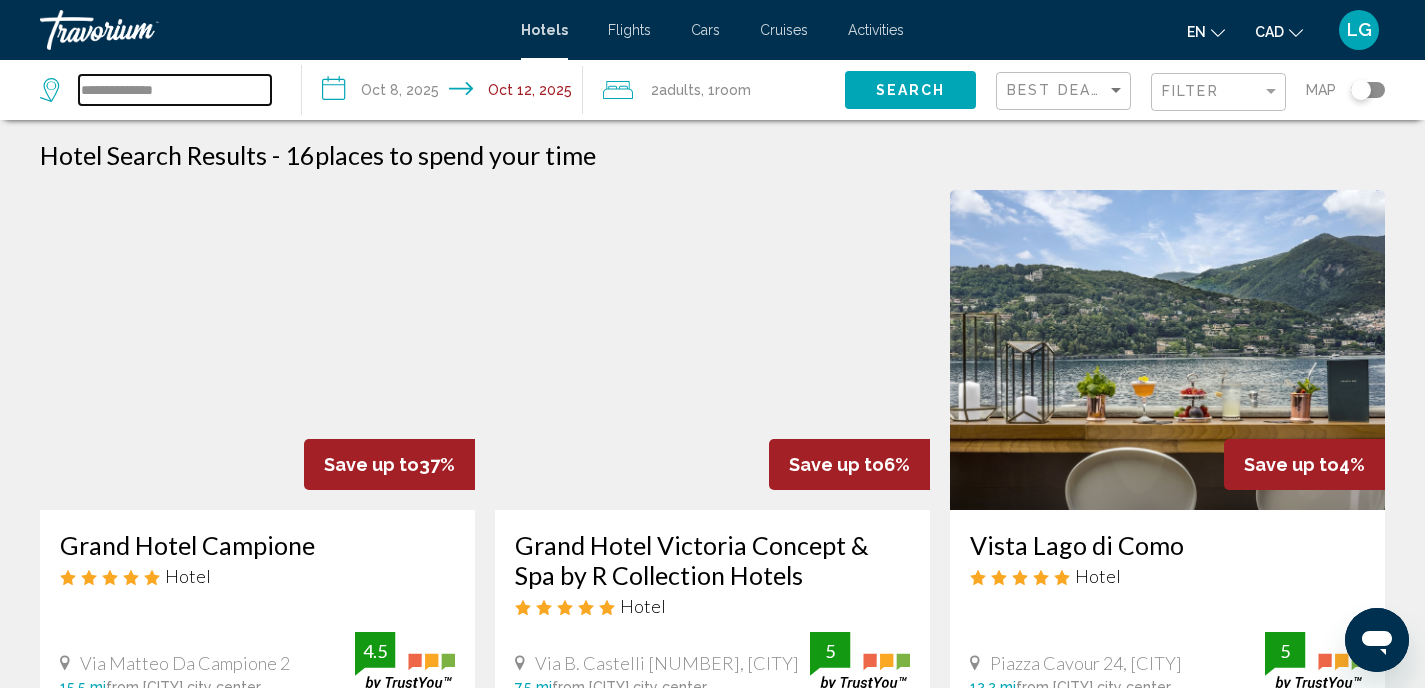 click on "**********" at bounding box center (175, 90) 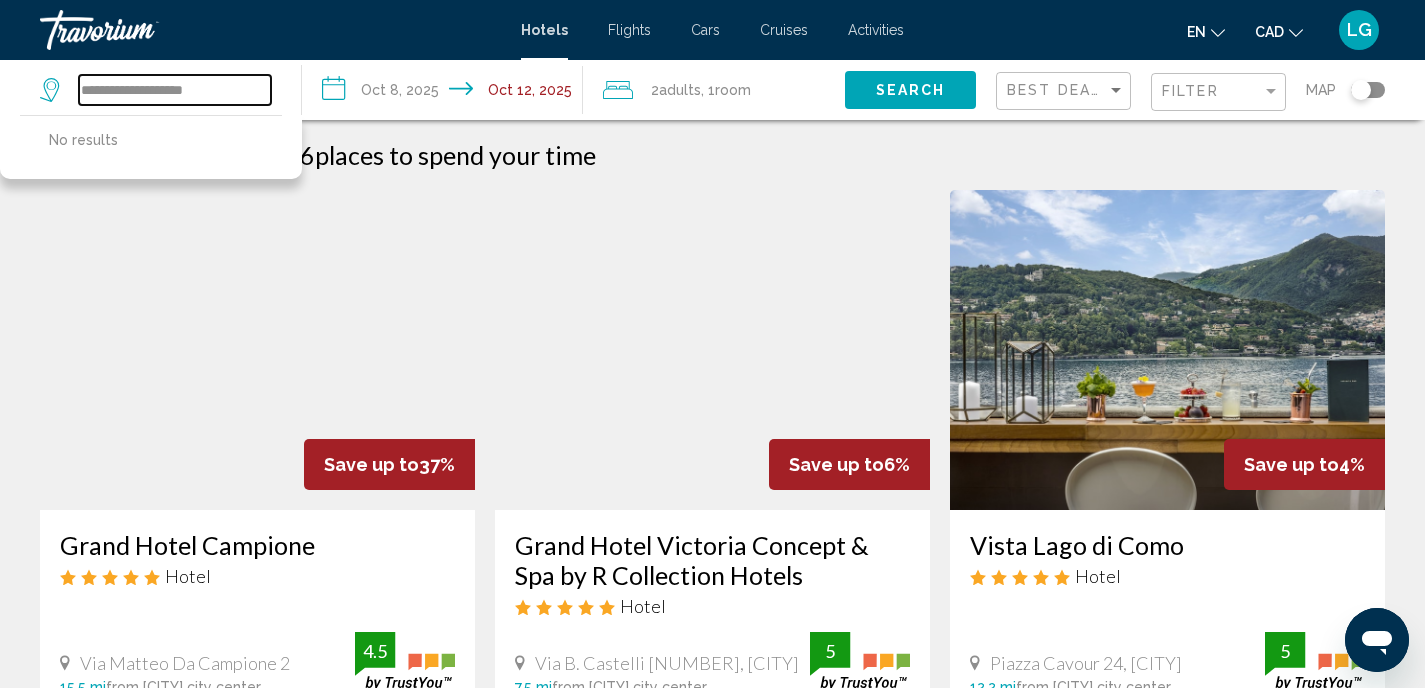 type on "**********" 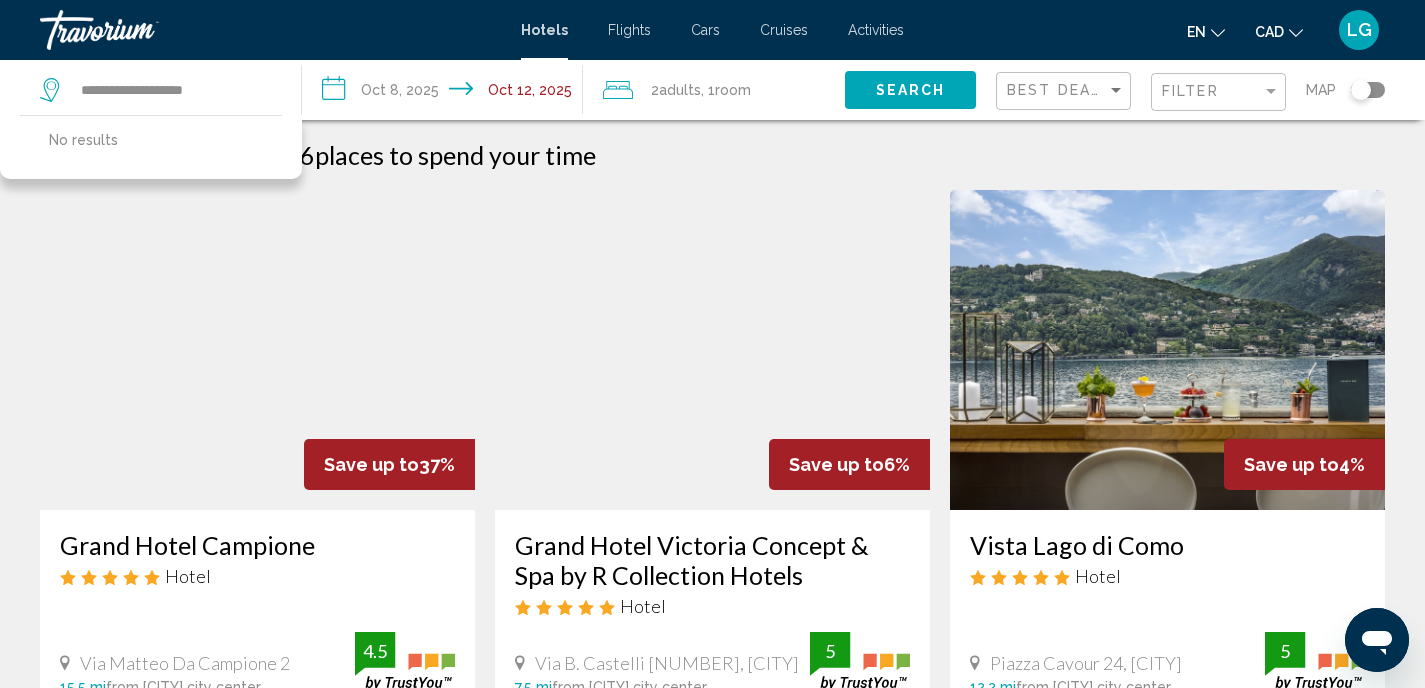 click on "Search" at bounding box center (911, 91) 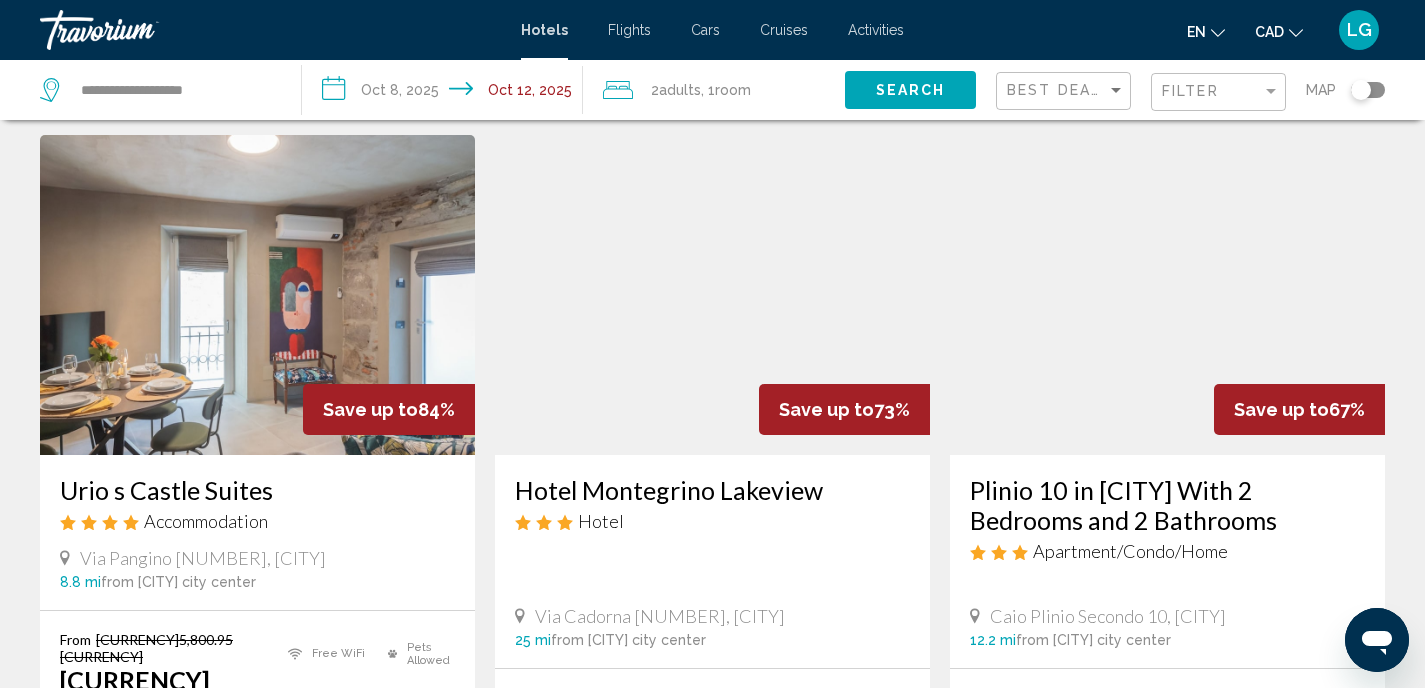 scroll, scrollTop: 0, scrollLeft: 0, axis: both 